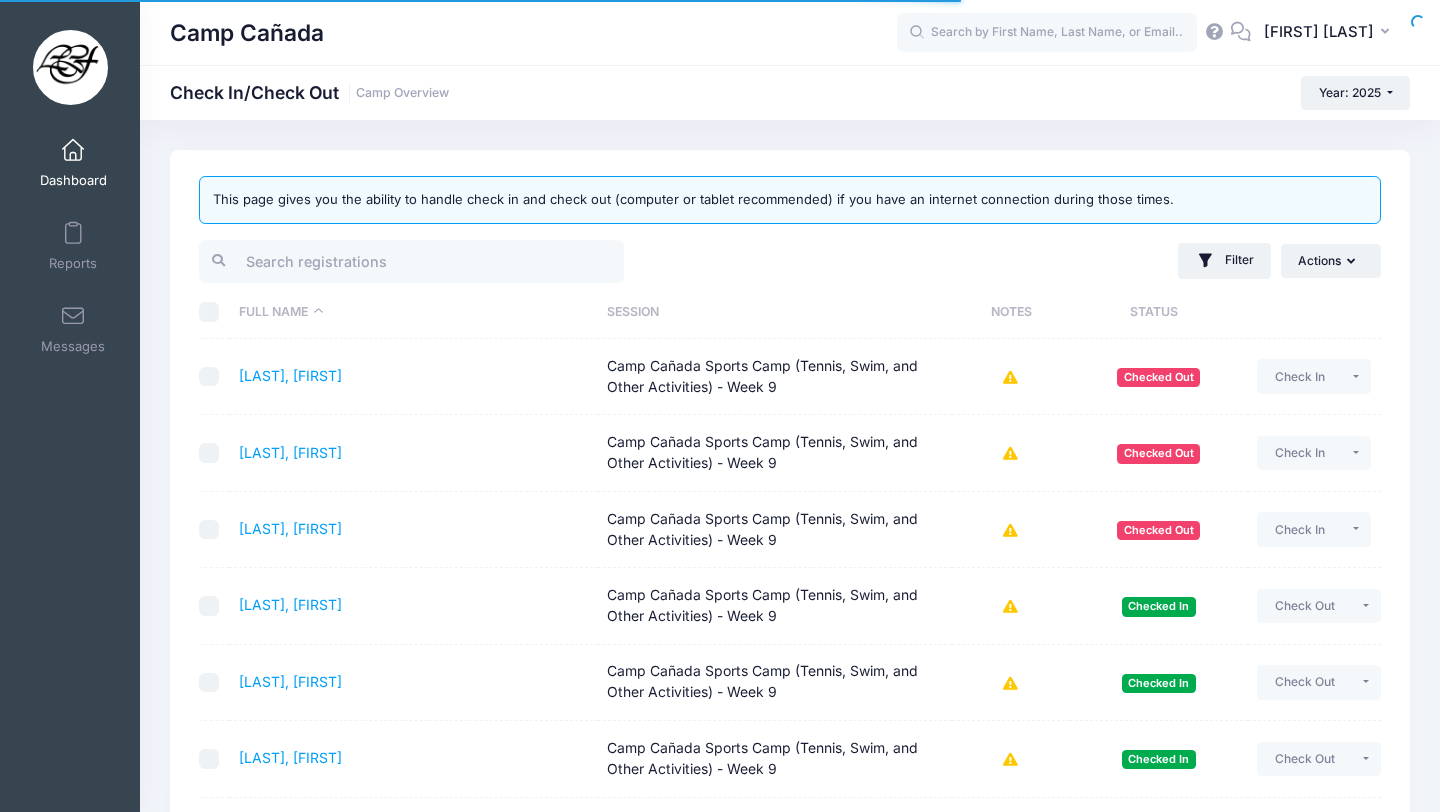 select on "10" 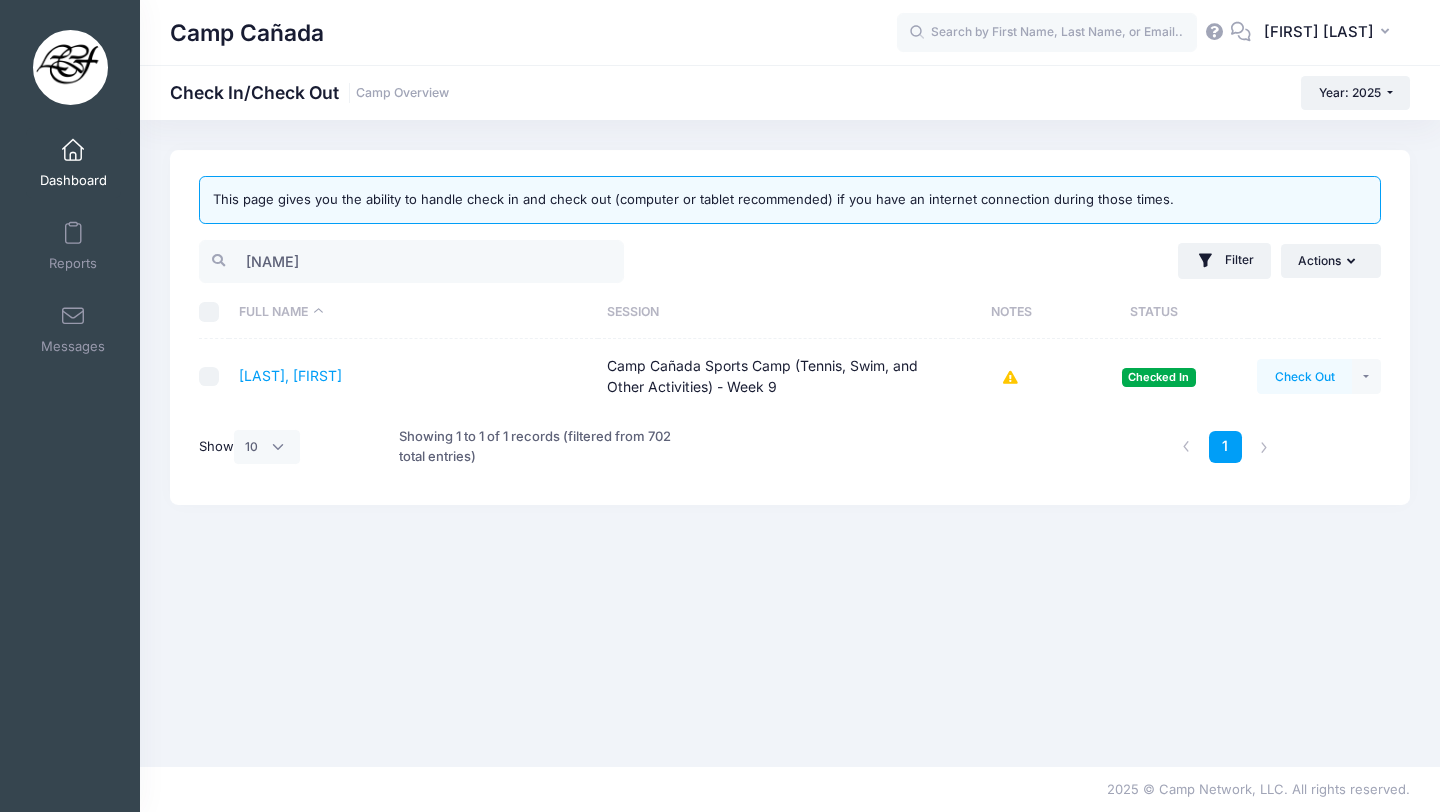 click on "Check Out" at bounding box center [1304, 376] 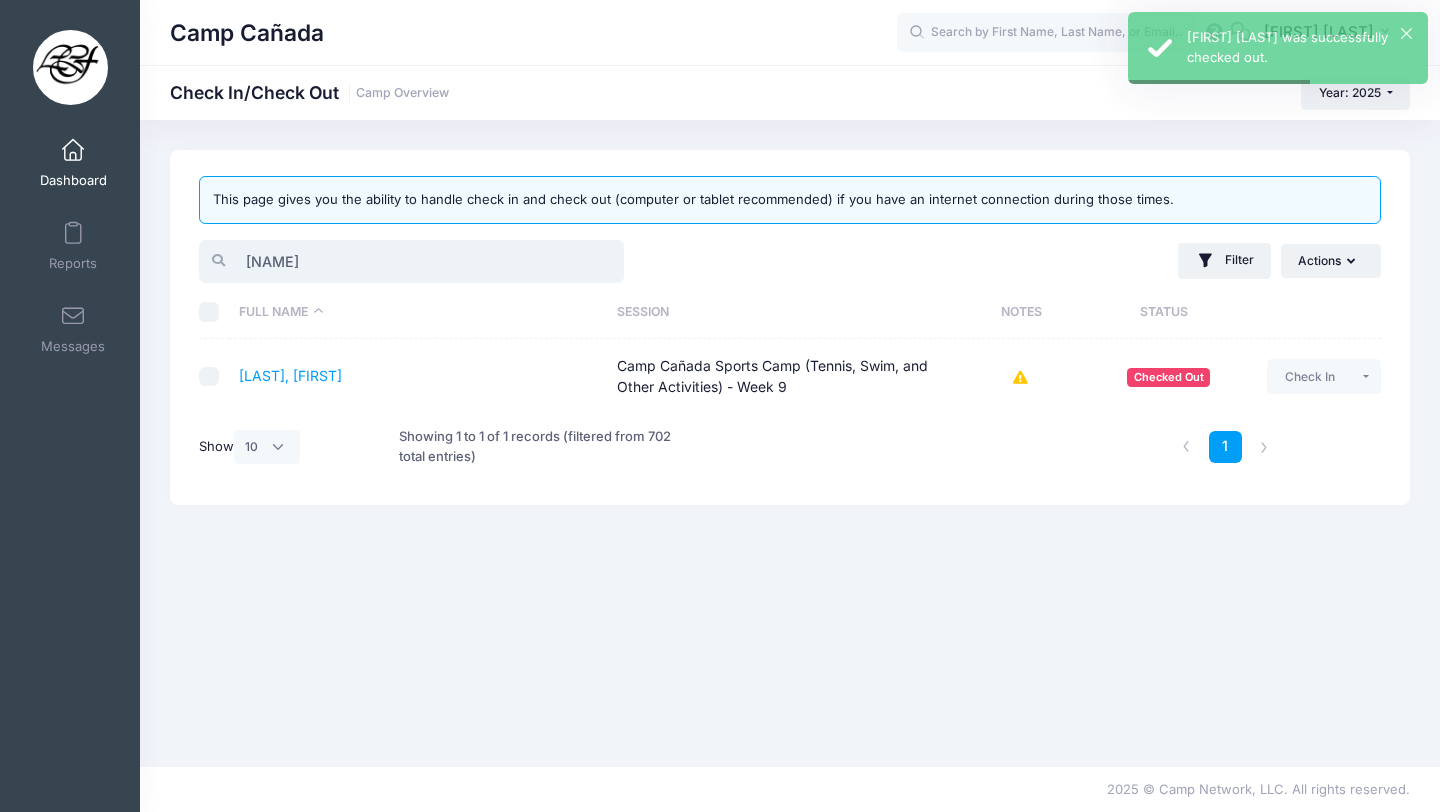 drag, startPoint x: 318, startPoint y: 261, endPoint x: 161, endPoint y: 294, distance: 160.43066 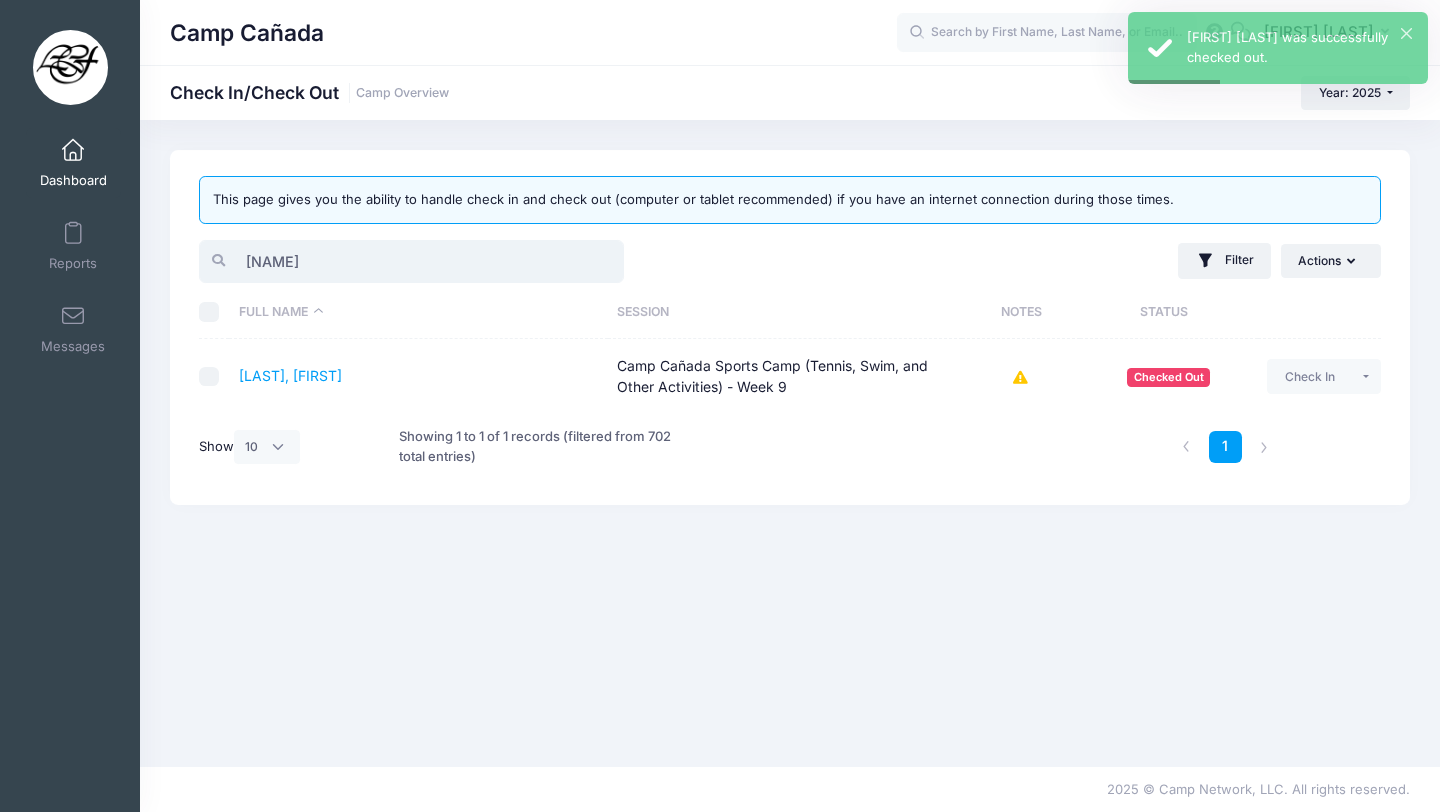 drag, startPoint x: 324, startPoint y: 269, endPoint x: 147, endPoint y: 225, distance: 182.38695 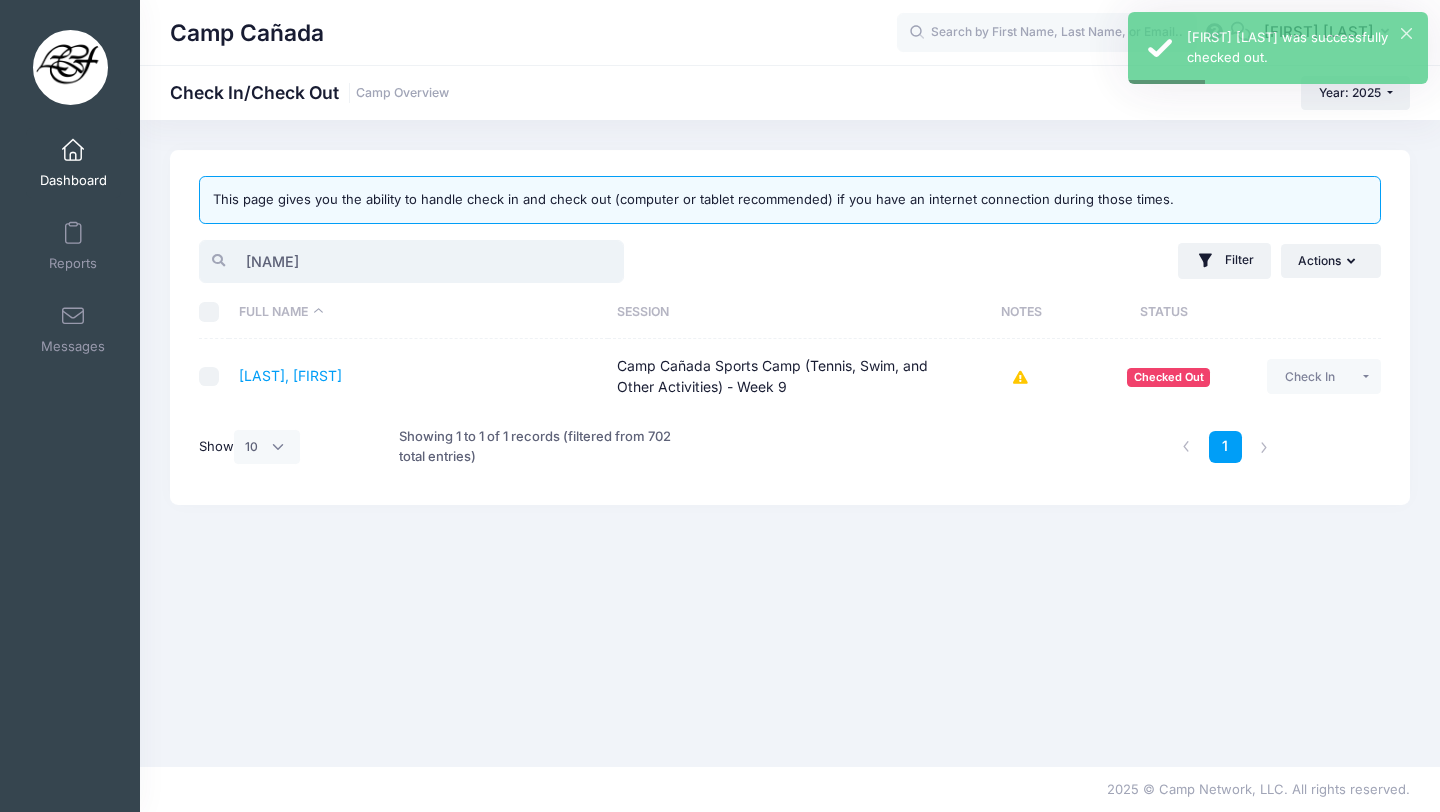 type on "\" 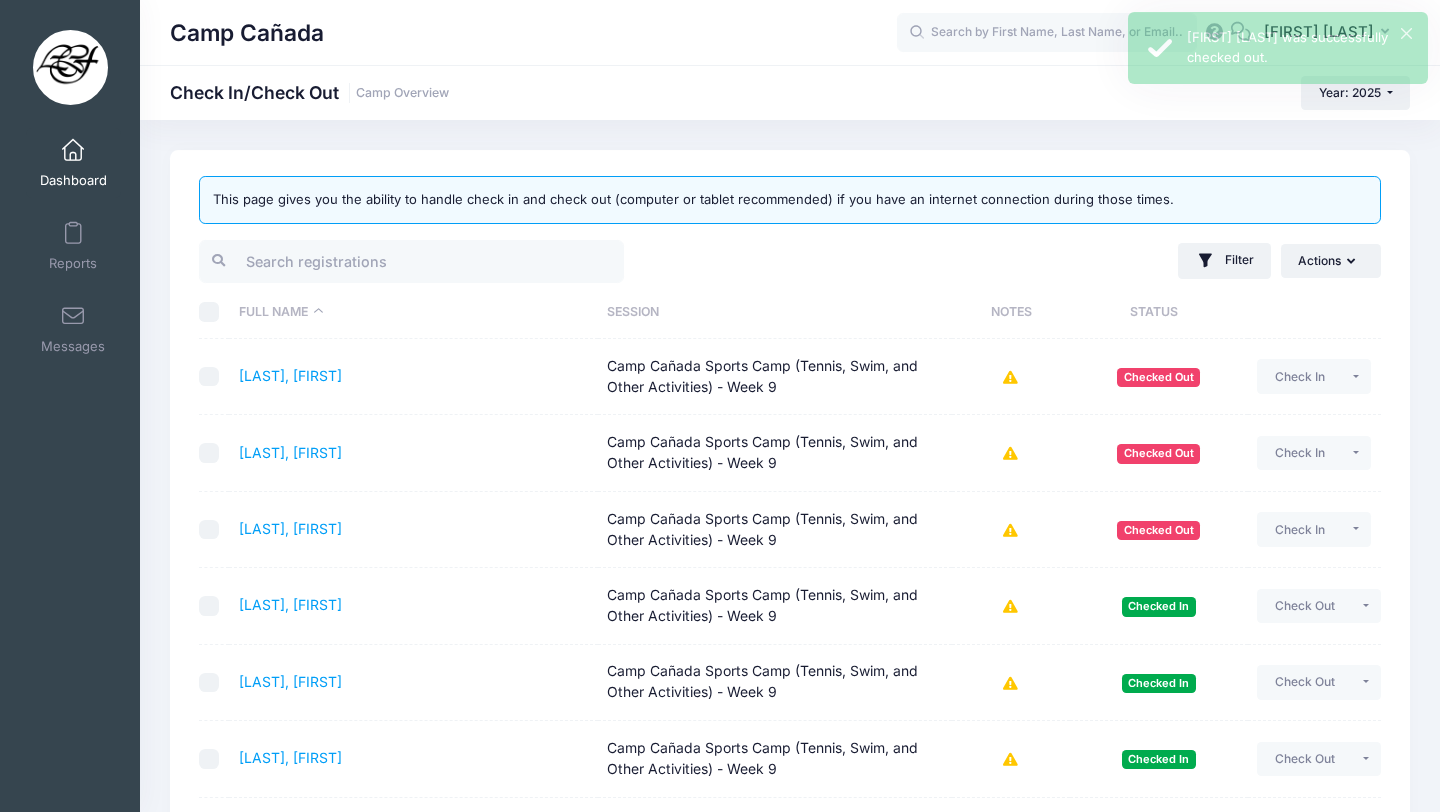 click on "Camp Cañada
Check In/Check Out
Camp Overview
Year: 2025
Year: 2025
Year: 2024
Year: 2023" at bounding box center (790, 93) 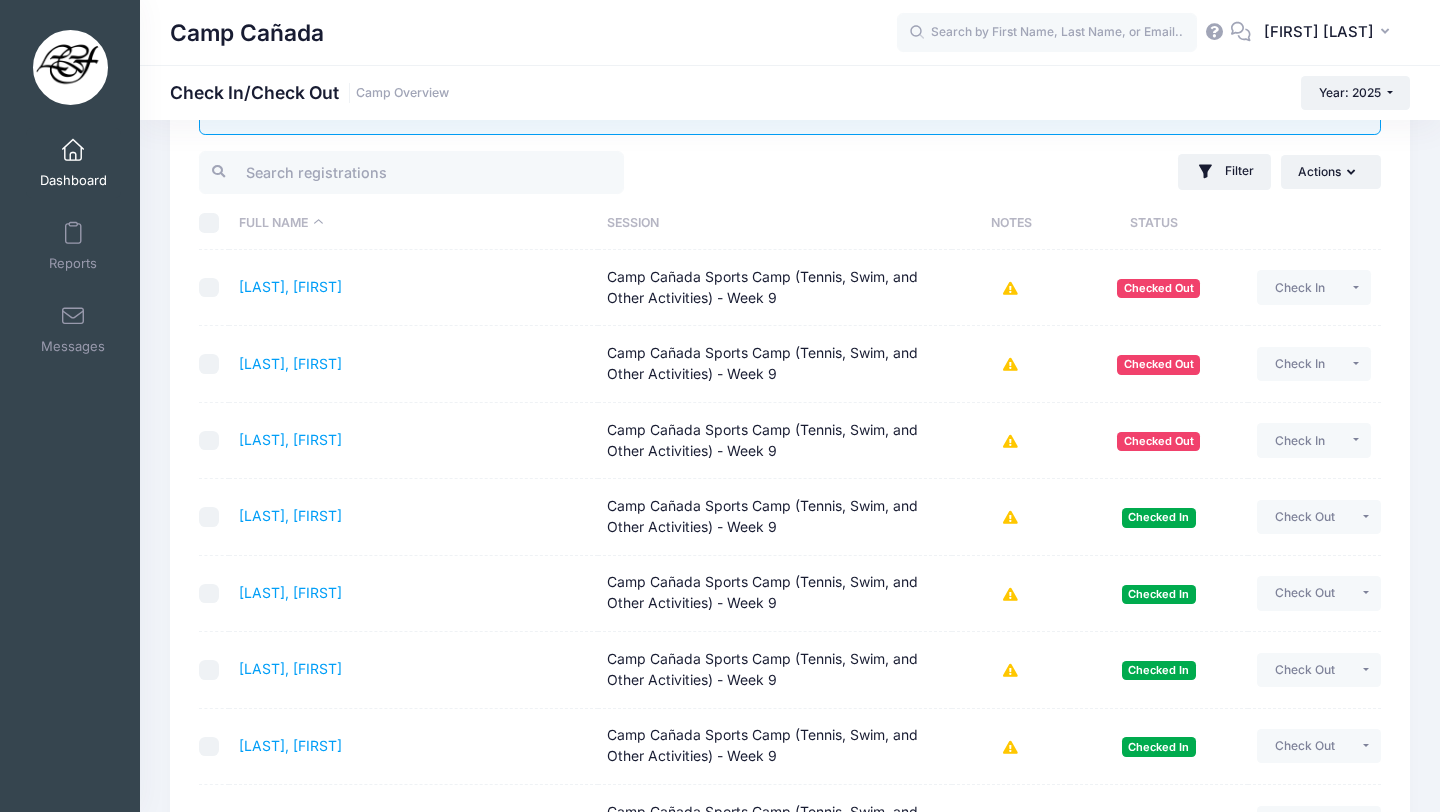scroll, scrollTop: 91, scrollLeft: 0, axis: vertical 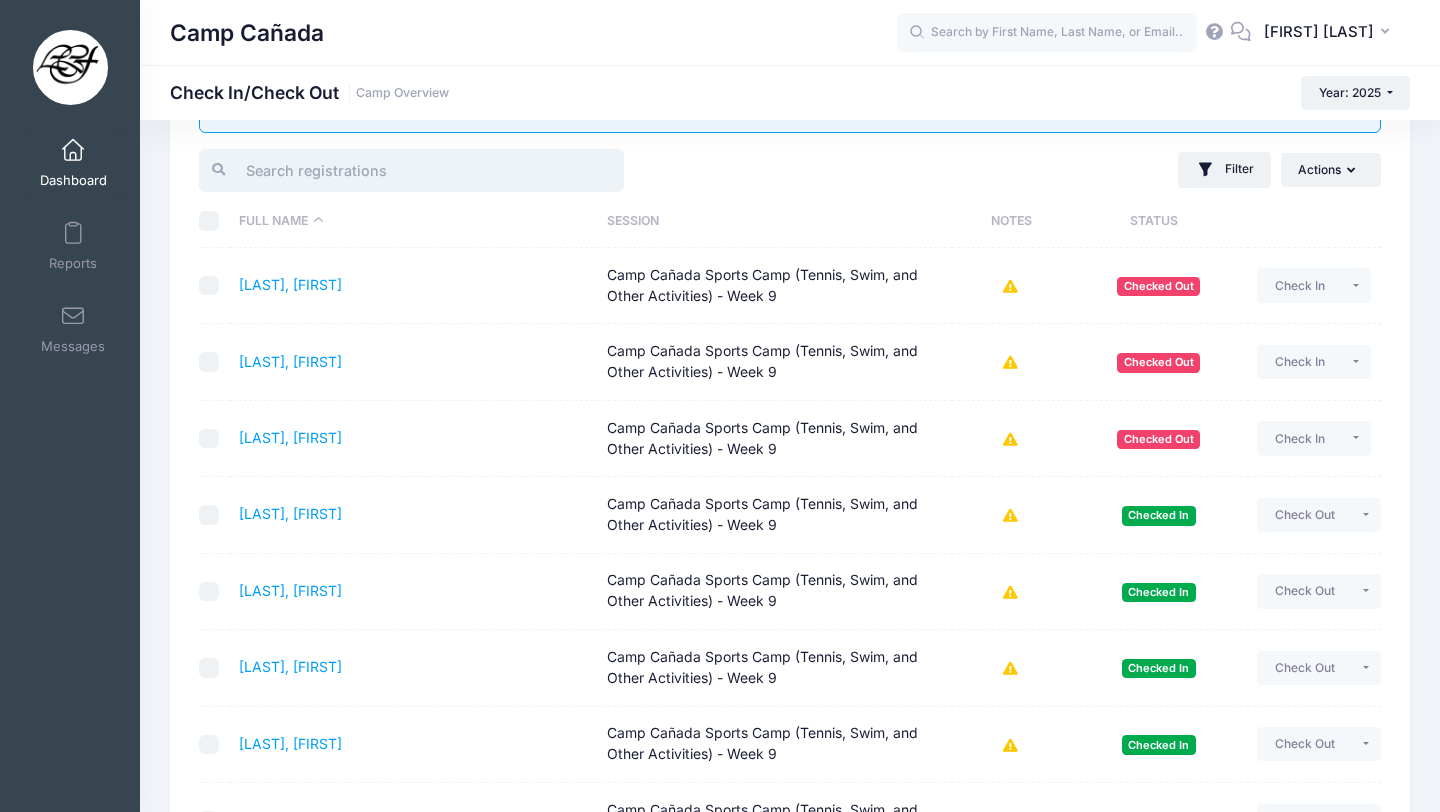 click at bounding box center [411, 170] 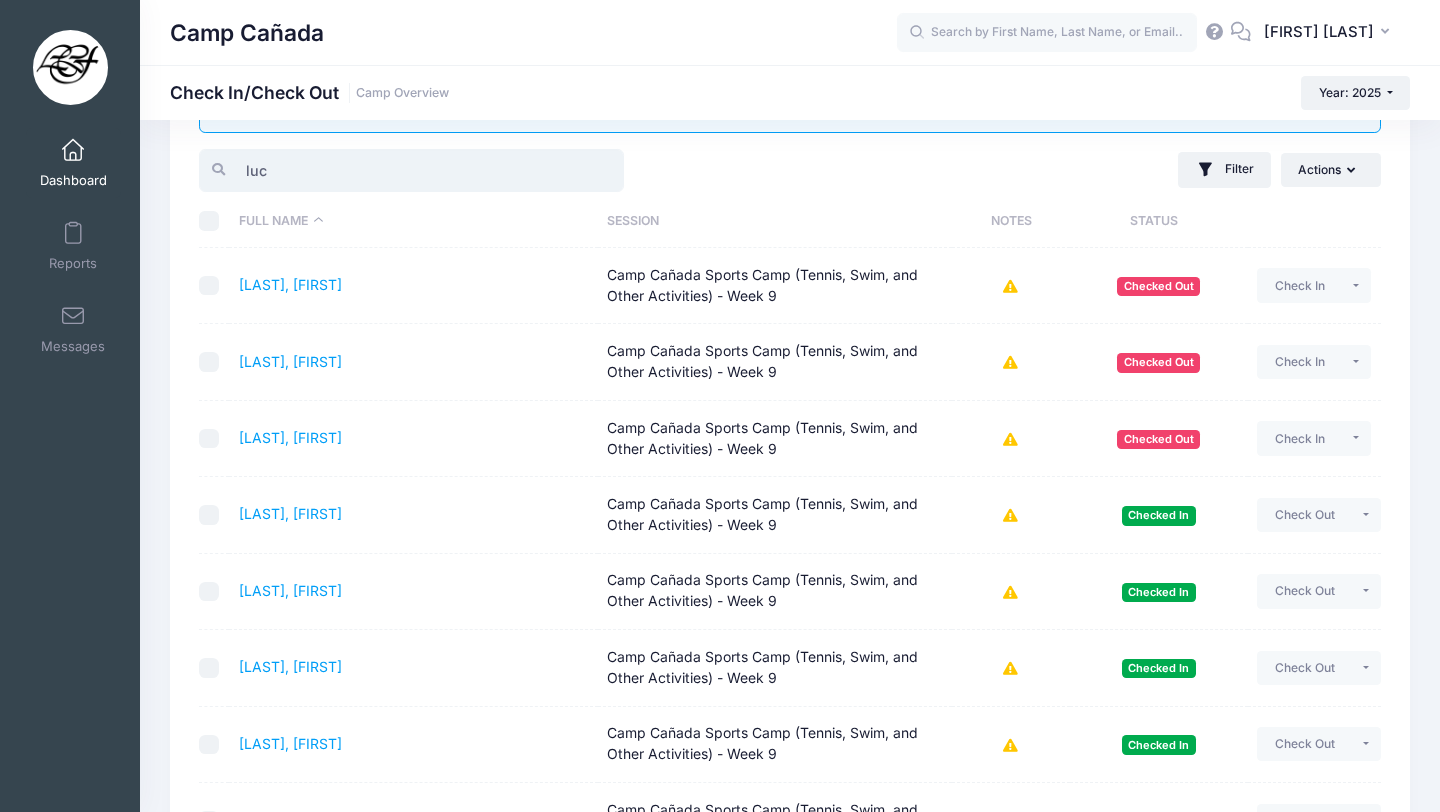 scroll, scrollTop: 0, scrollLeft: 0, axis: both 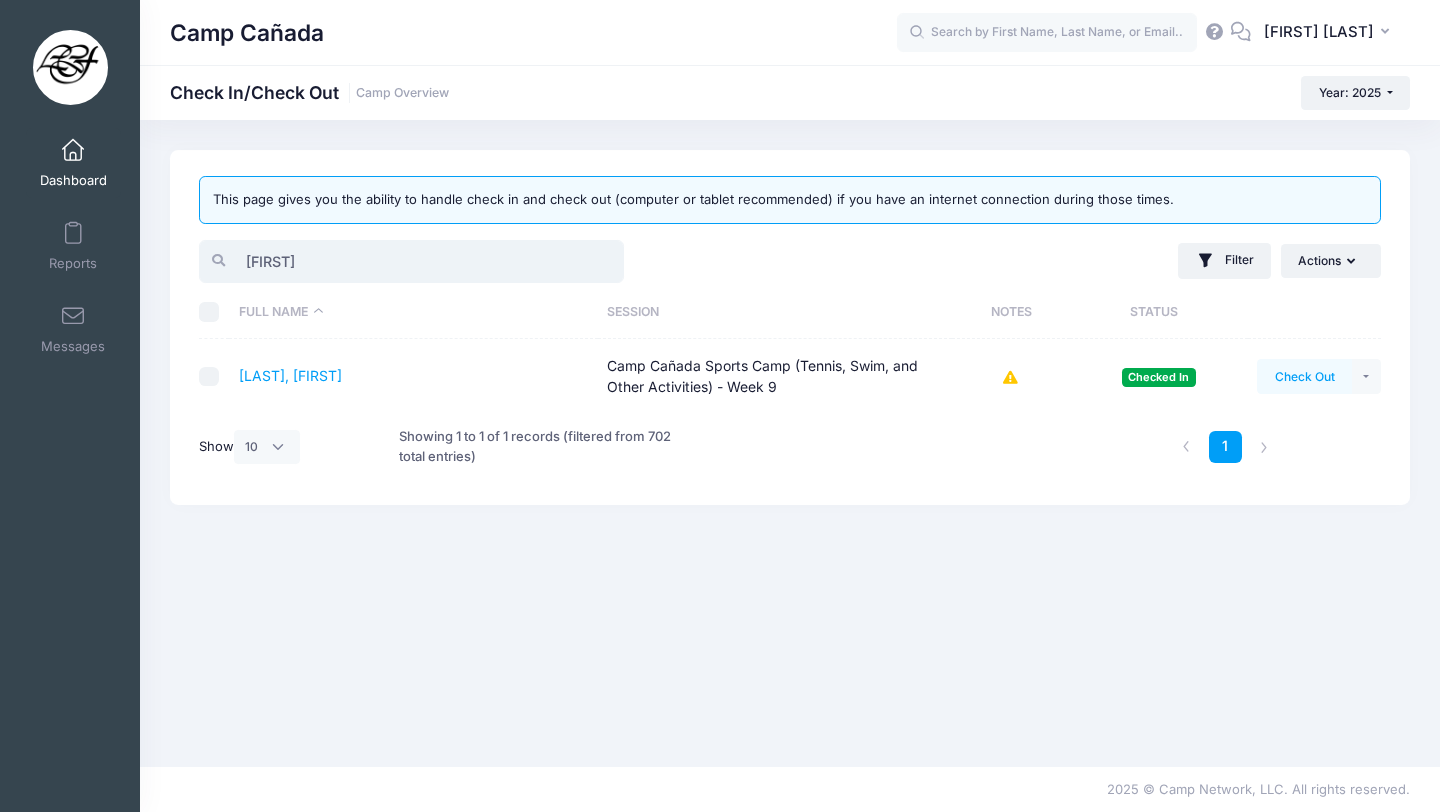 type on "lucy" 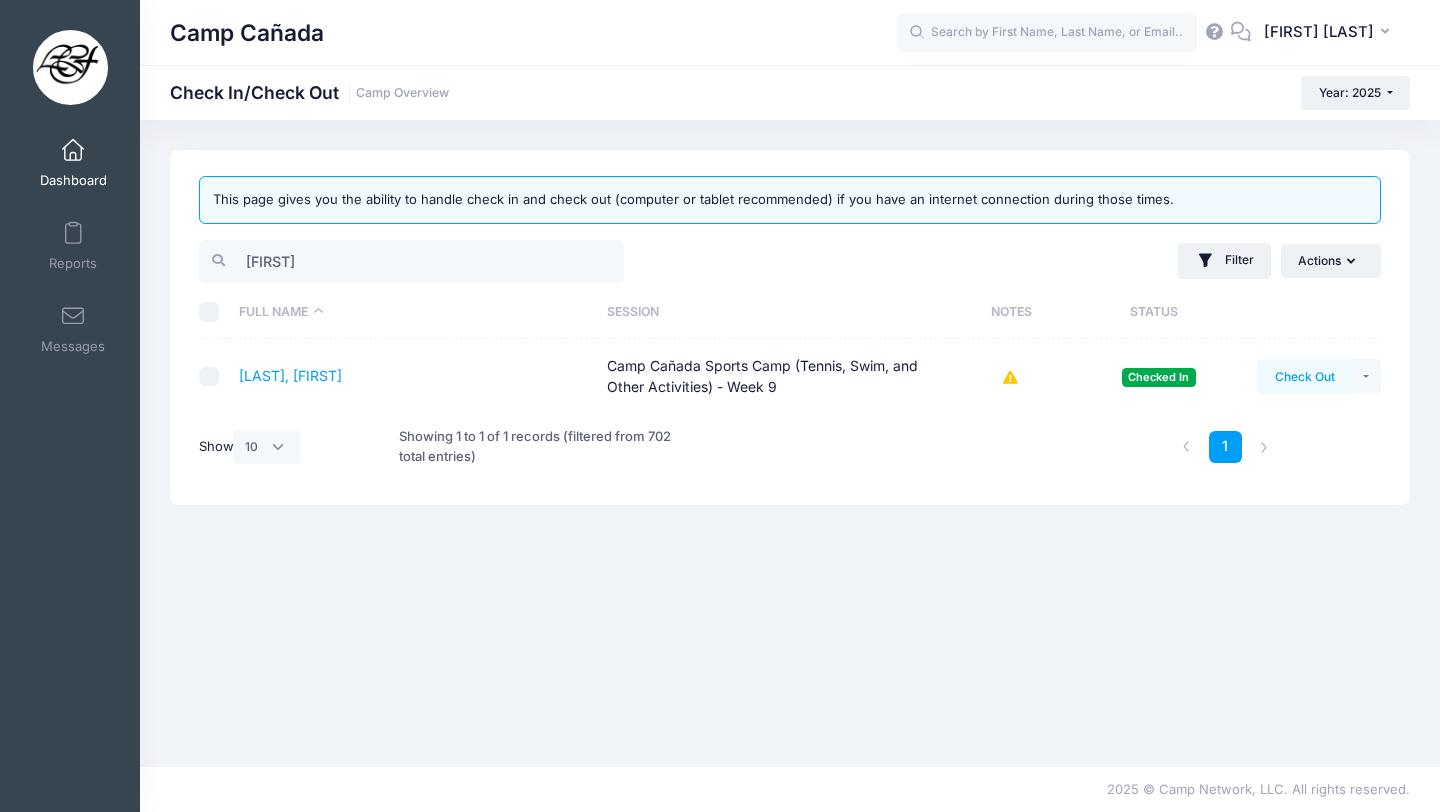 click on "Check Out" at bounding box center (1304, 376) 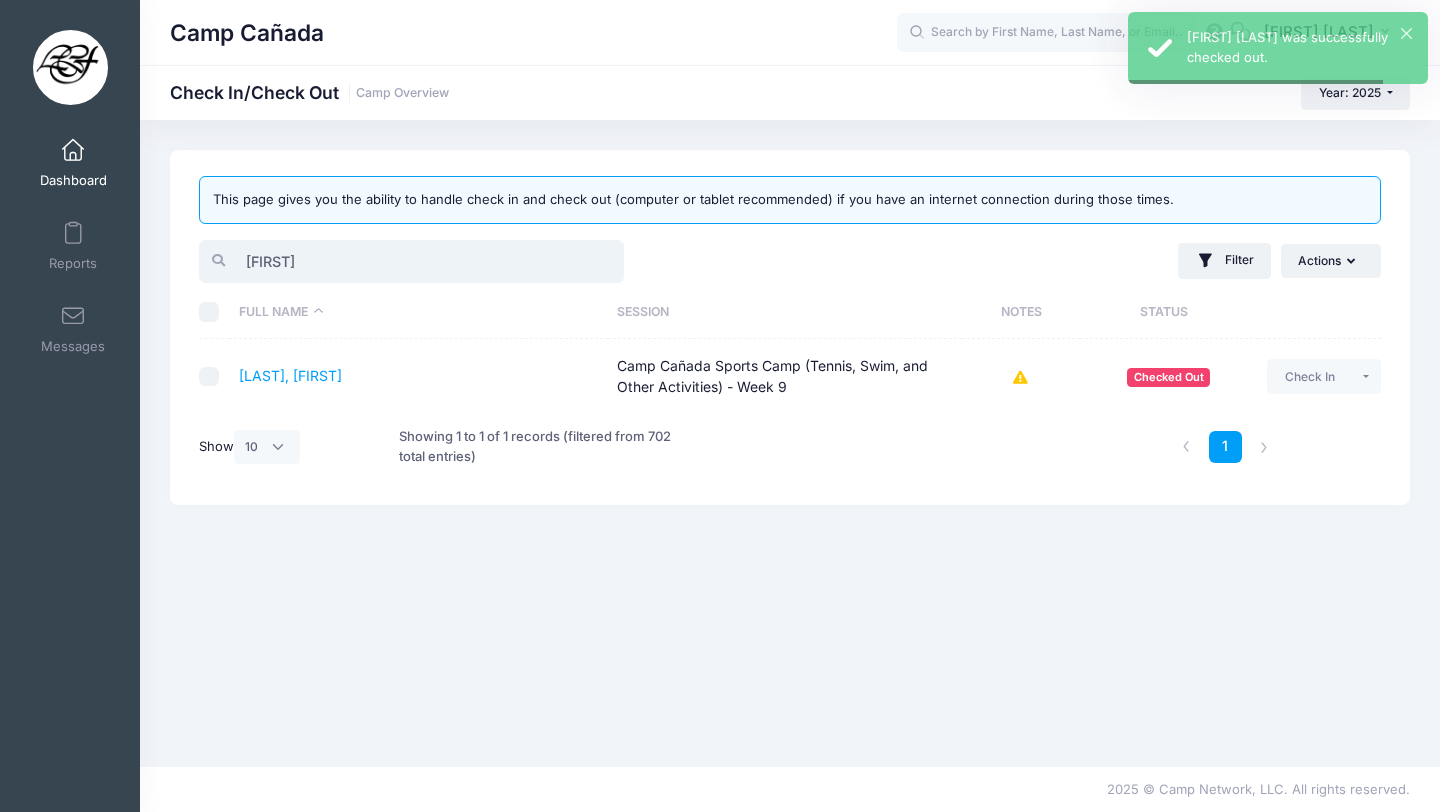 drag, startPoint x: 309, startPoint y: 261, endPoint x: 147, endPoint y: 254, distance: 162.15117 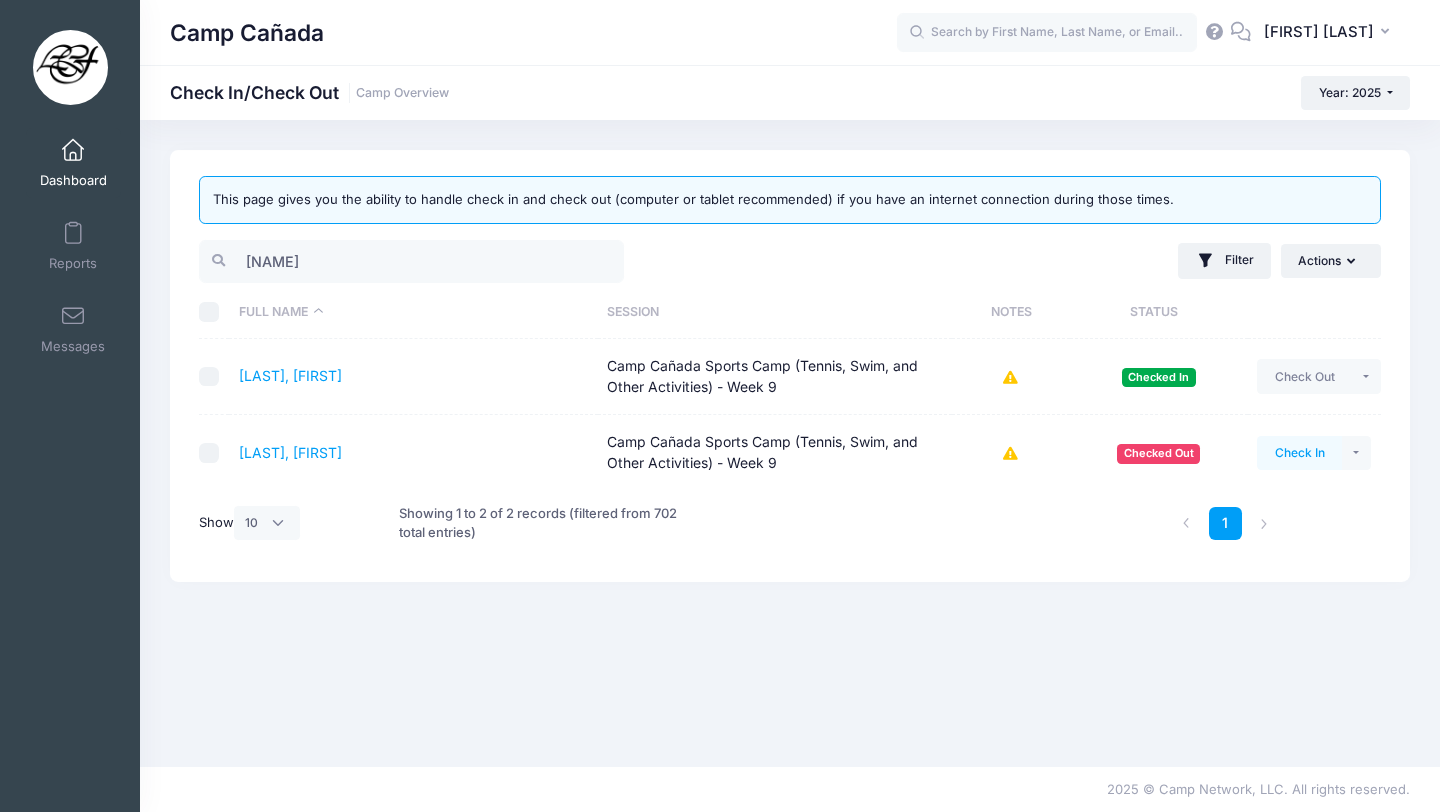 click on "Check In" at bounding box center [1299, 453] 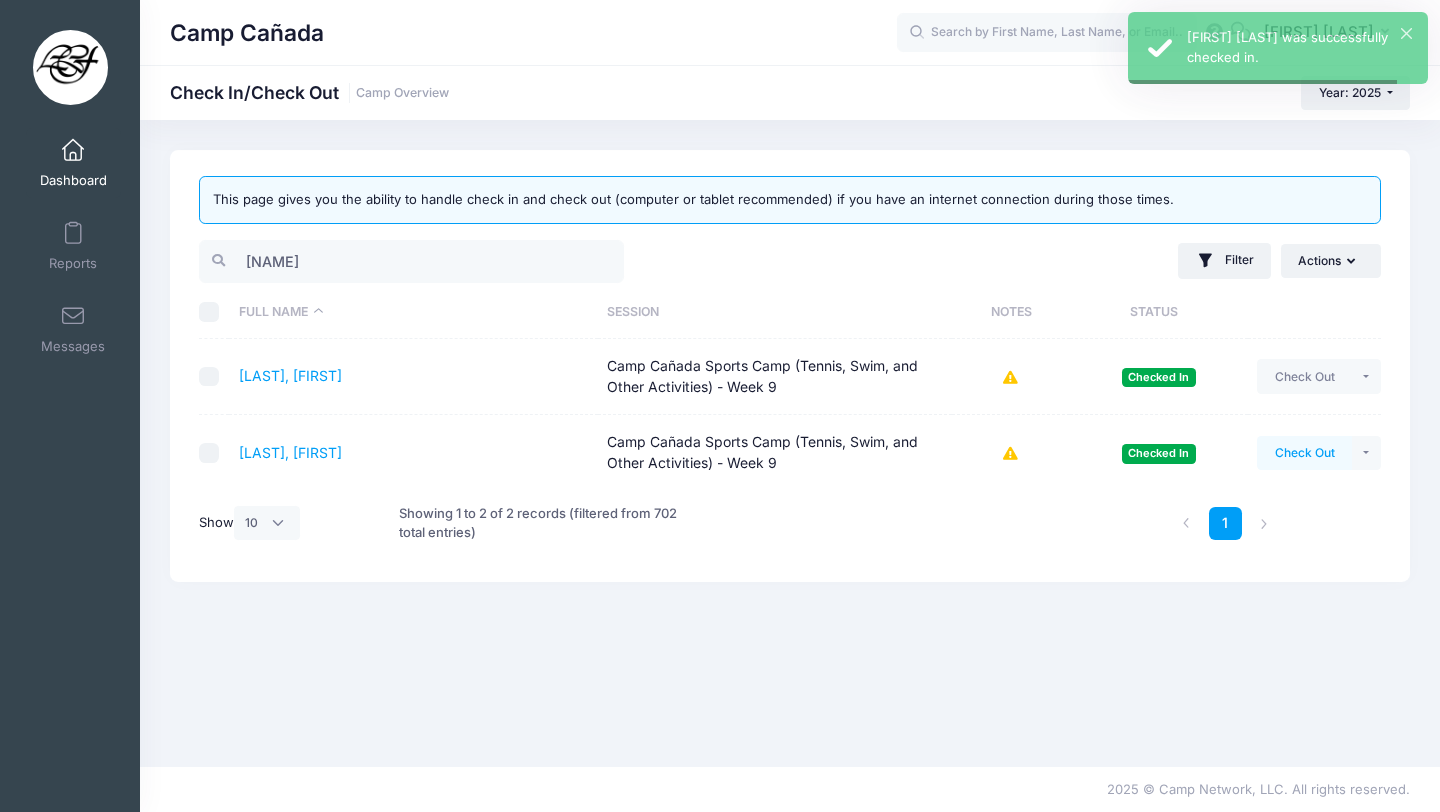 click on "Check Out" at bounding box center [1304, 453] 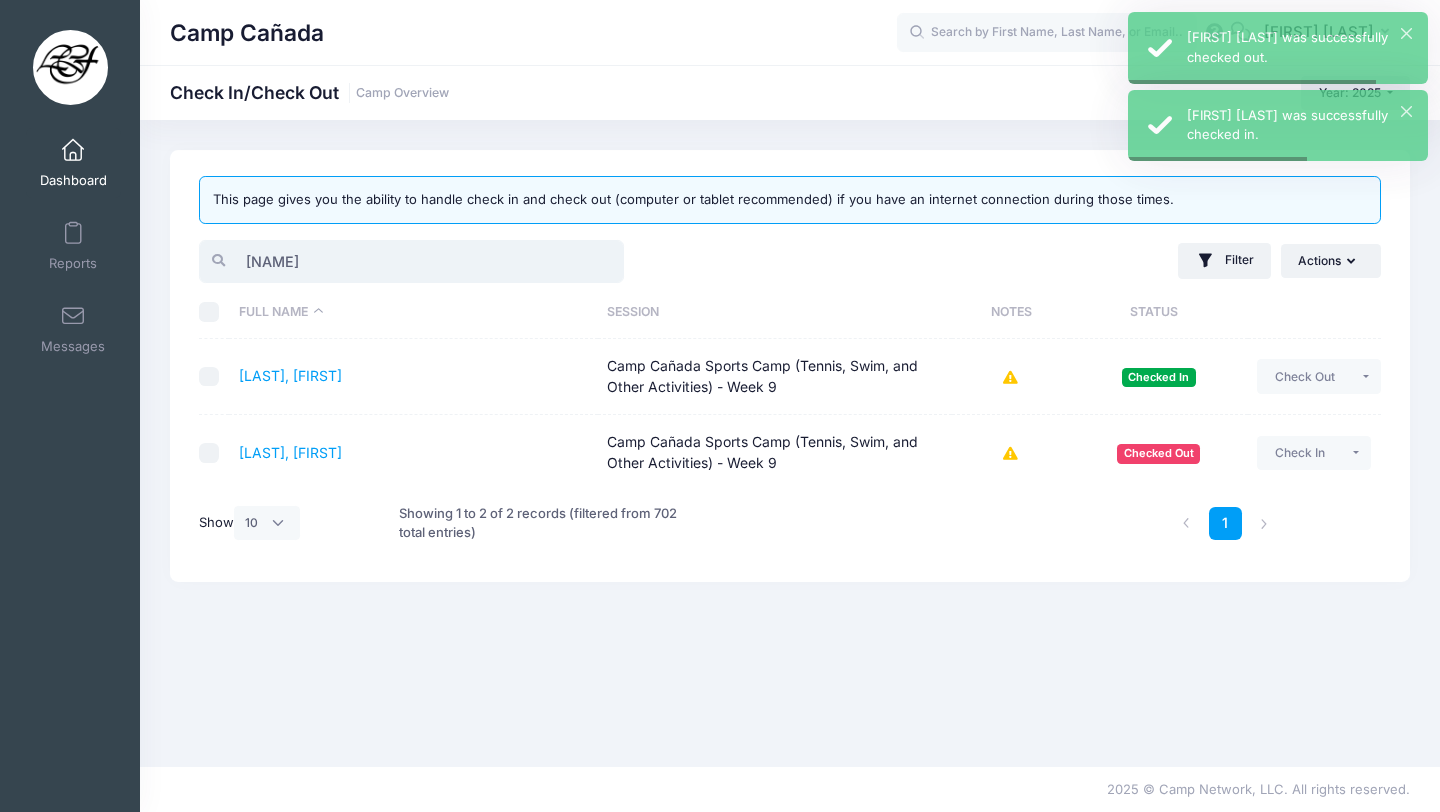 drag, startPoint x: 325, startPoint y: 266, endPoint x: 165, endPoint y: 251, distance: 160.70158 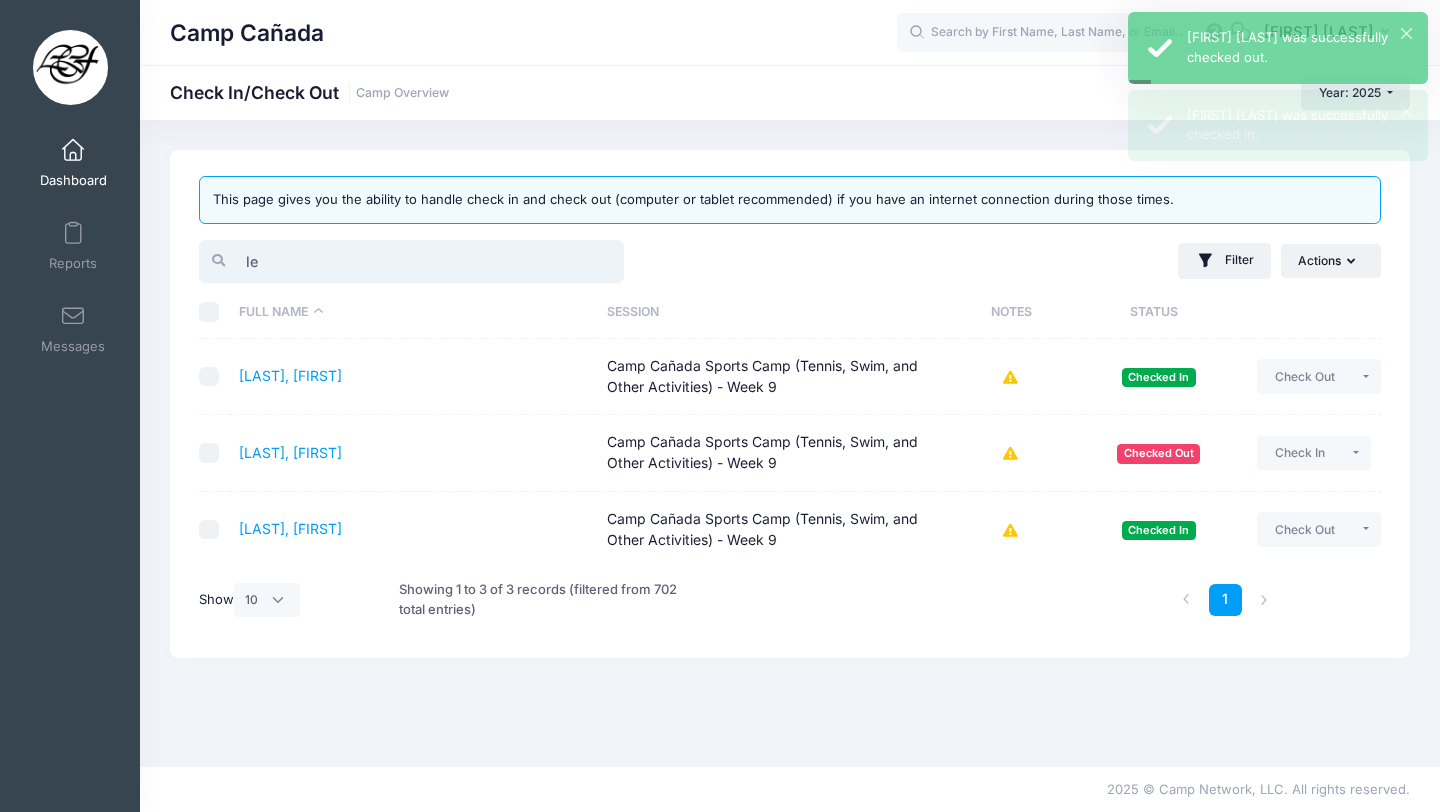 type on "l" 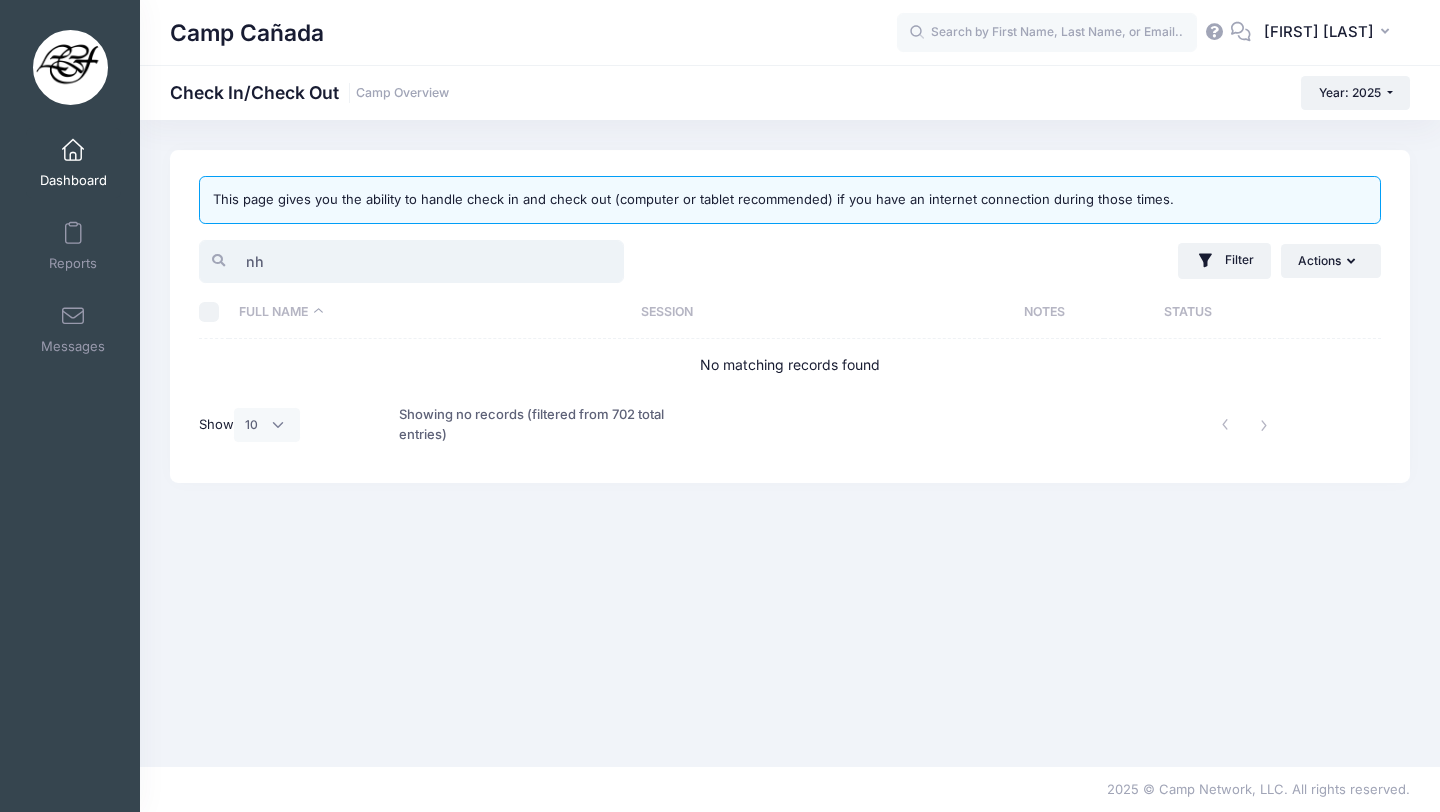 type on "n" 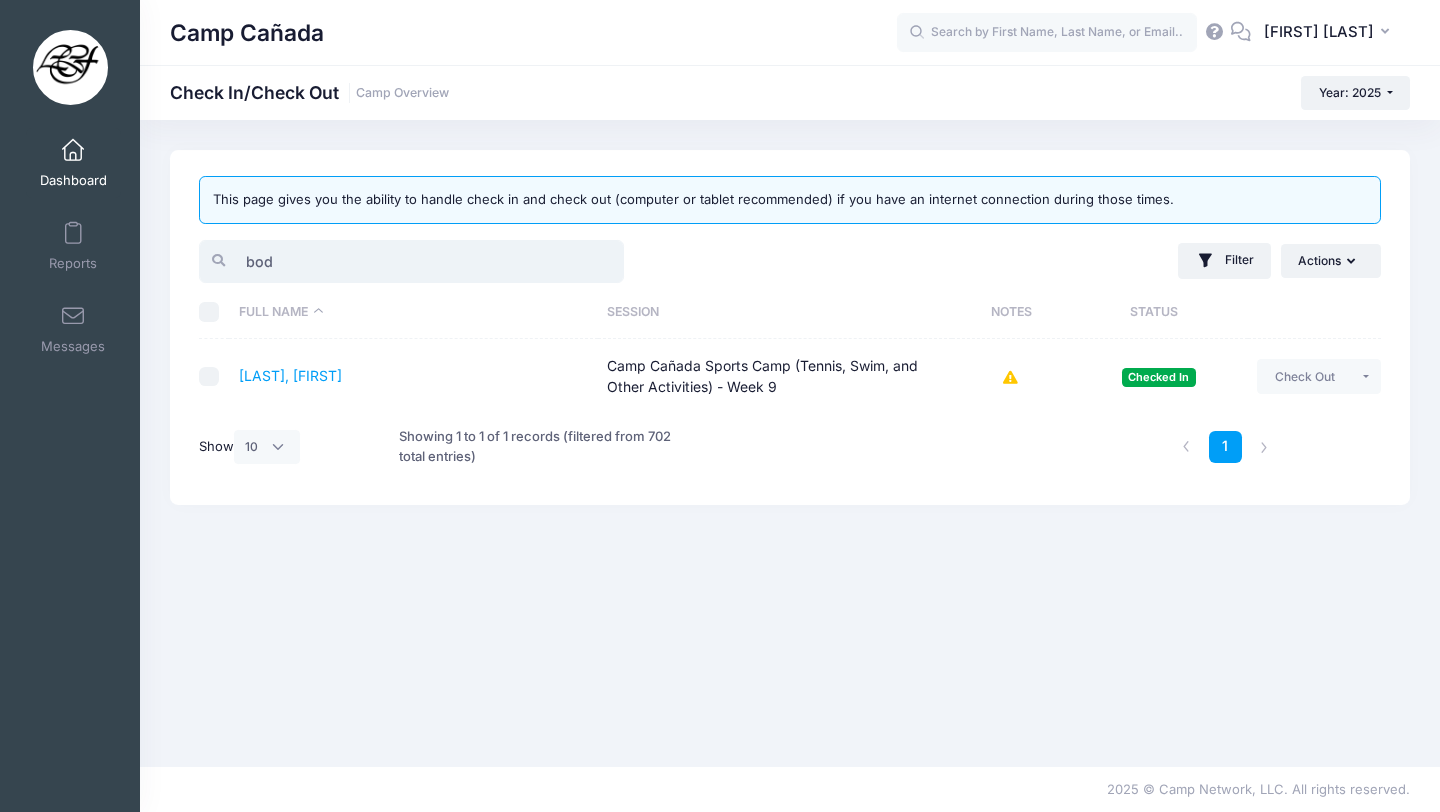 drag, startPoint x: 300, startPoint y: 250, endPoint x: 187, endPoint y: 250, distance: 113 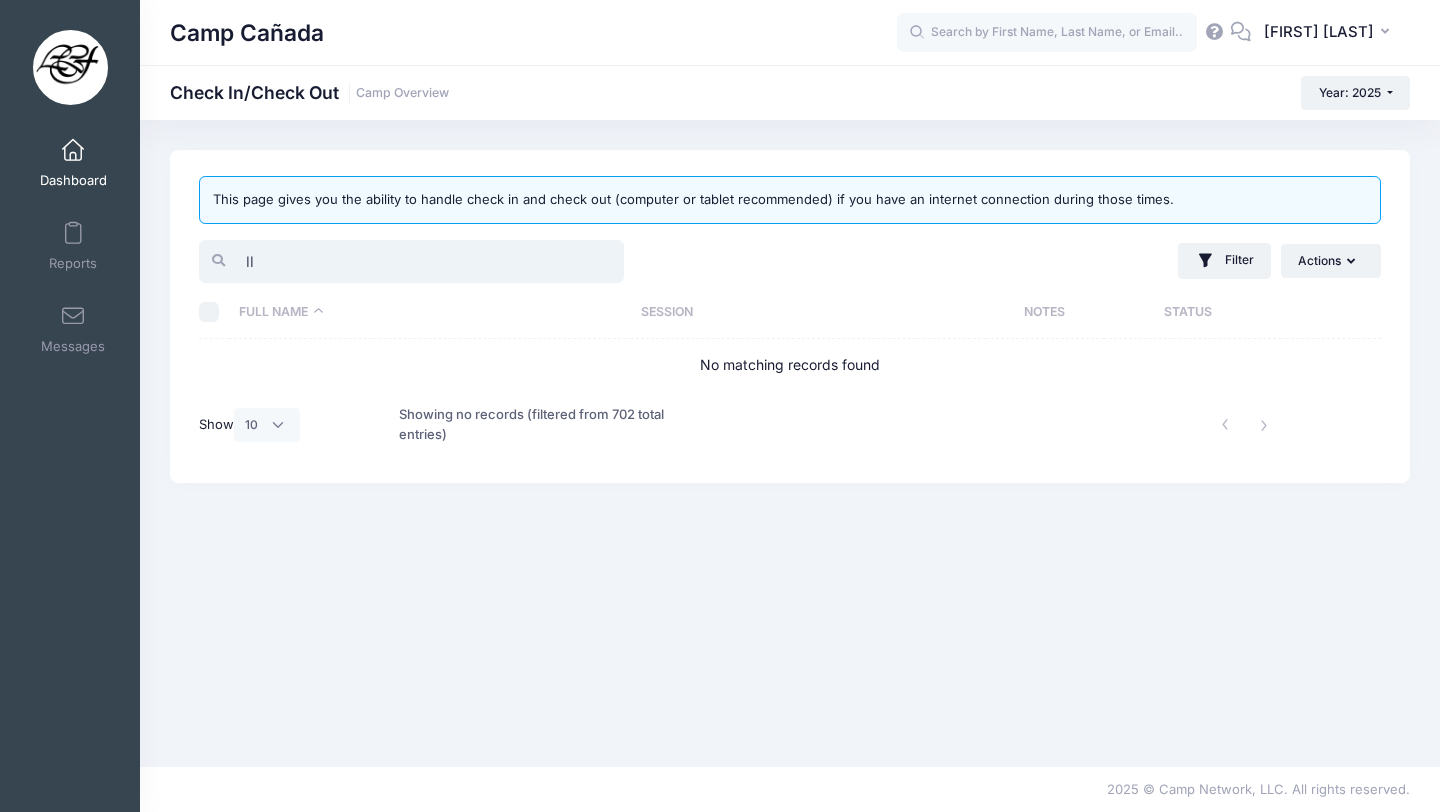 type on "l" 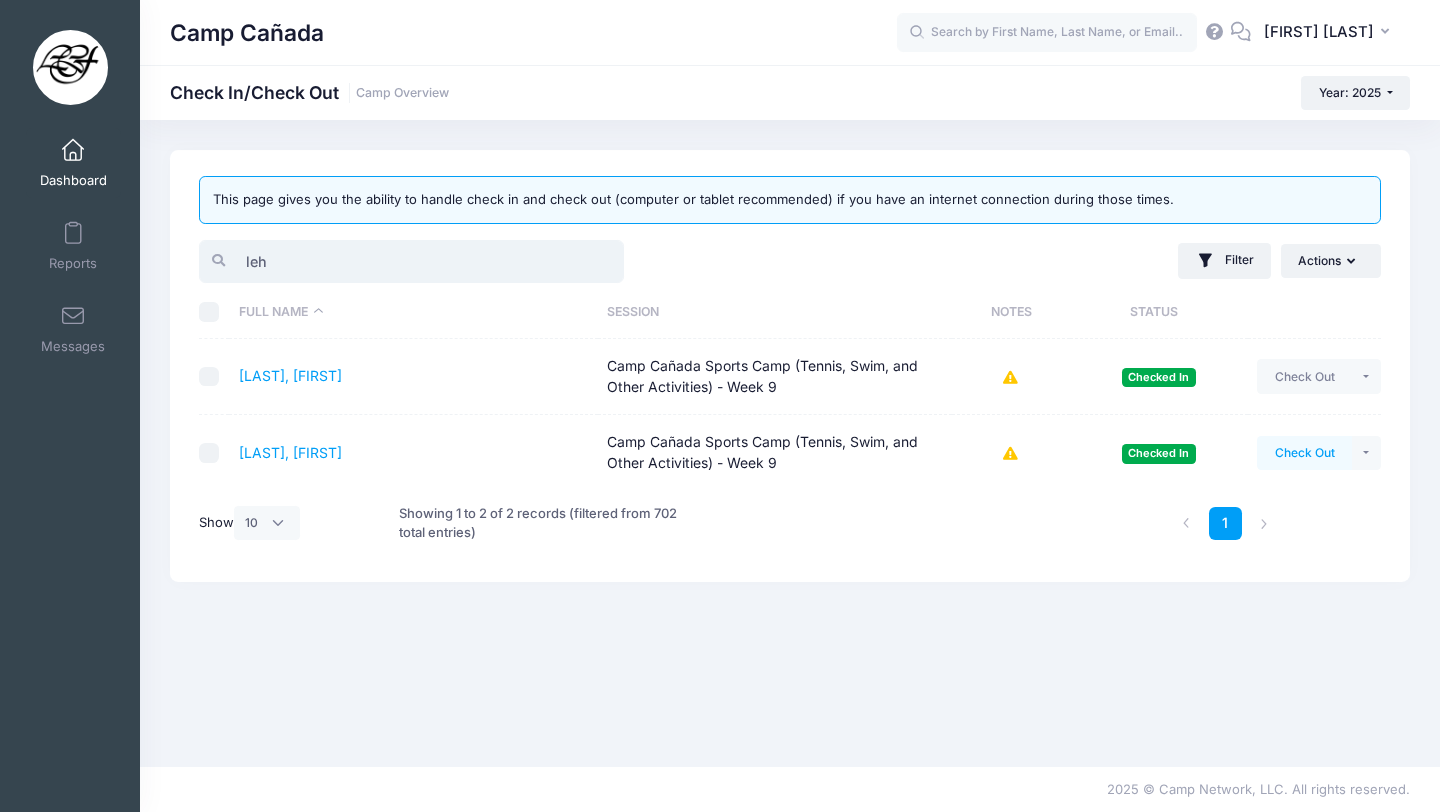 type on "leh" 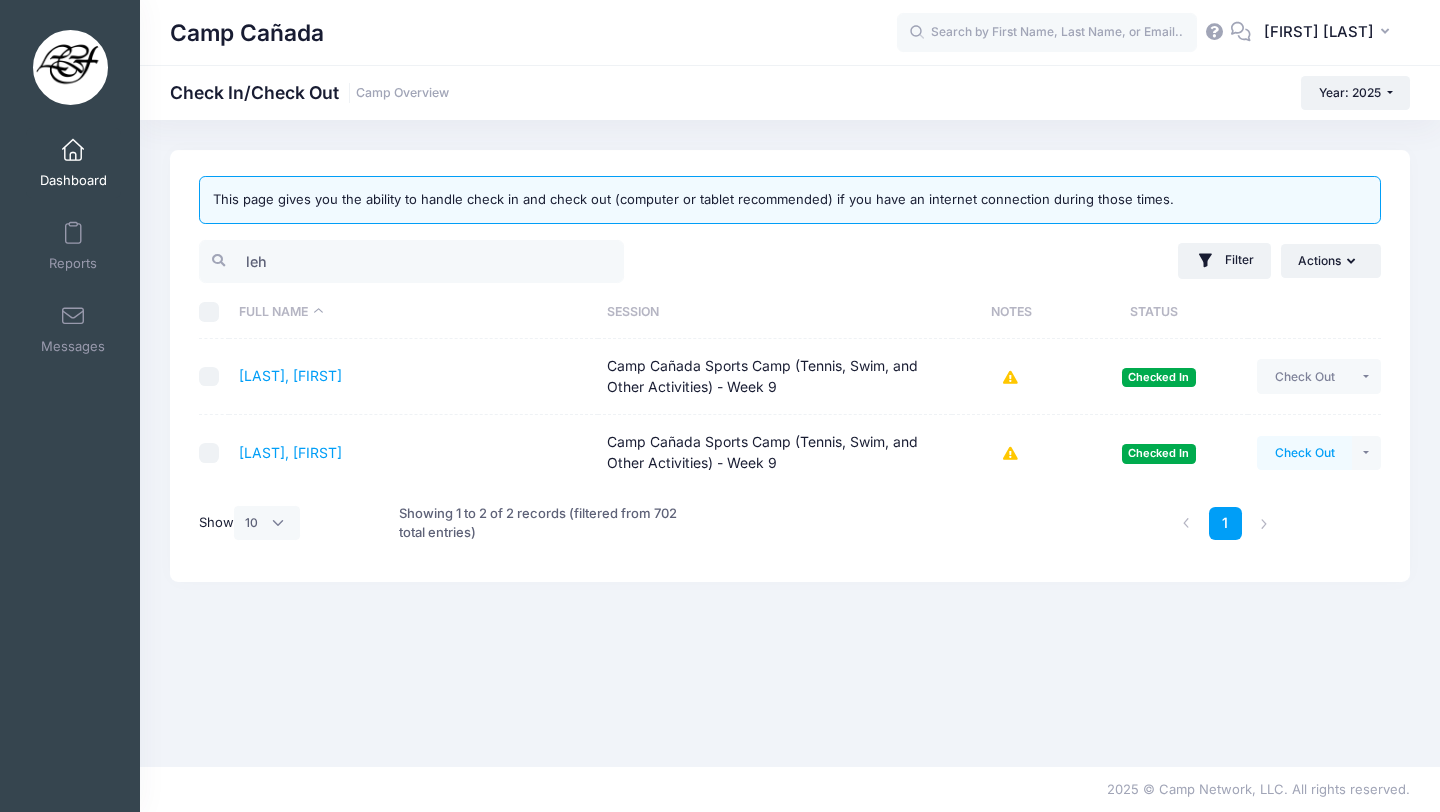 click on "Check Out" at bounding box center [1304, 453] 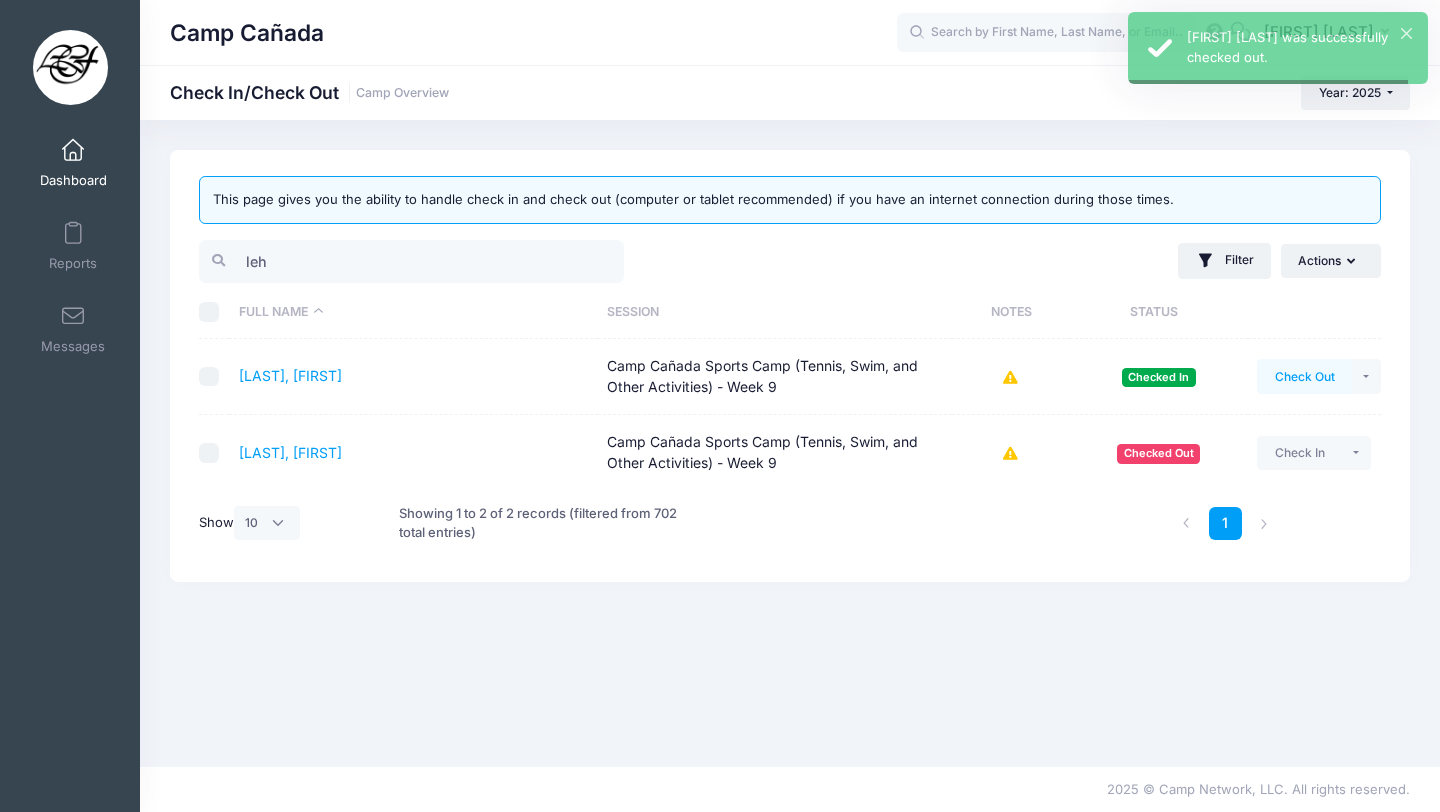 click on "Check Out" at bounding box center [1304, 376] 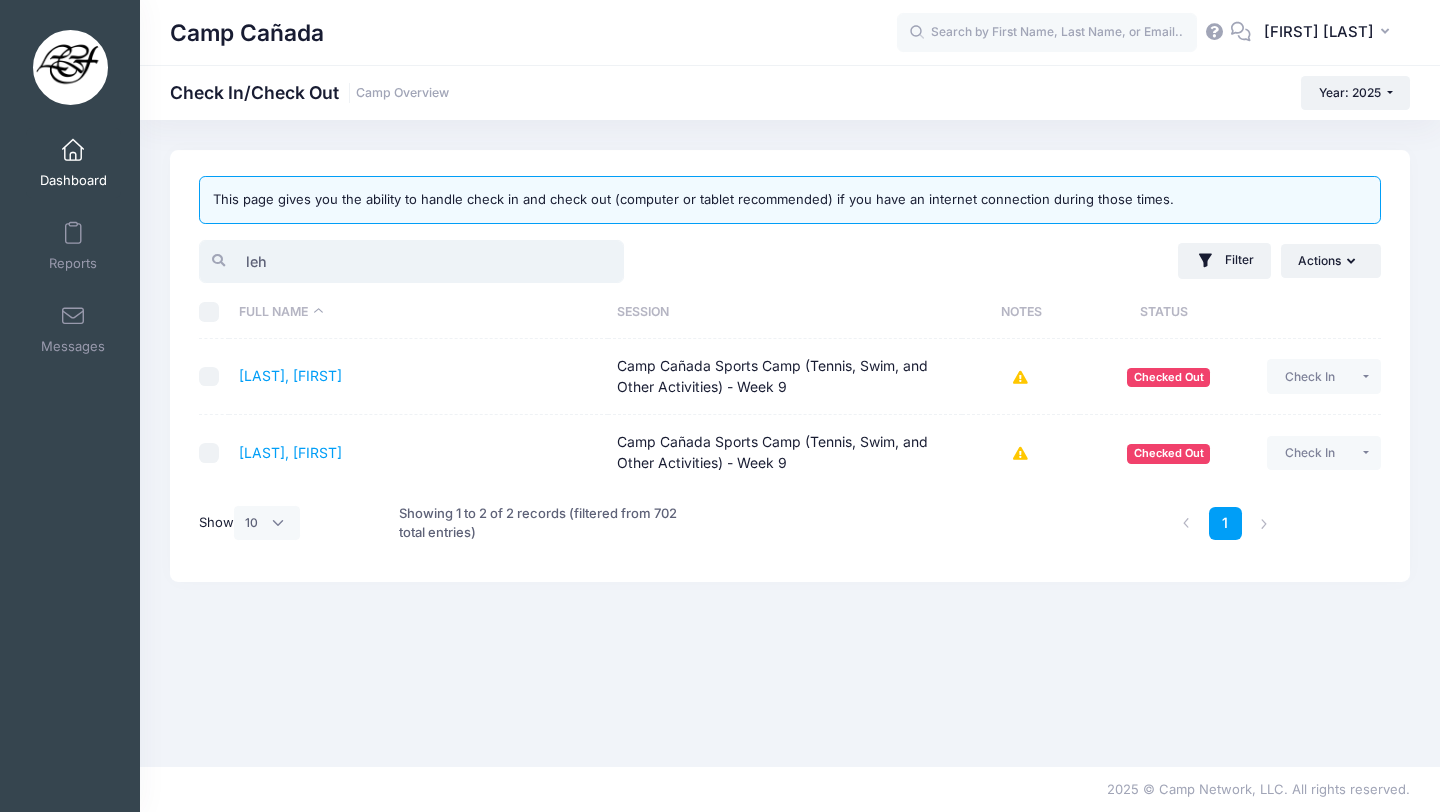 drag, startPoint x: 274, startPoint y: 271, endPoint x: 199, endPoint y: 262, distance: 75.53807 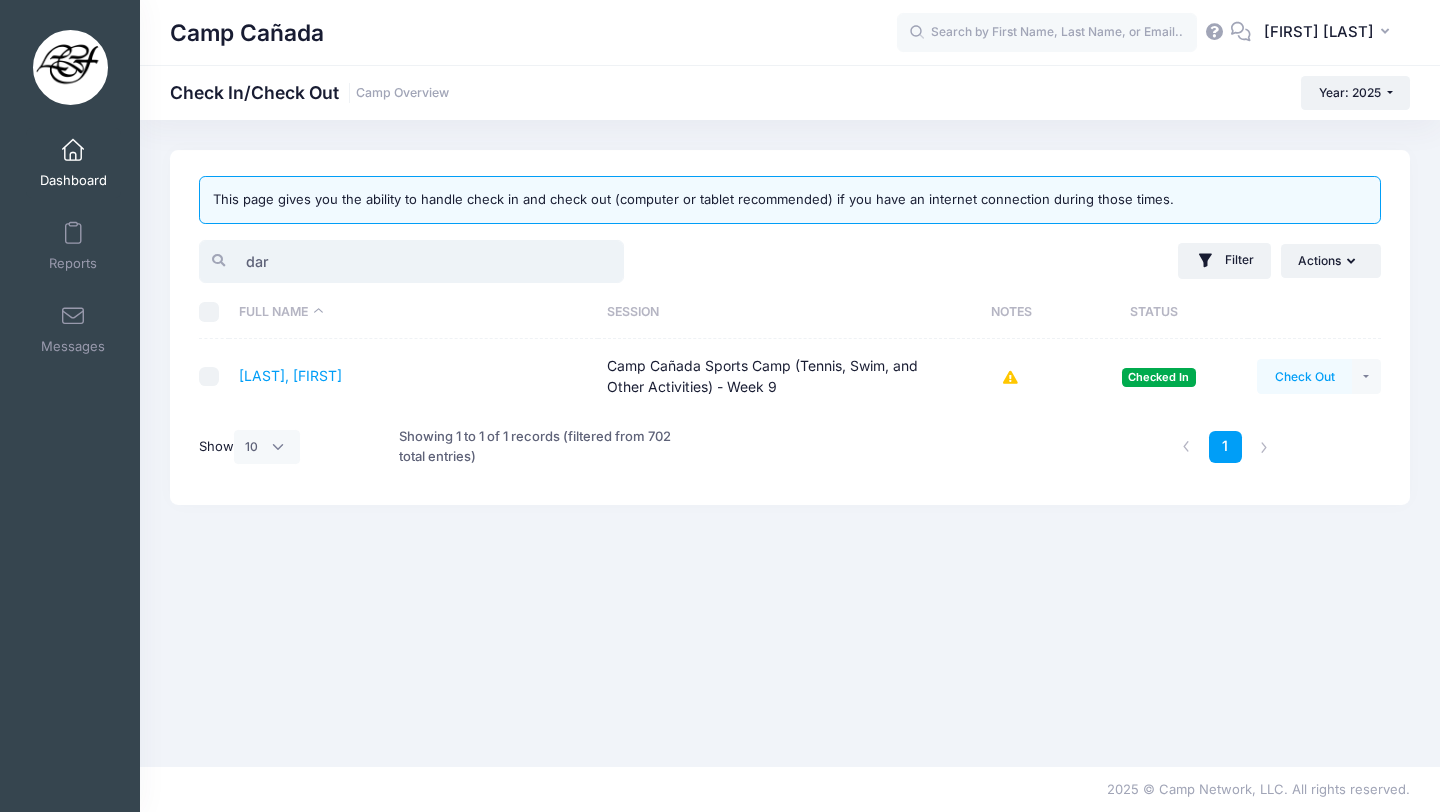 type on "dar" 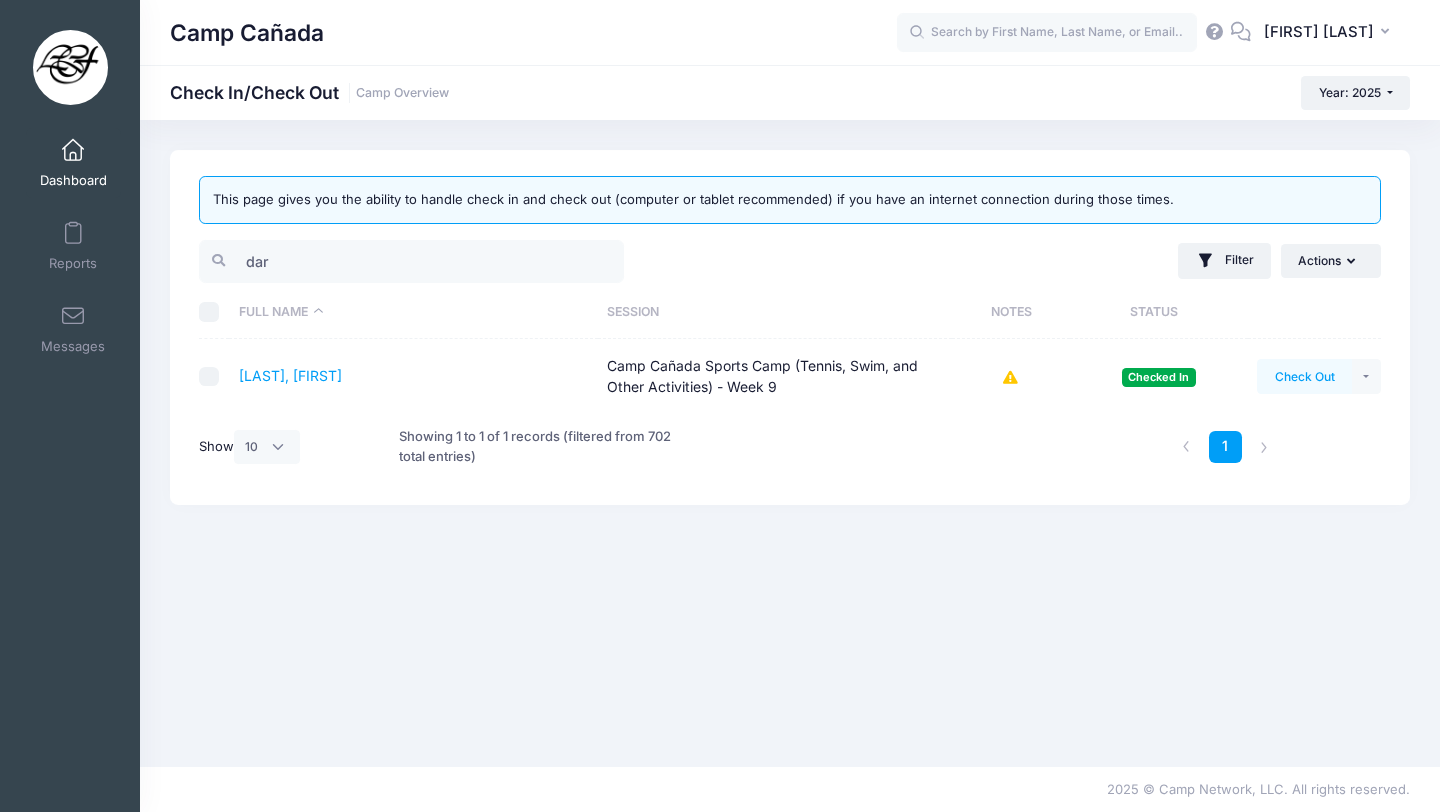 click on "Check Out" at bounding box center [1304, 376] 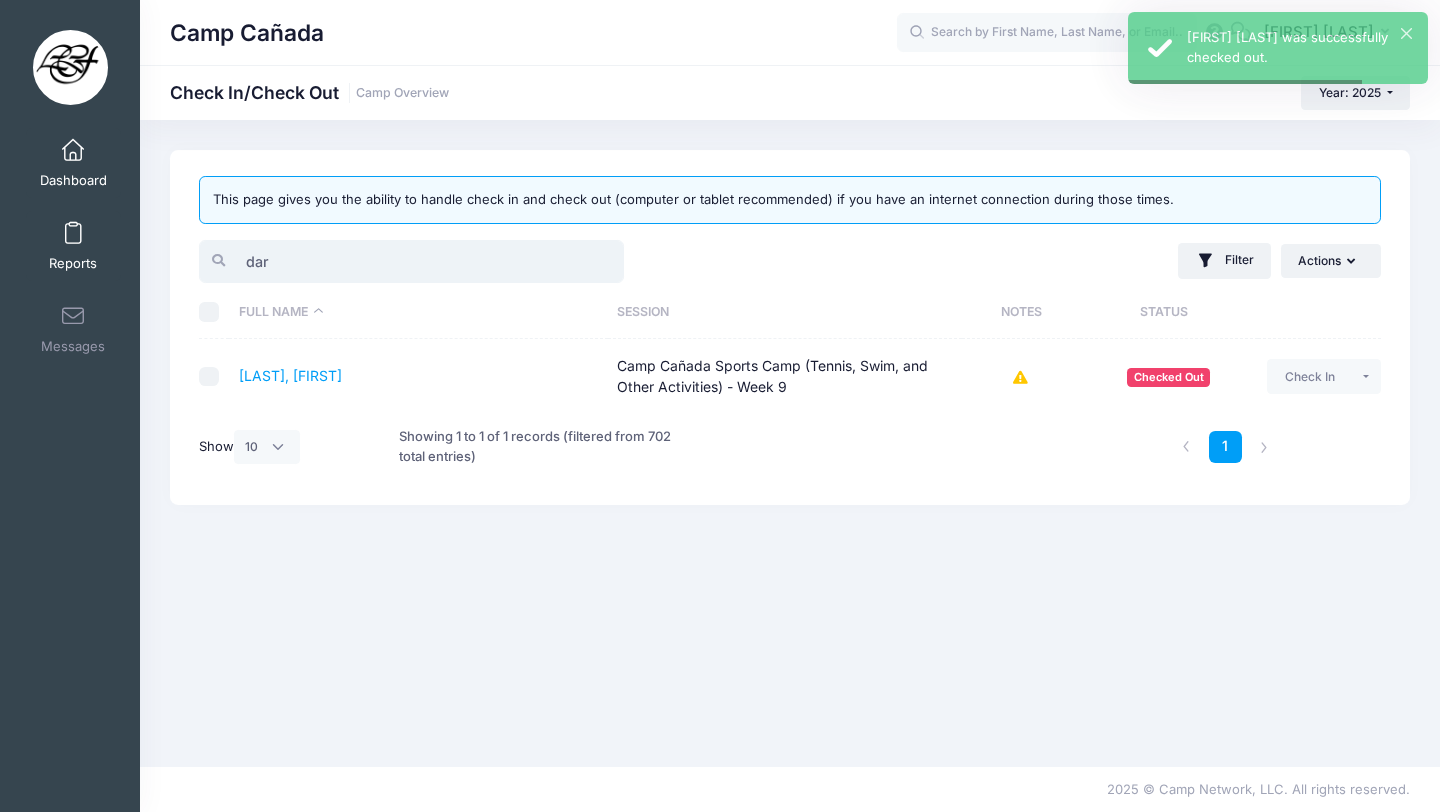 drag, startPoint x: 287, startPoint y: 266, endPoint x: 67, endPoint y: 264, distance: 220.0091 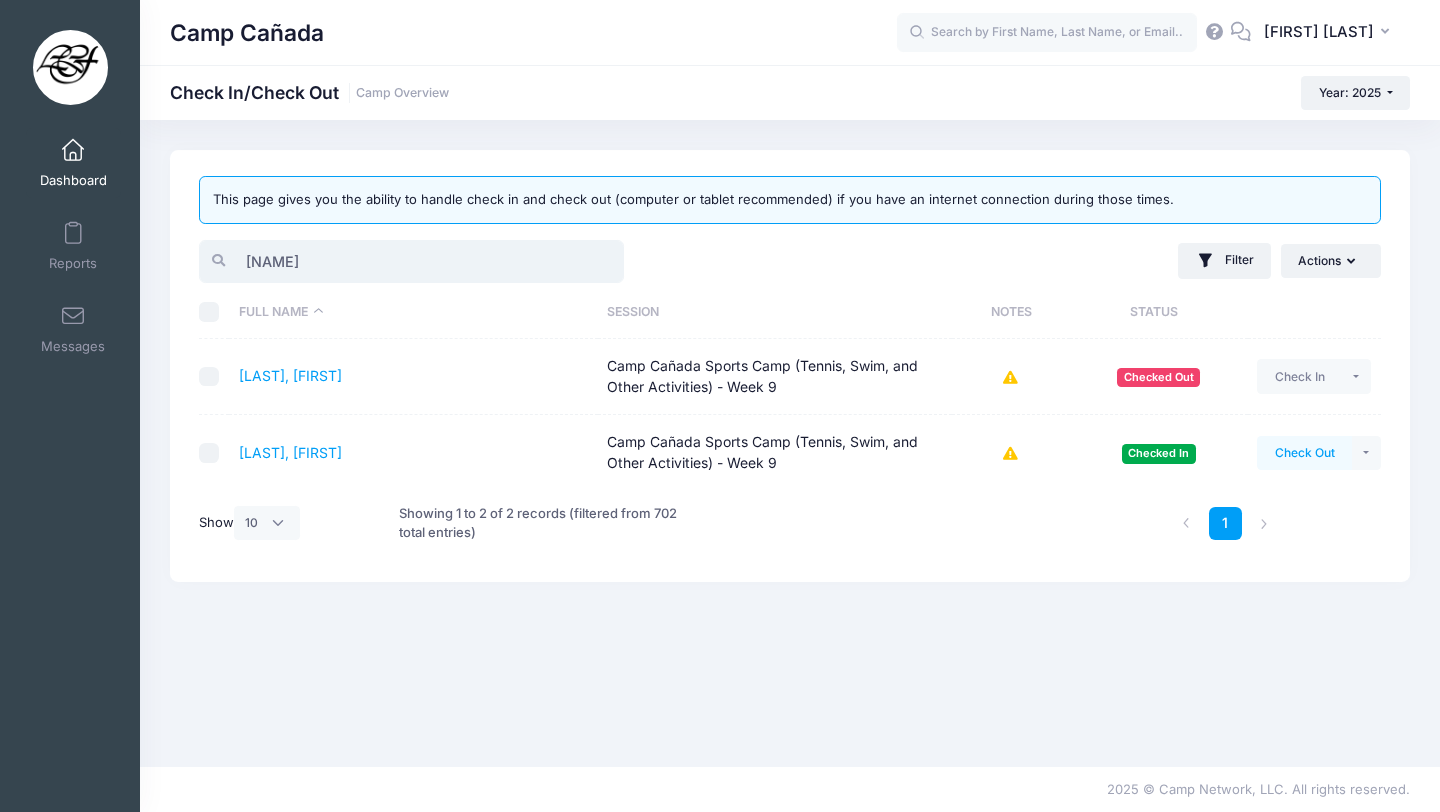 type on "henry" 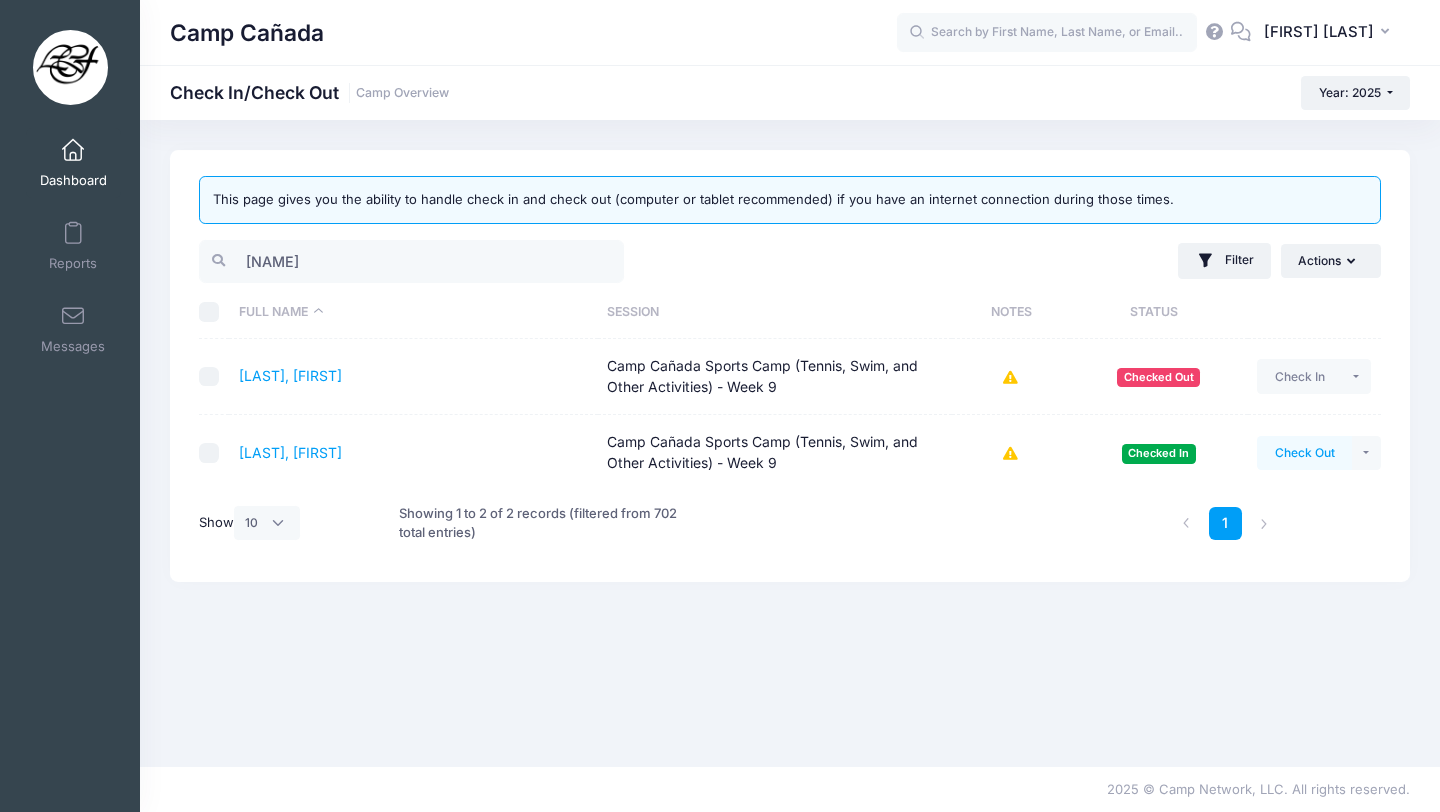 click on "Check Out" at bounding box center [1304, 453] 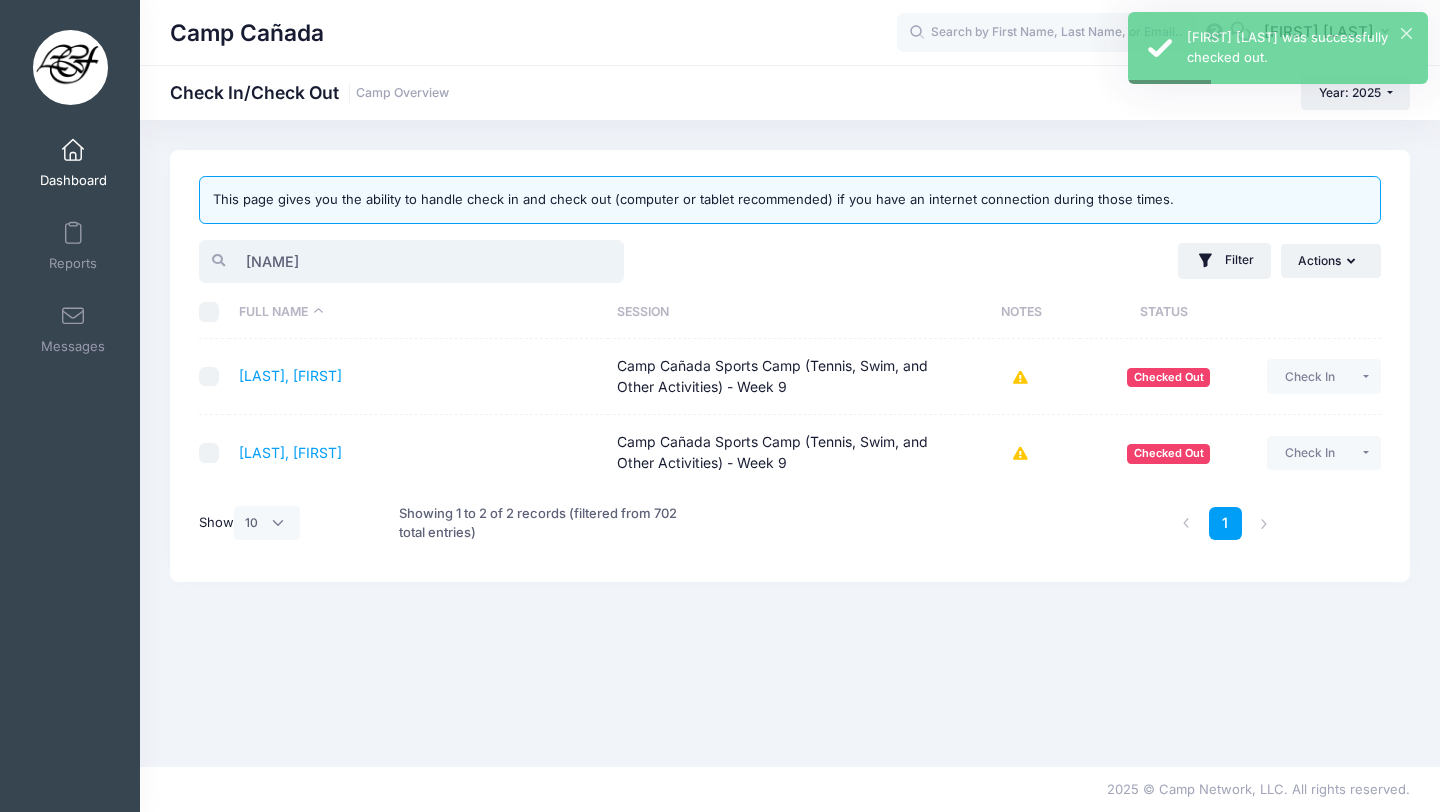 drag, startPoint x: 325, startPoint y: 260, endPoint x: 203, endPoint y: 256, distance: 122.06556 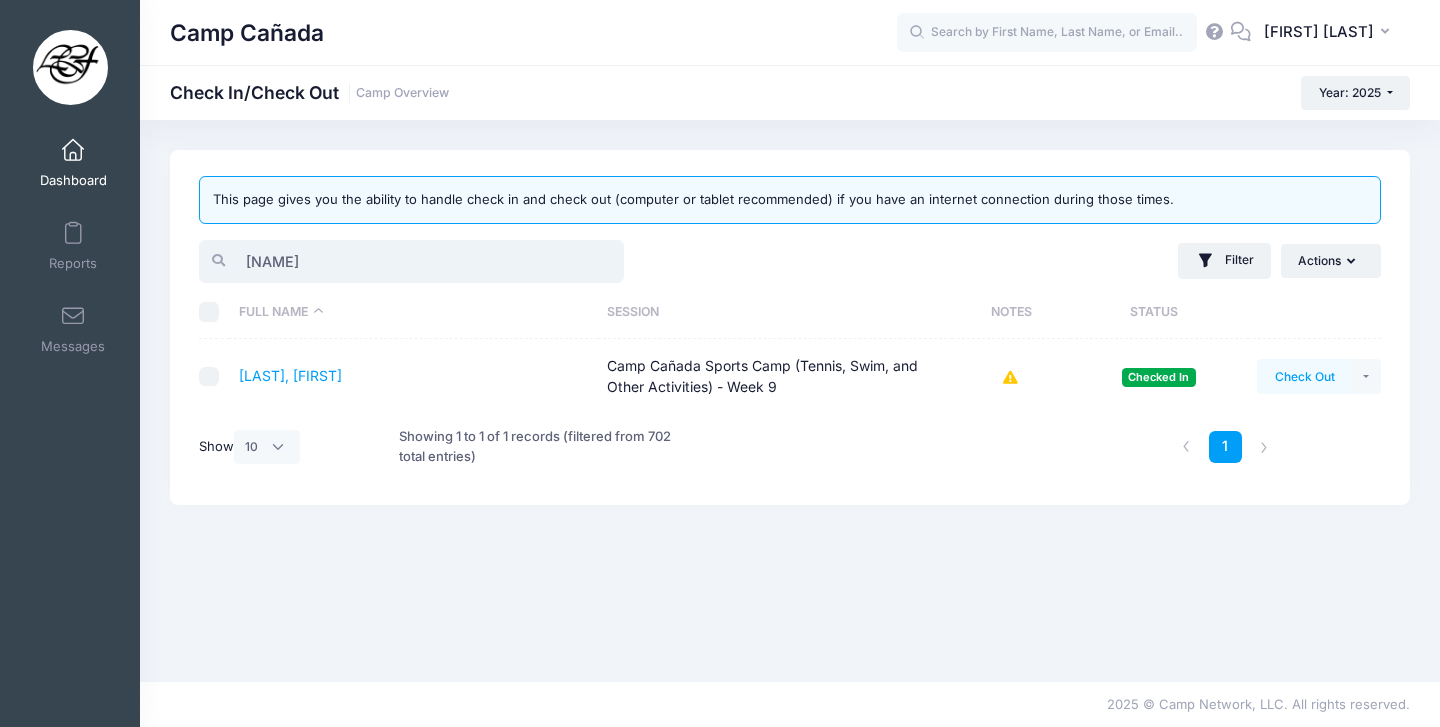 type on "brody" 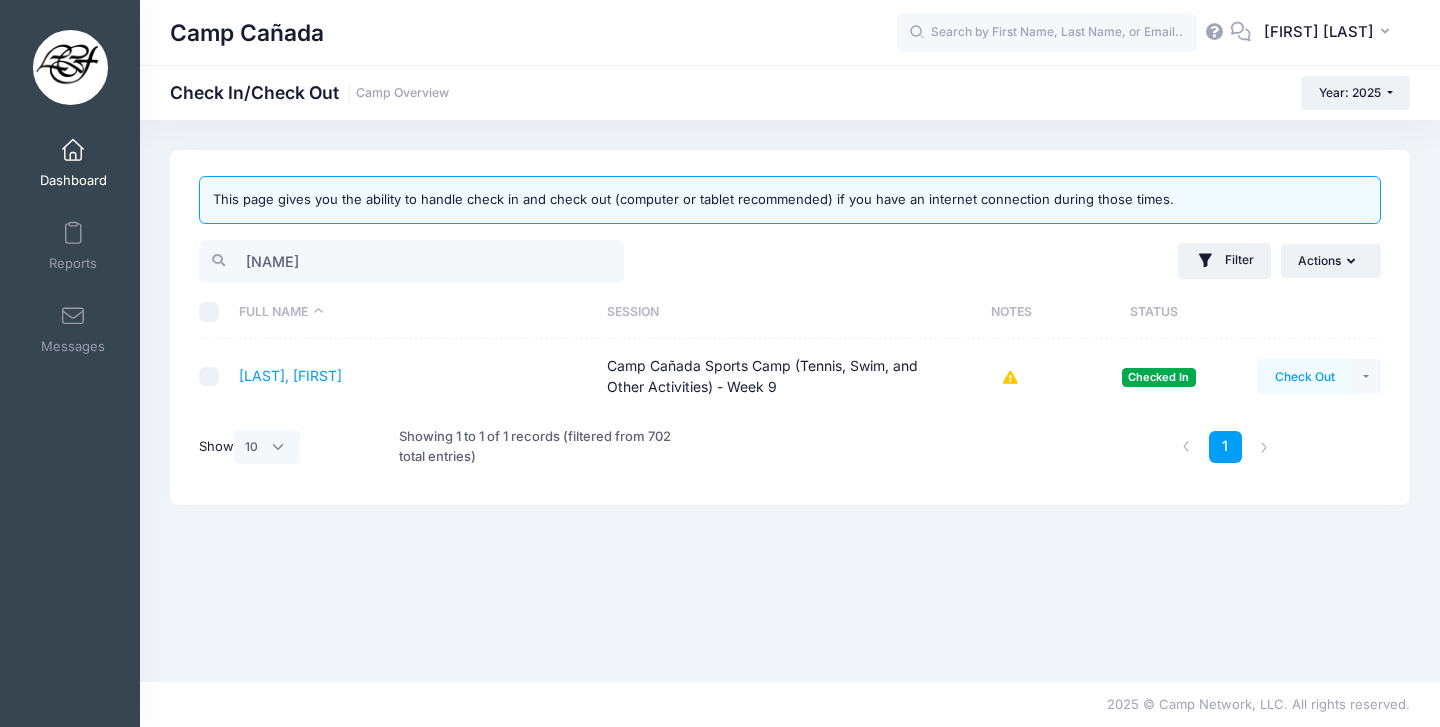 click on "Check Out" at bounding box center [1304, 376] 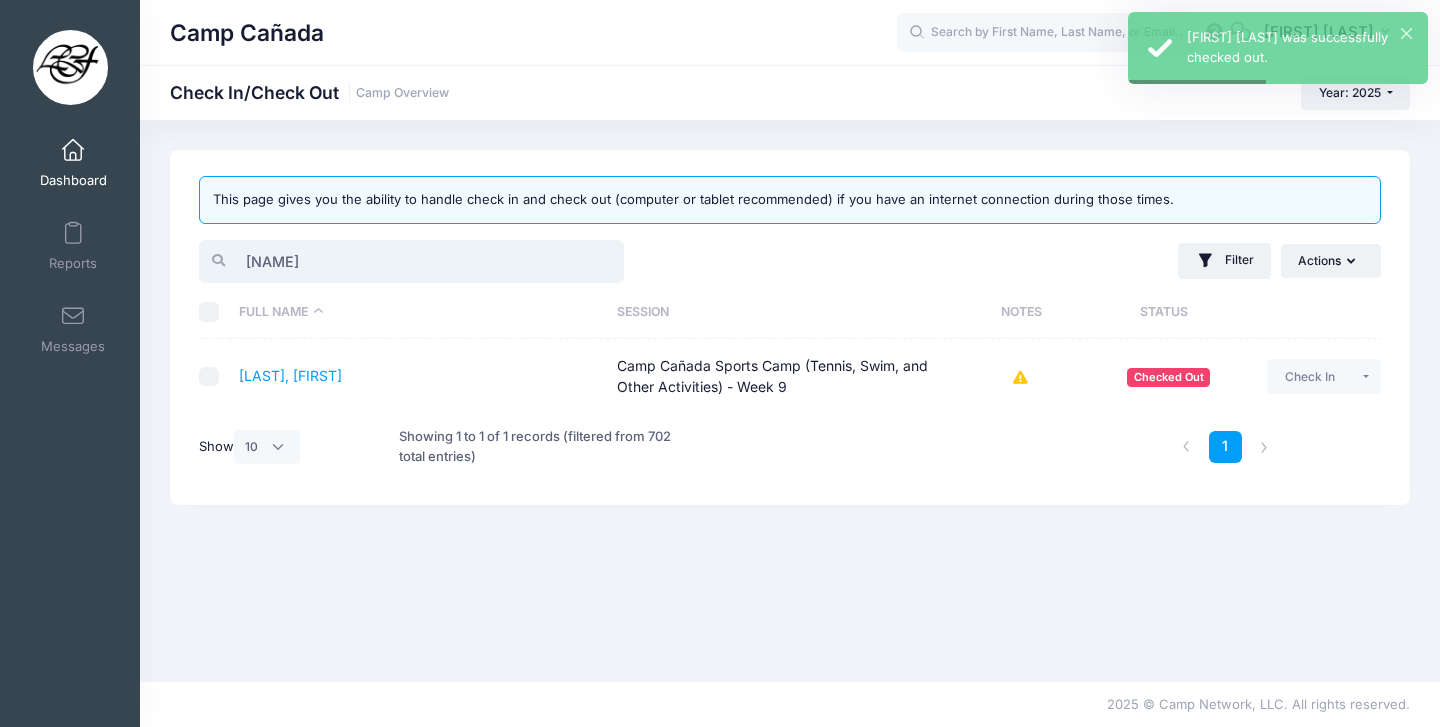 drag, startPoint x: 346, startPoint y: 261, endPoint x: 137, endPoint y: 241, distance: 209.95476 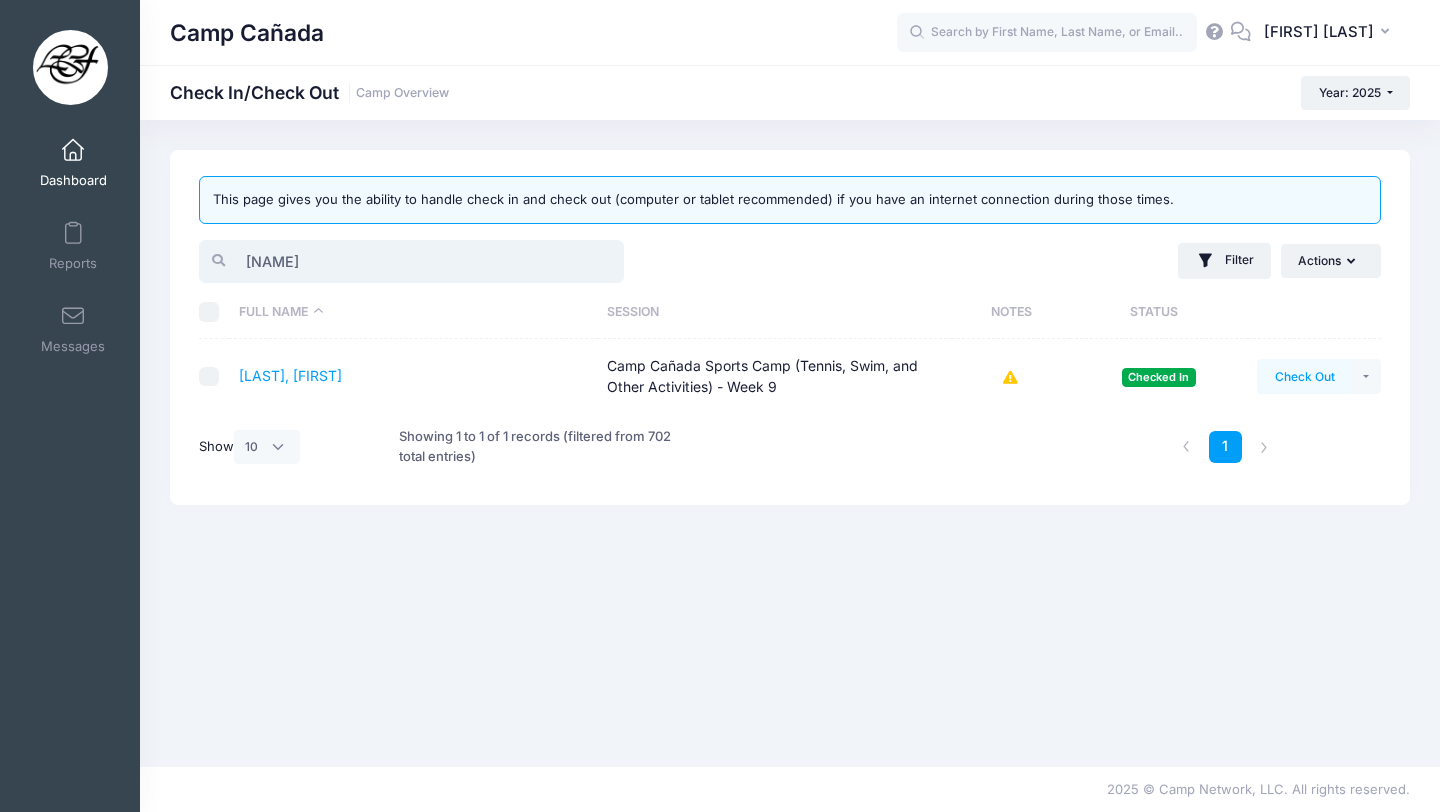 type on "[NAME]" 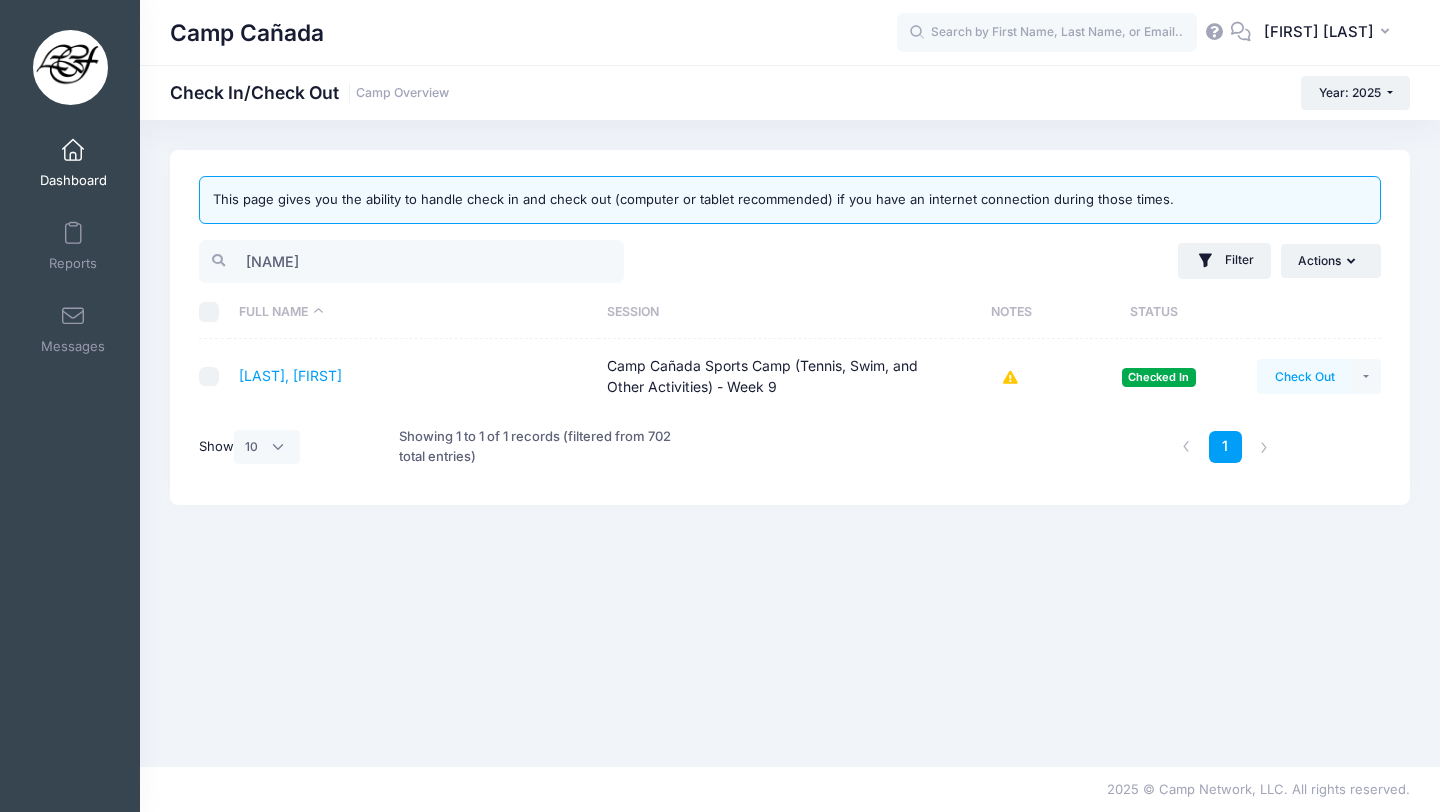 click on "Check Out" at bounding box center (1304, 376) 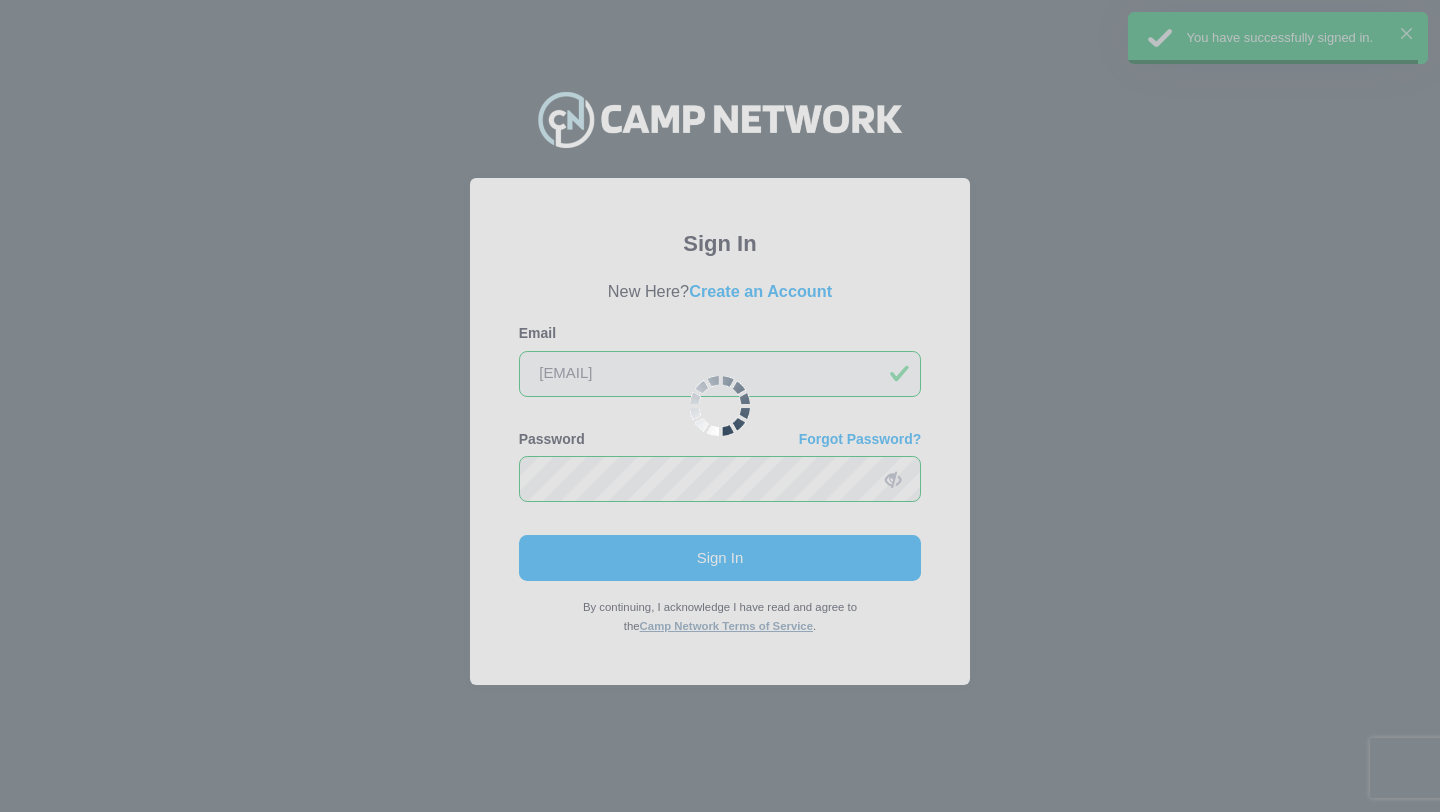 scroll, scrollTop: 0, scrollLeft: 0, axis: both 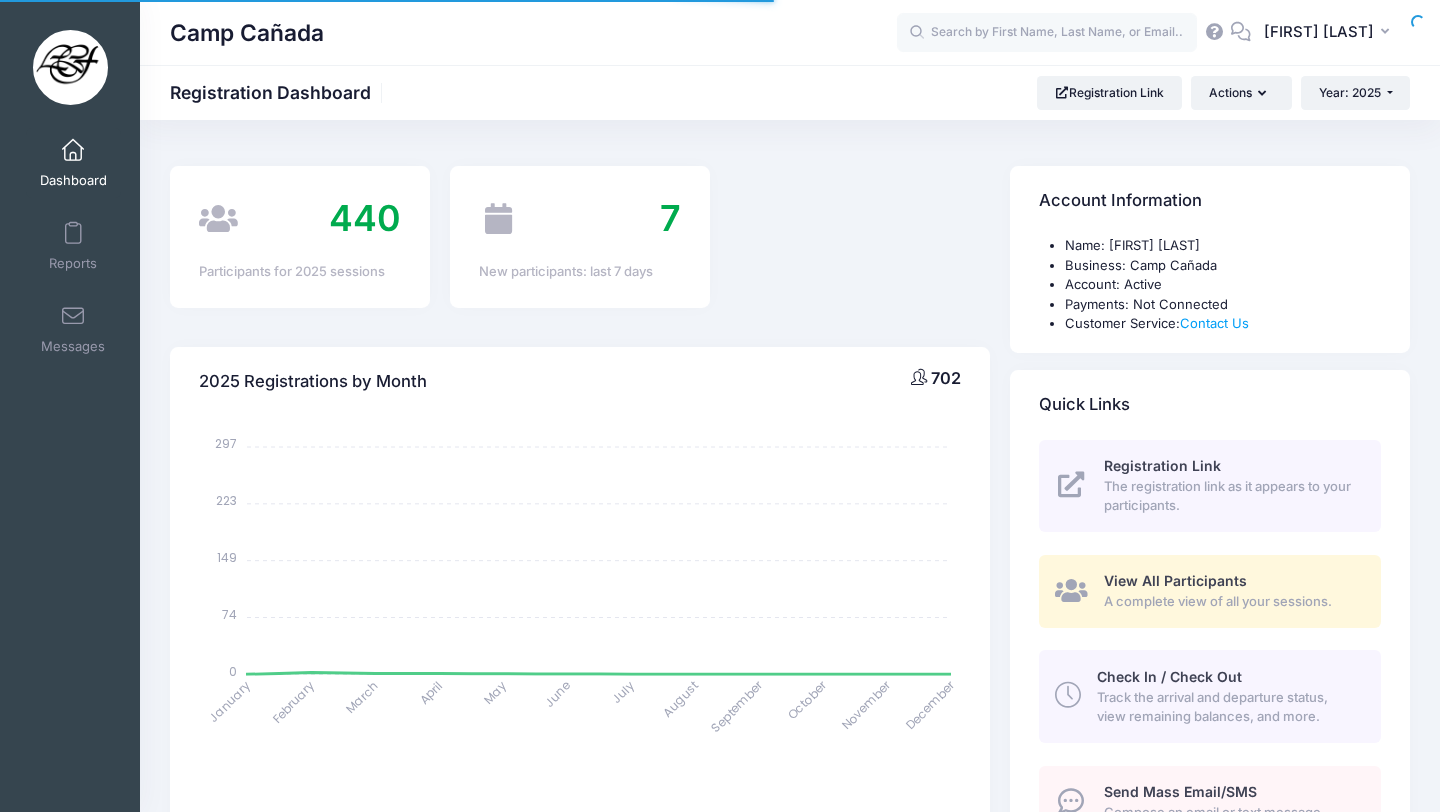 select 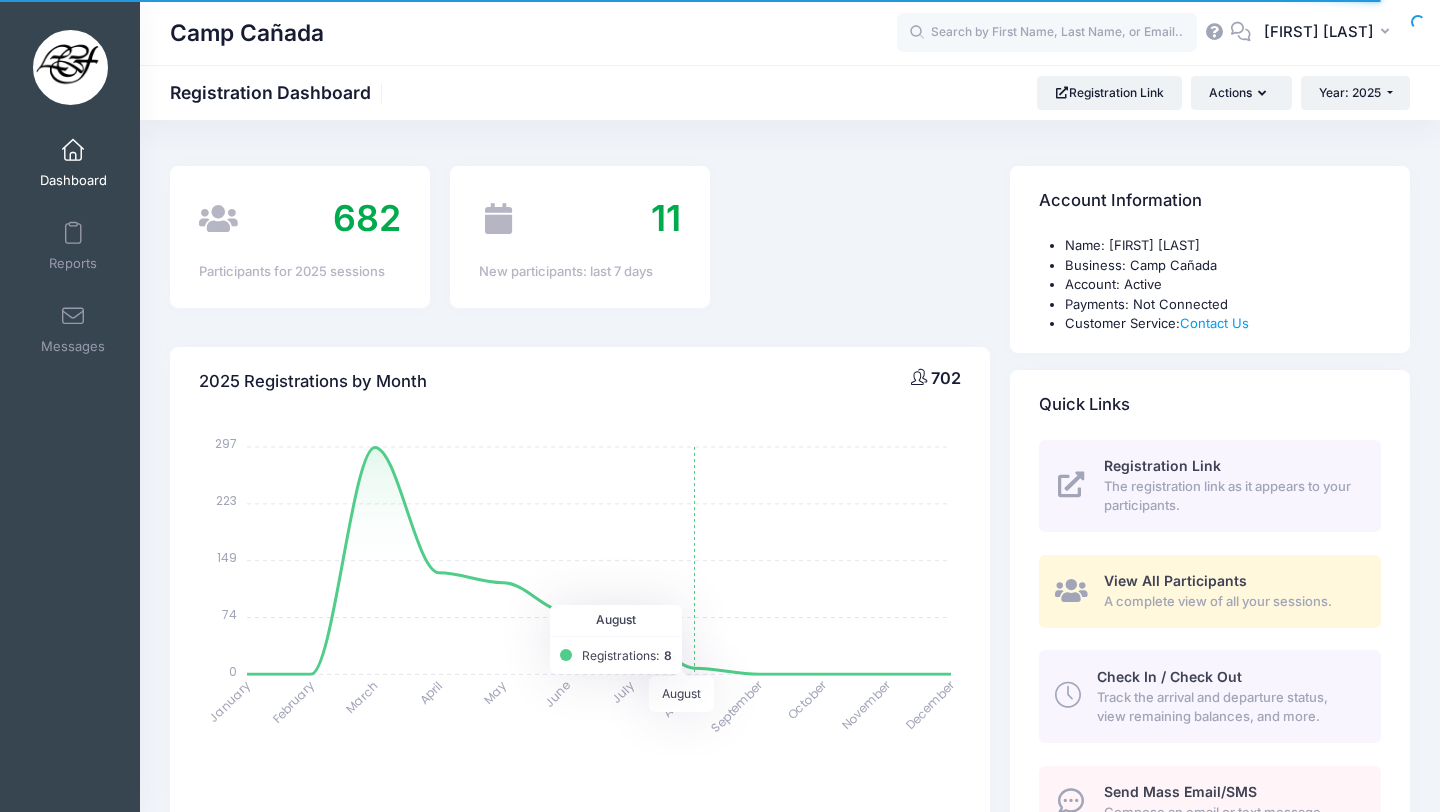 click on "Track the arrival and departure status, view remaining balances, and more." at bounding box center (1227, 707) 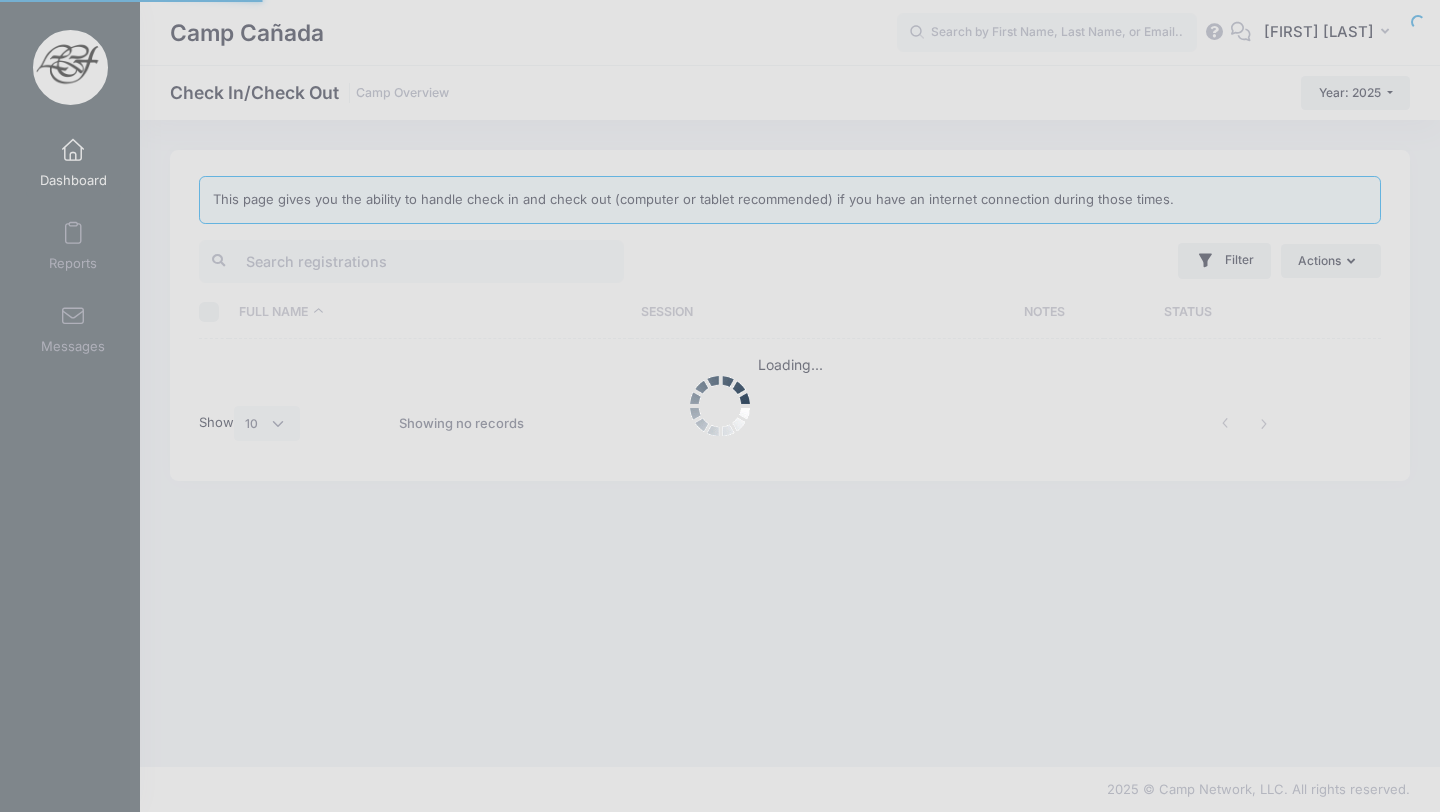 select on "10" 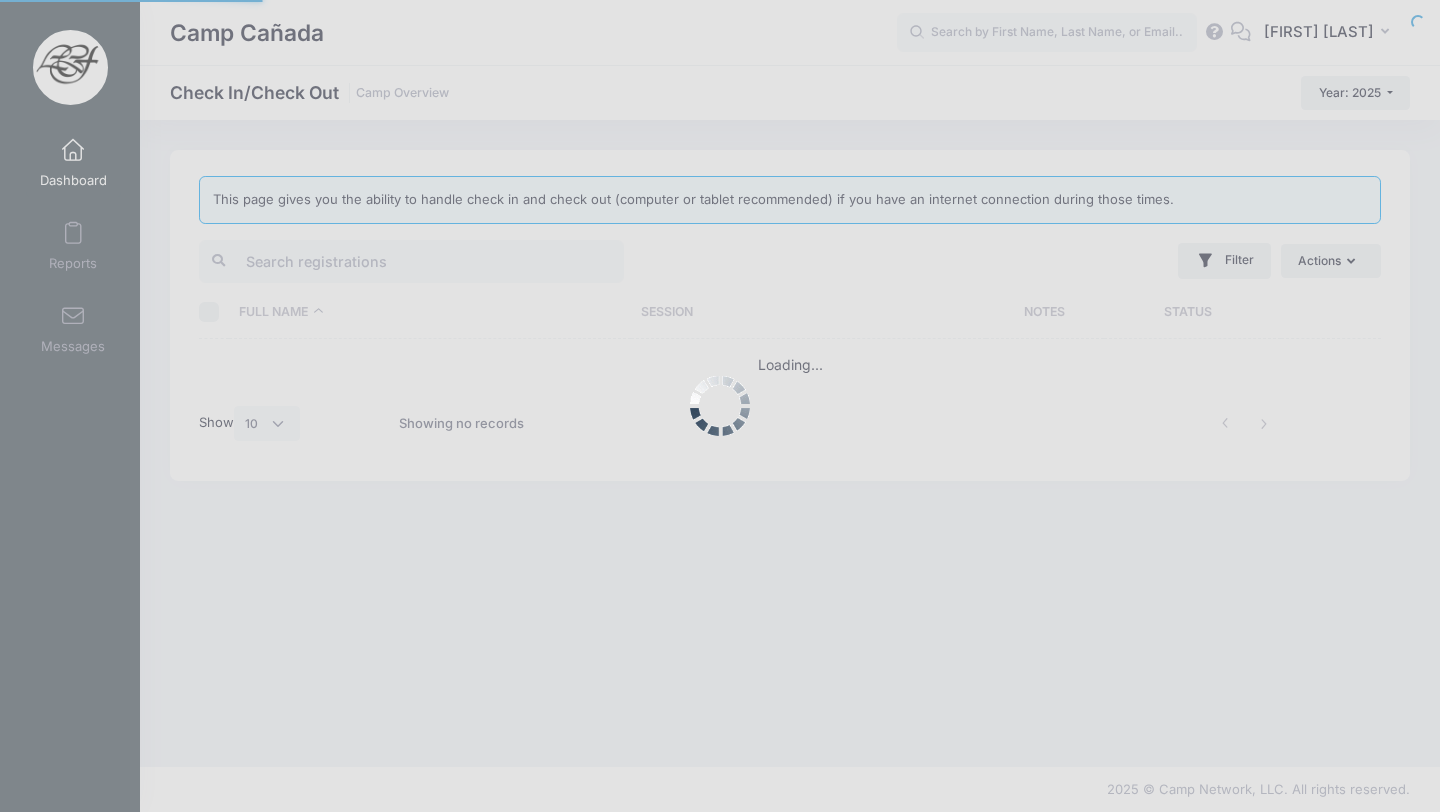 scroll, scrollTop: 0, scrollLeft: 0, axis: both 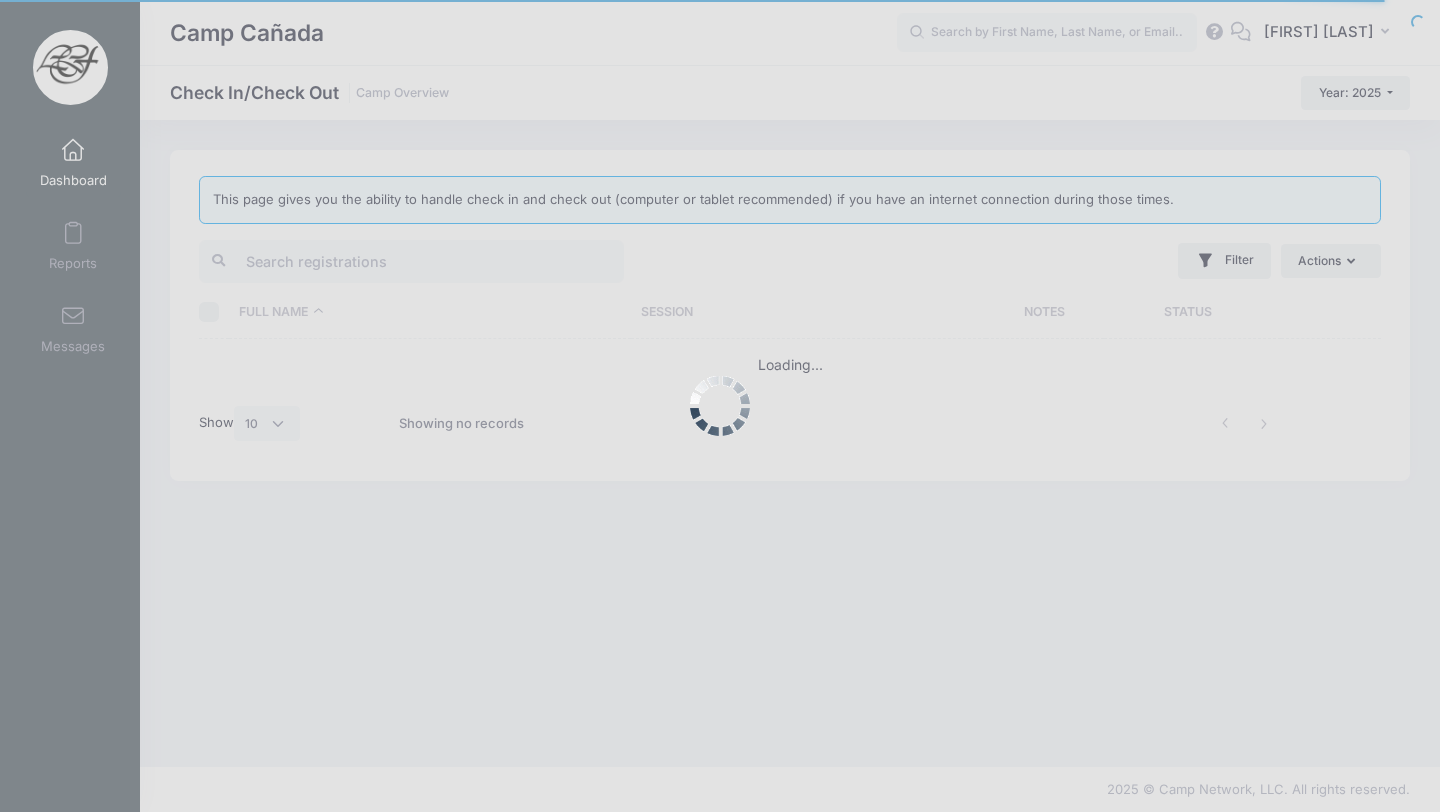 click at bounding box center [720, 406] 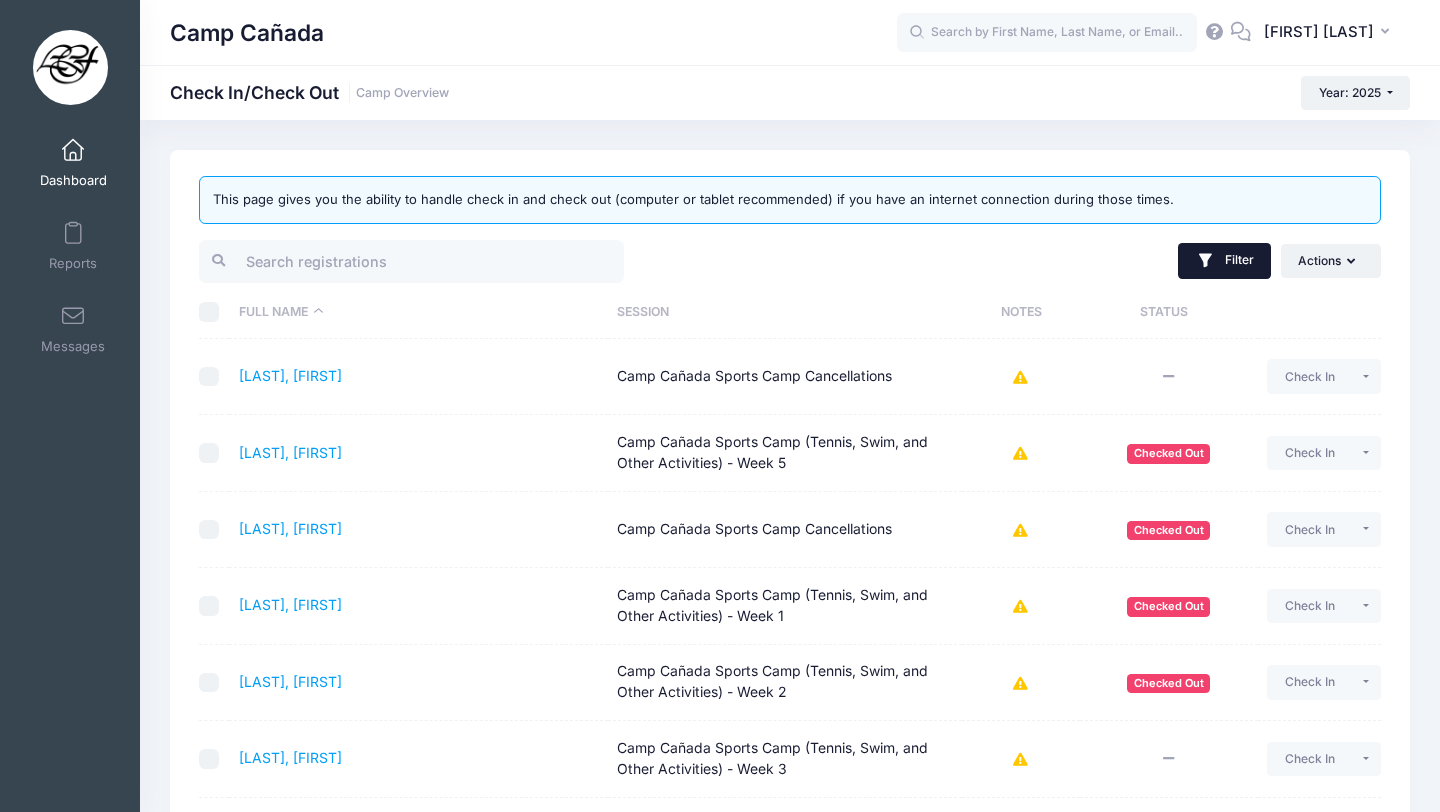 click on "Filter" at bounding box center (1224, 261) 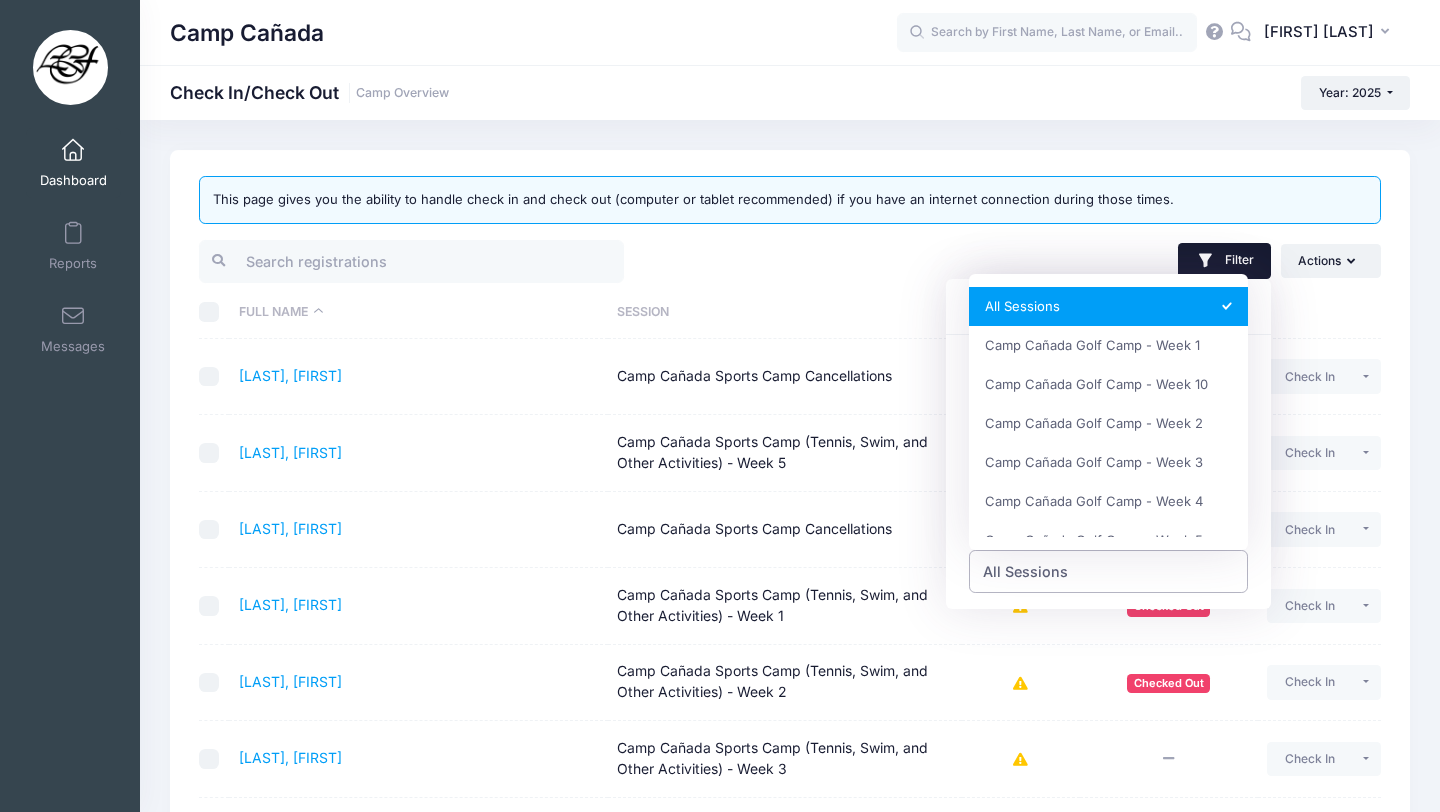 click on "All Sessions" at bounding box center (1025, 571) 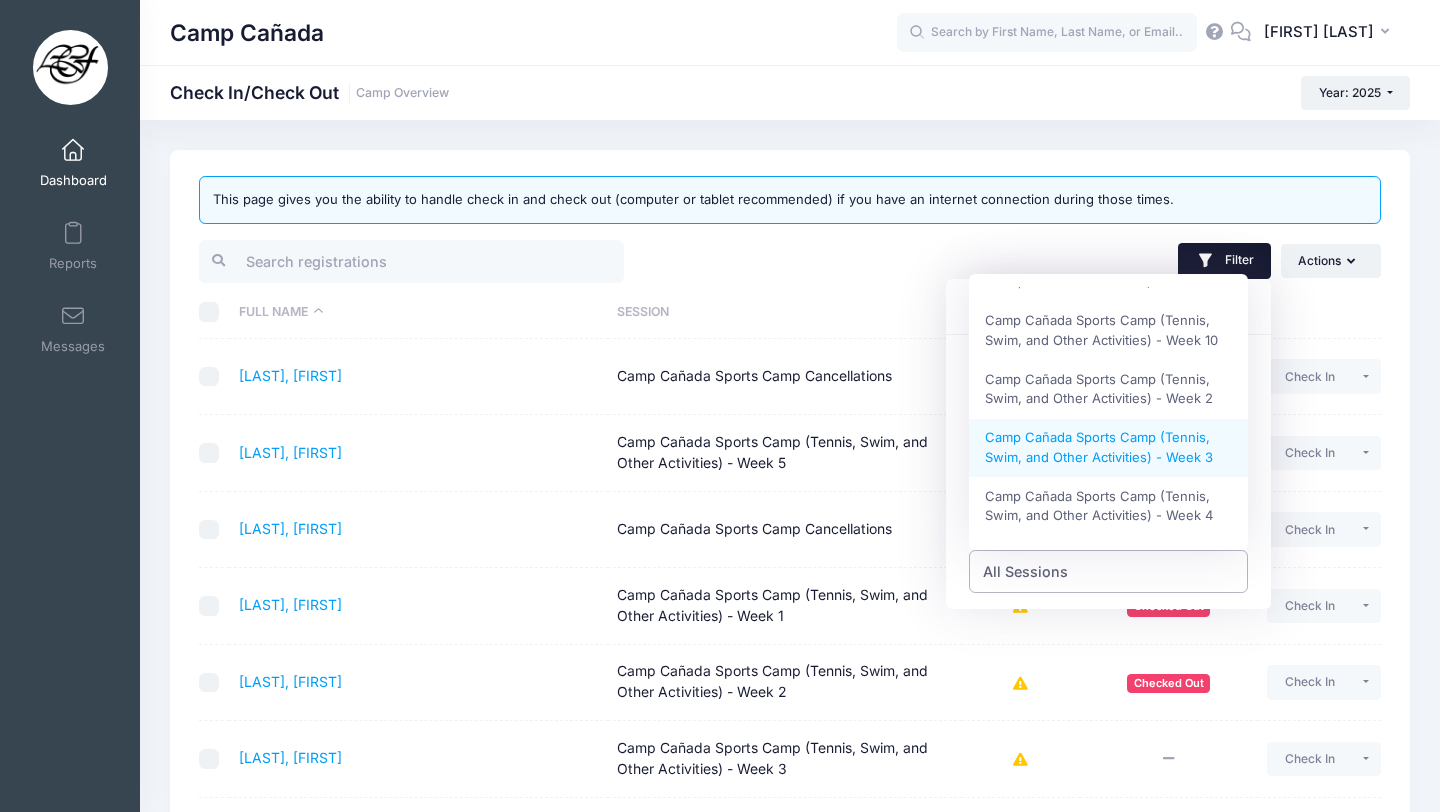 scroll, scrollTop: 822, scrollLeft: 0, axis: vertical 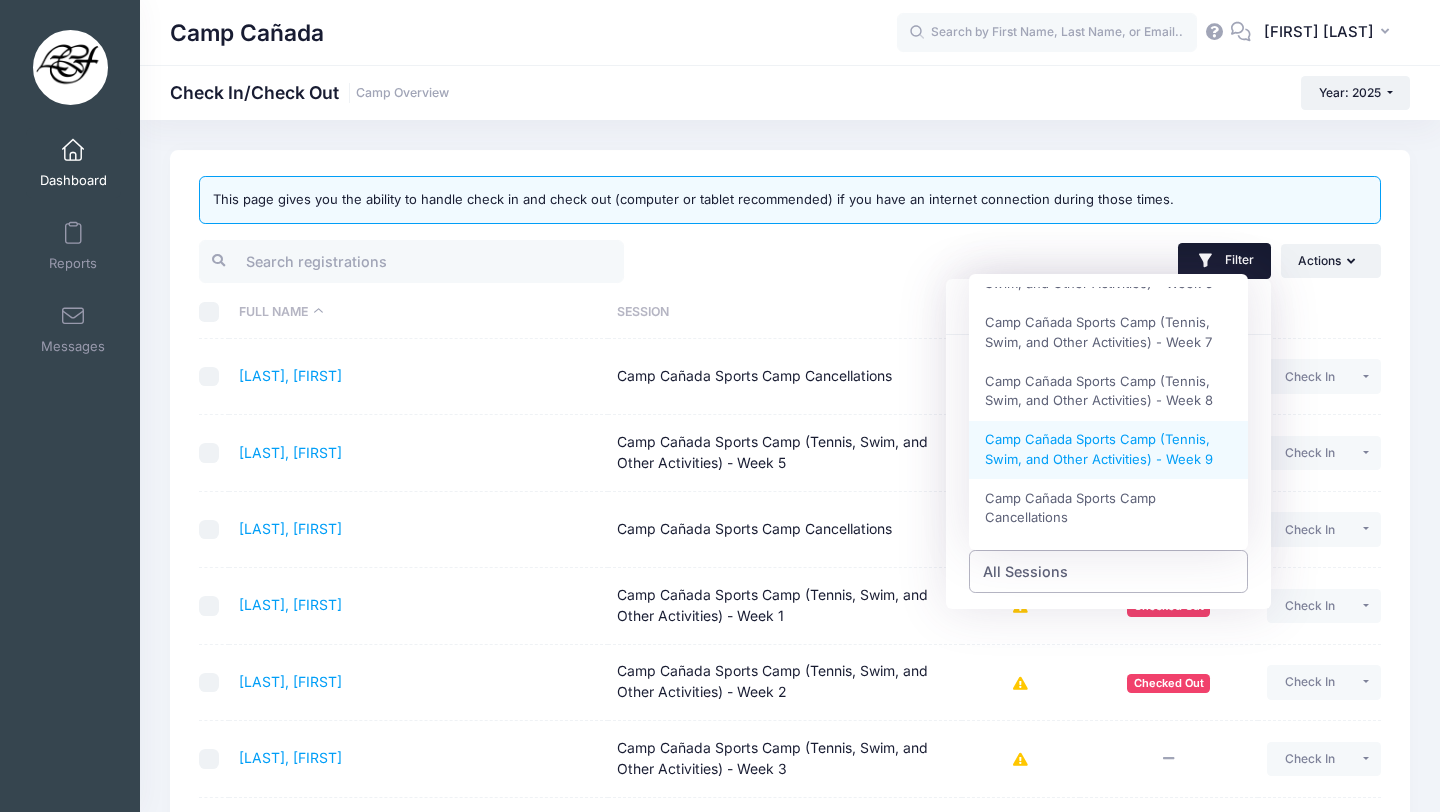 select on "Camp Cañada Sports Camp (Tennis, Swim, and Other Activities) - Week 9" 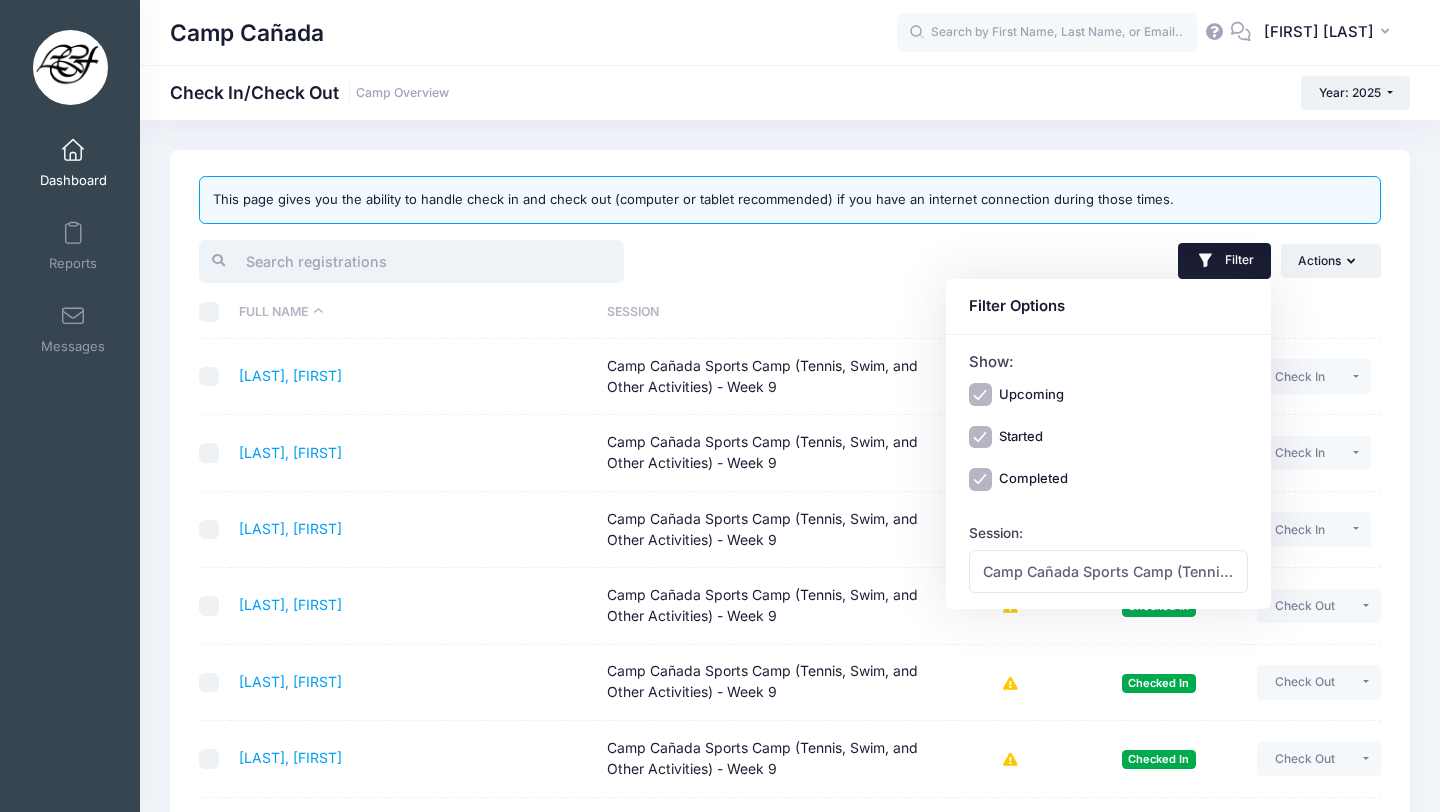 click at bounding box center [411, 261] 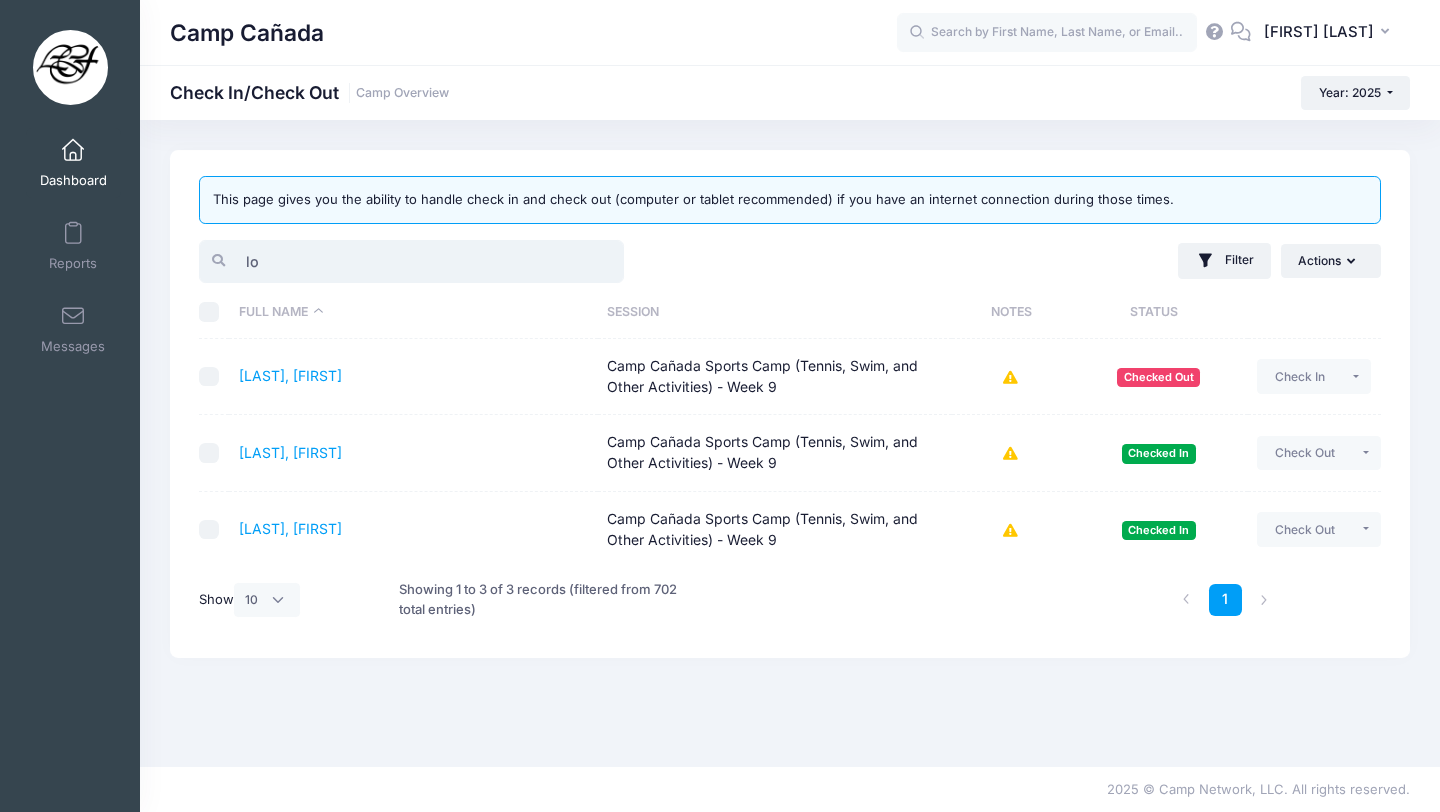 type on "l" 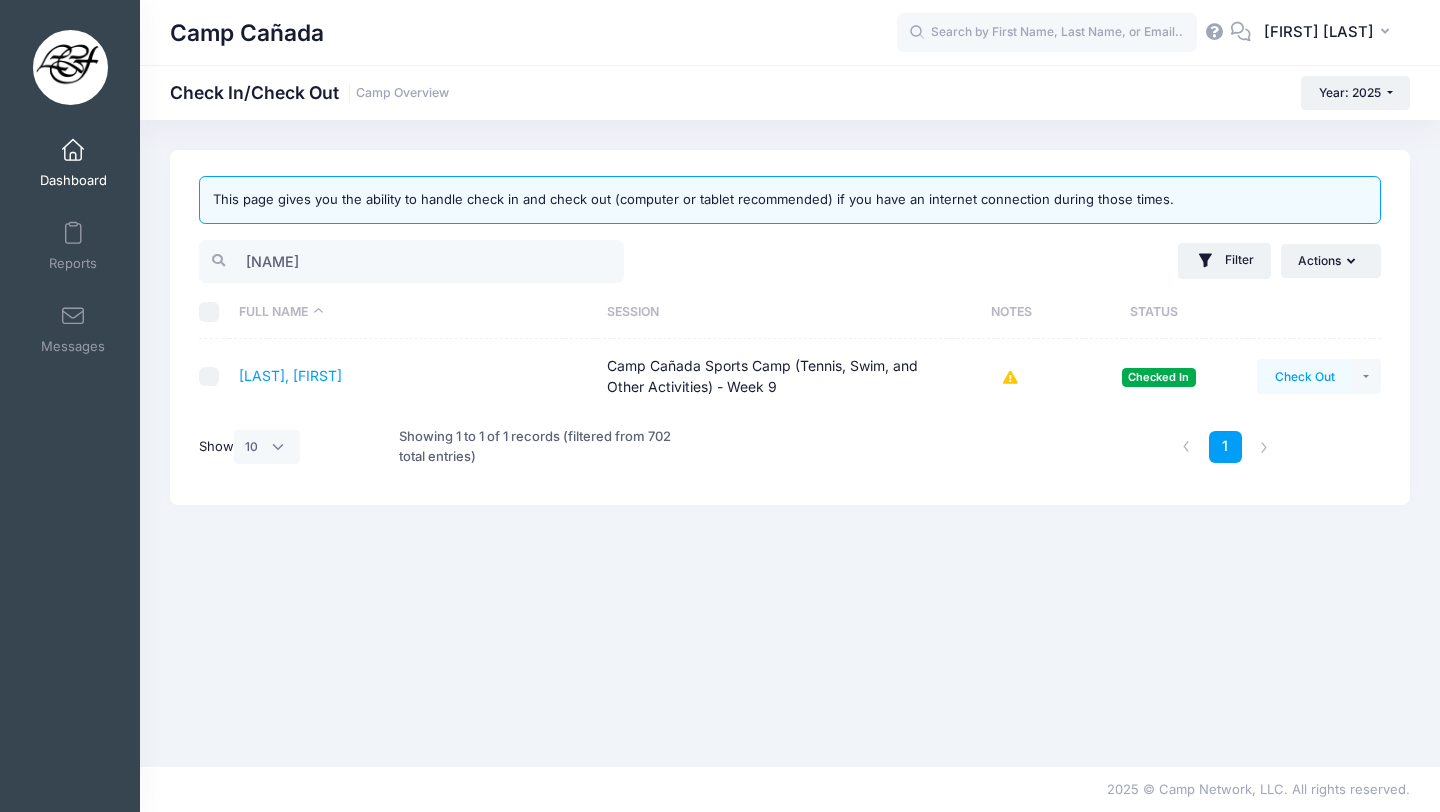 click on "Check Out" at bounding box center [1304, 376] 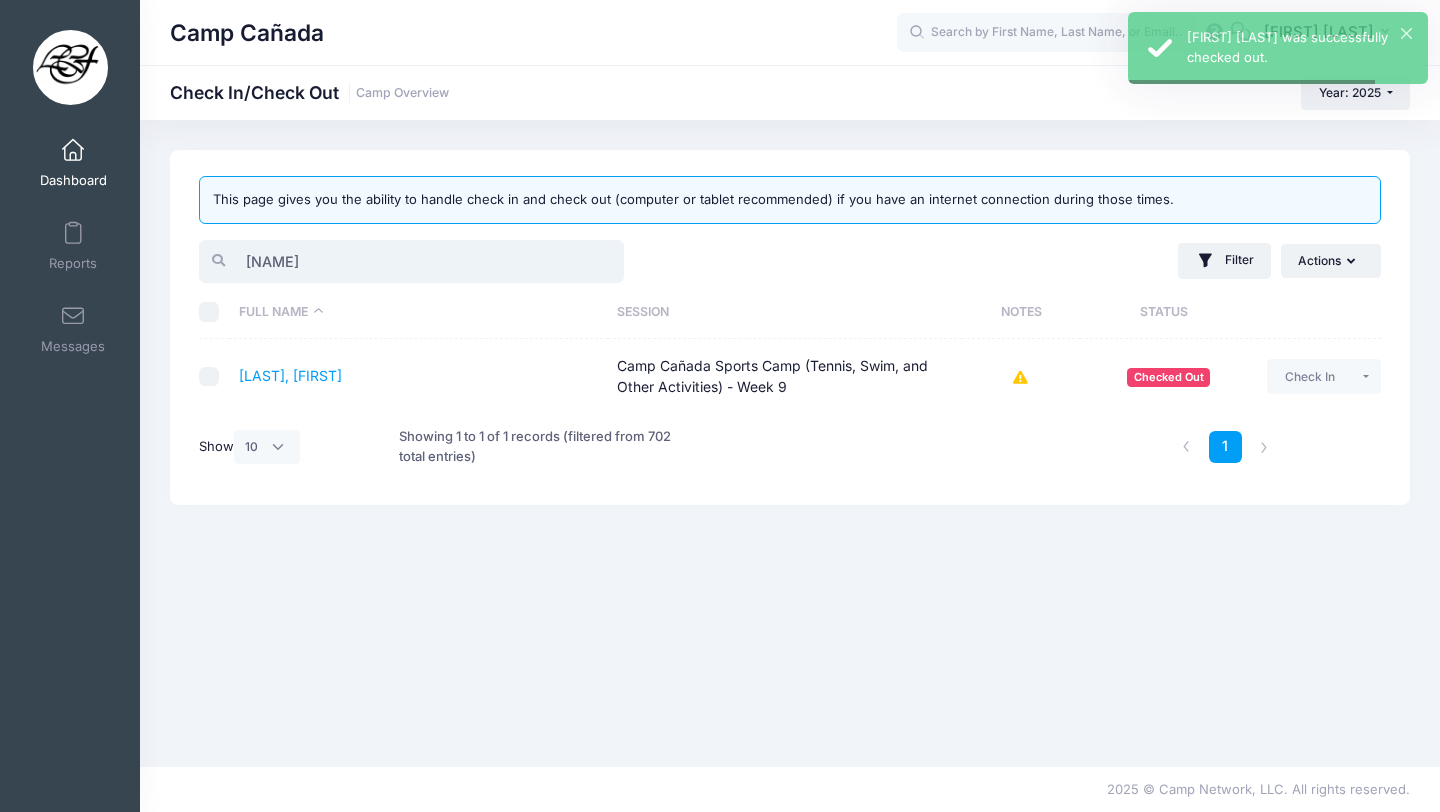 drag, startPoint x: 369, startPoint y: 255, endPoint x: 190, endPoint y: 255, distance: 179 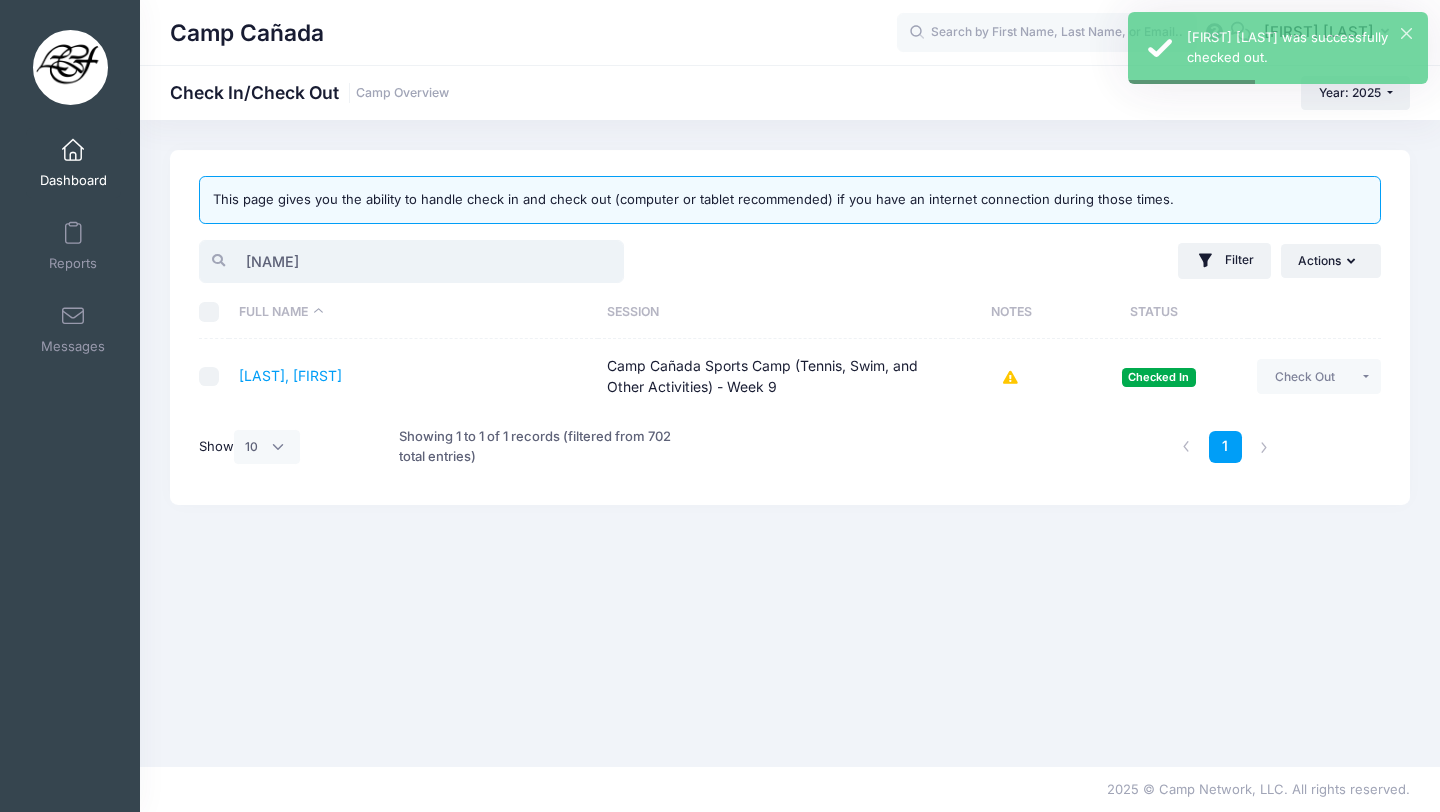 type on "[NAME]" 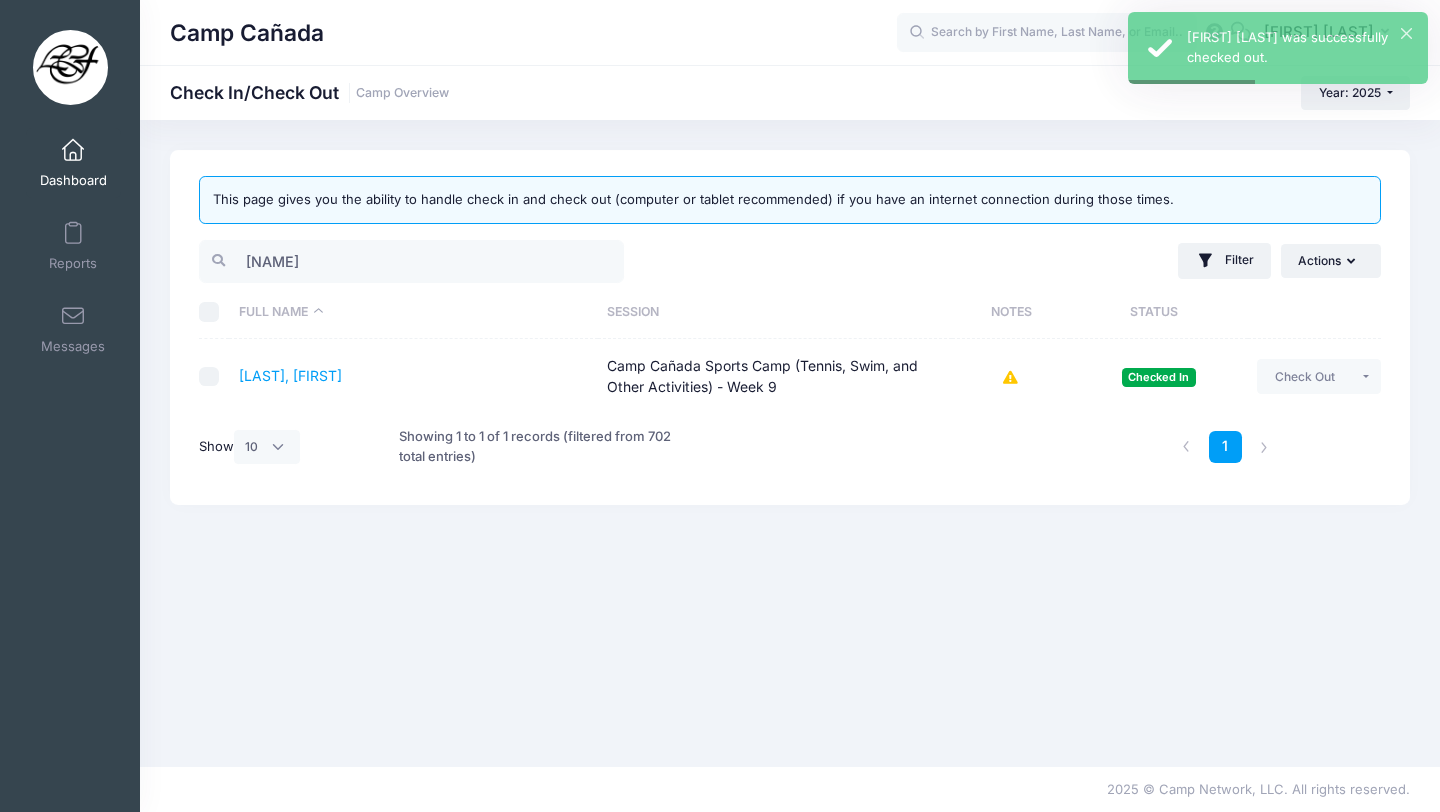 click on "Check Out" at bounding box center (1304, 376) 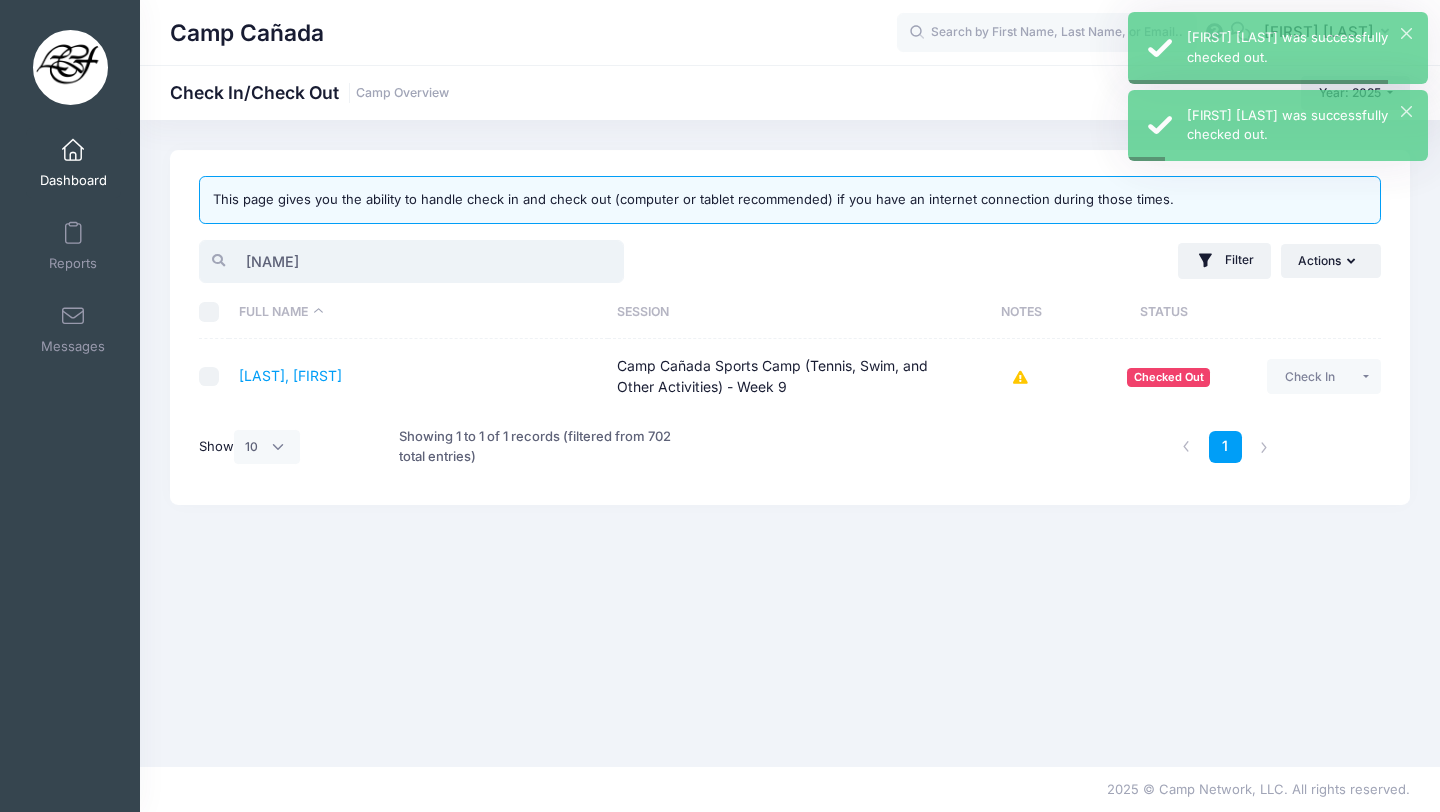 drag, startPoint x: 310, startPoint y: 261, endPoint x: 122, endPoint y: 261, distance: 188 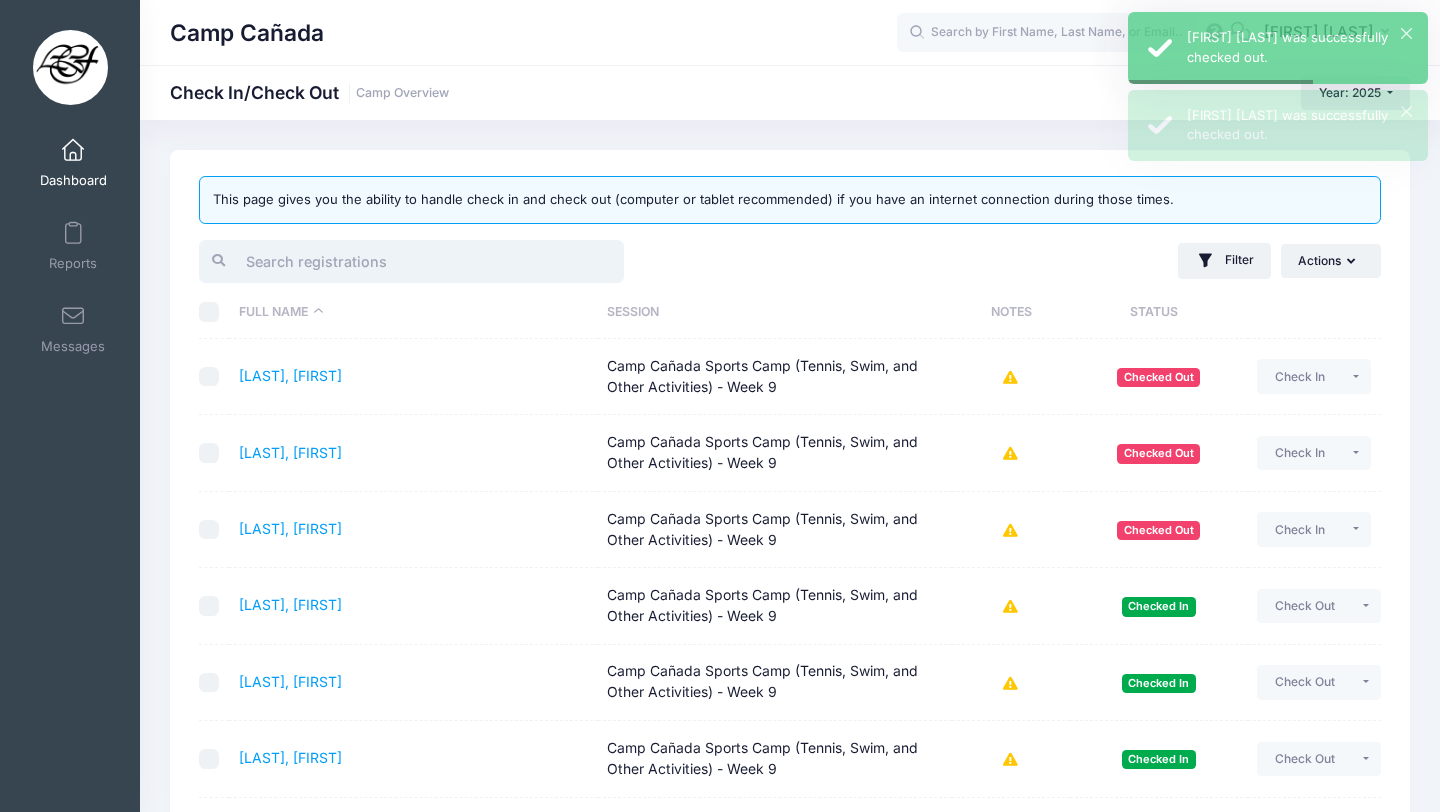 type 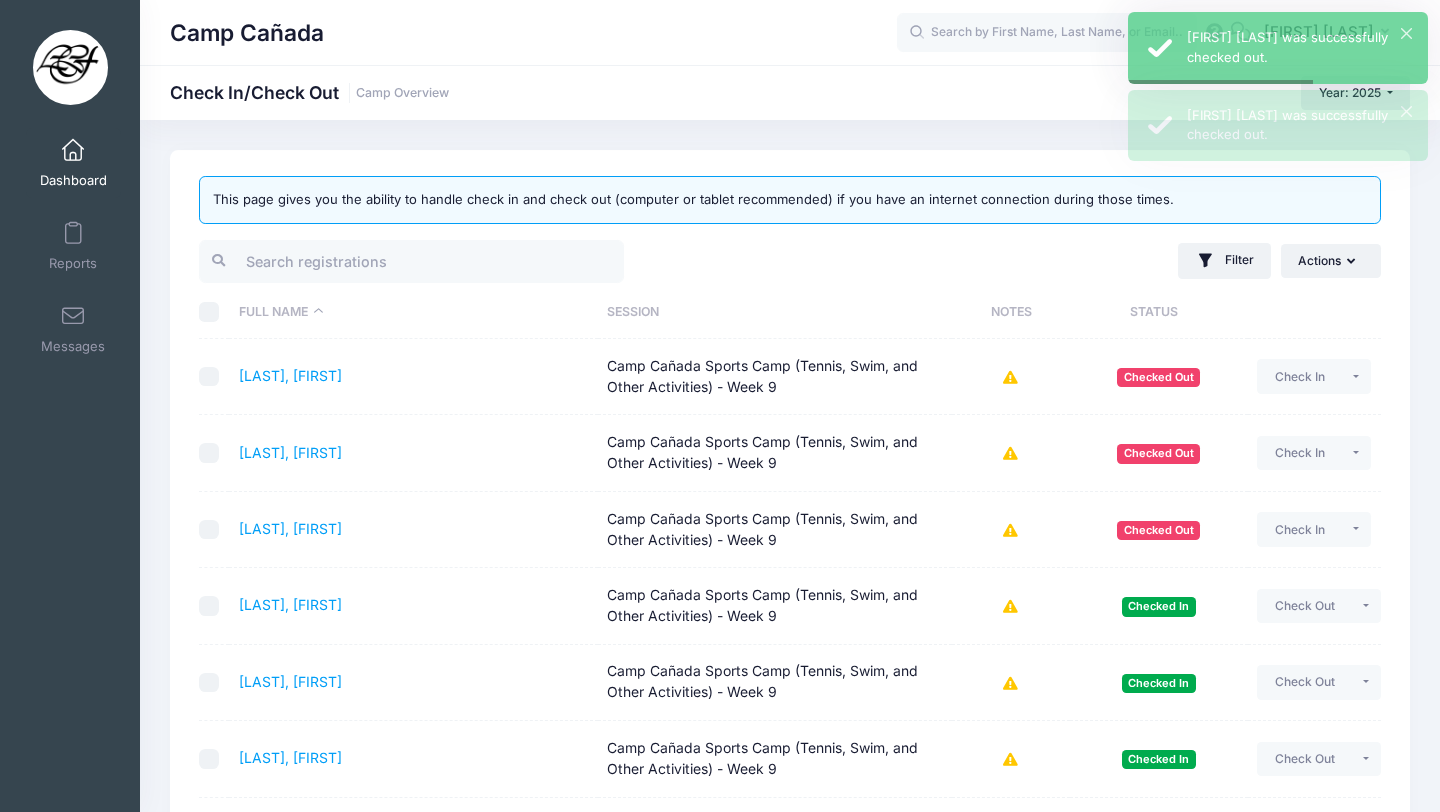 click at bounding box center (490, 261) 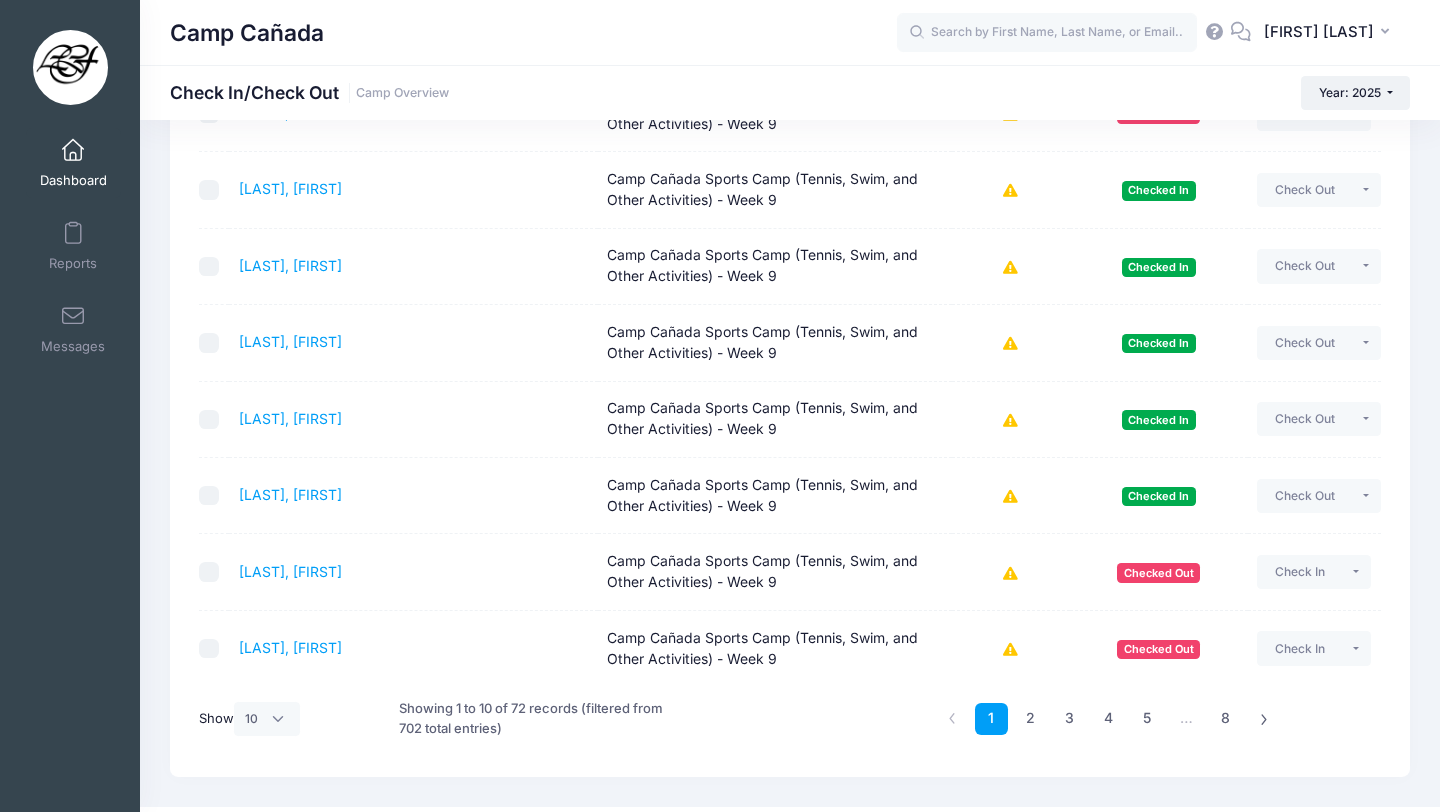 scroll, scrollTop: 415, scrollLeft: 0, axis: vertical 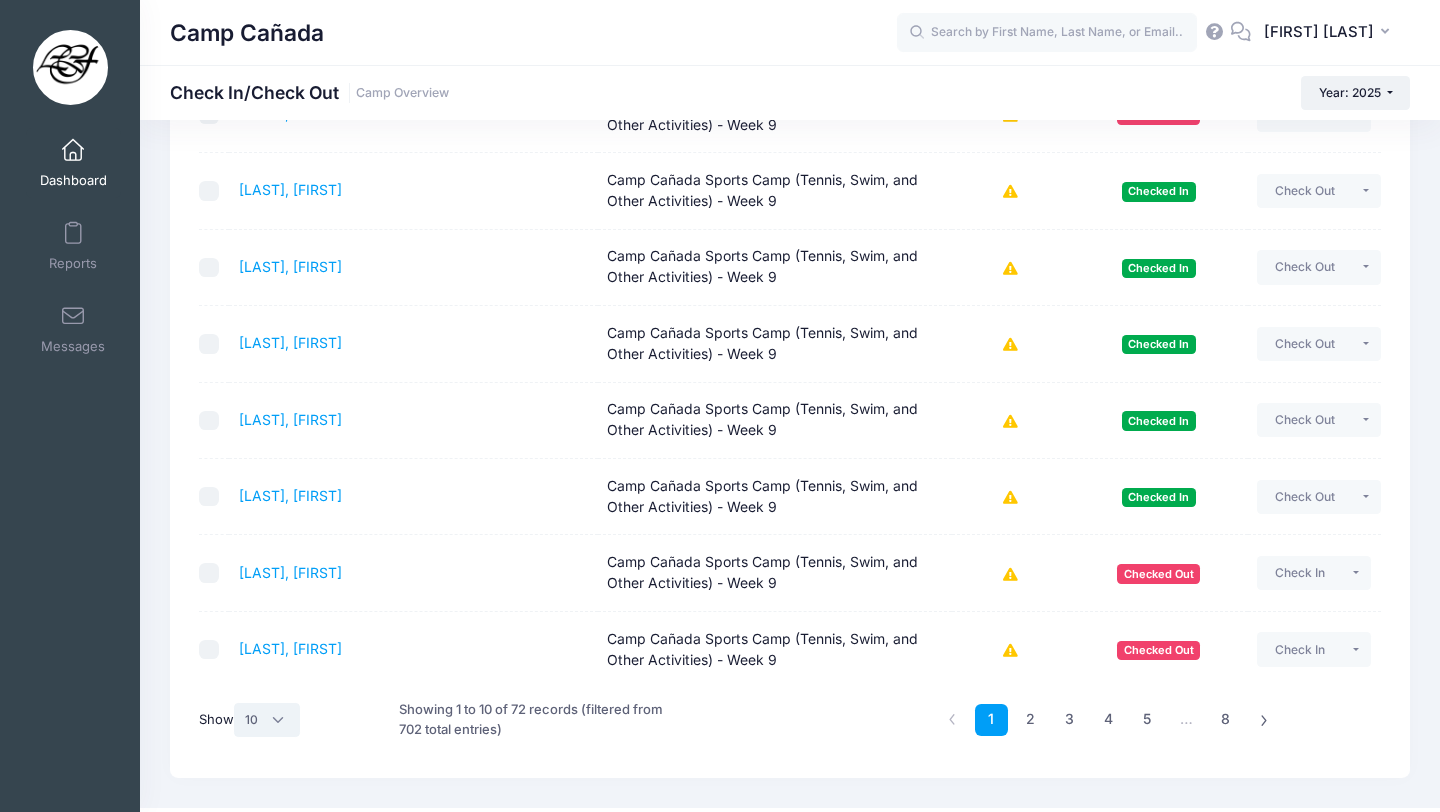 click on "All 10 25 50" at bounding box center (267, 720) 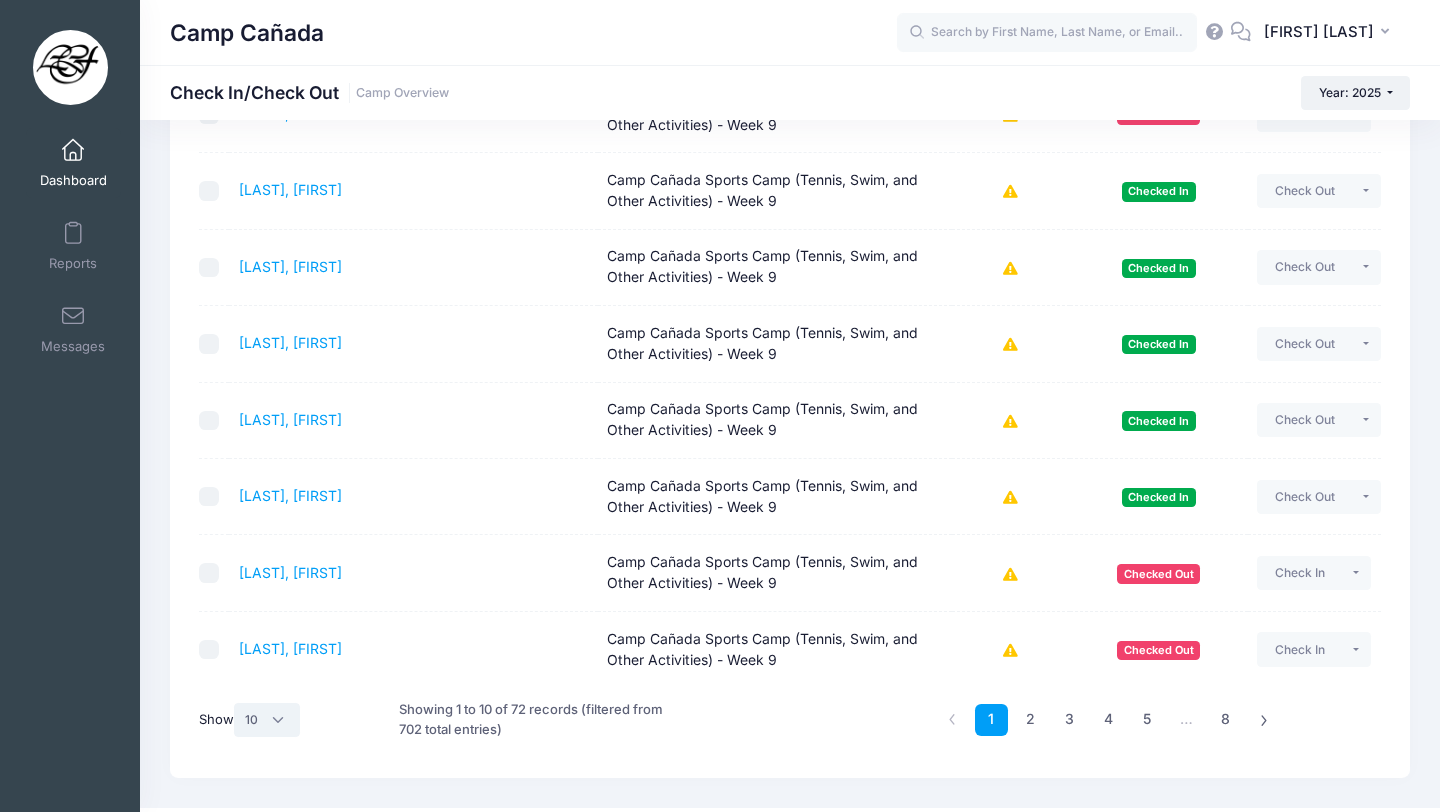 select on "50" 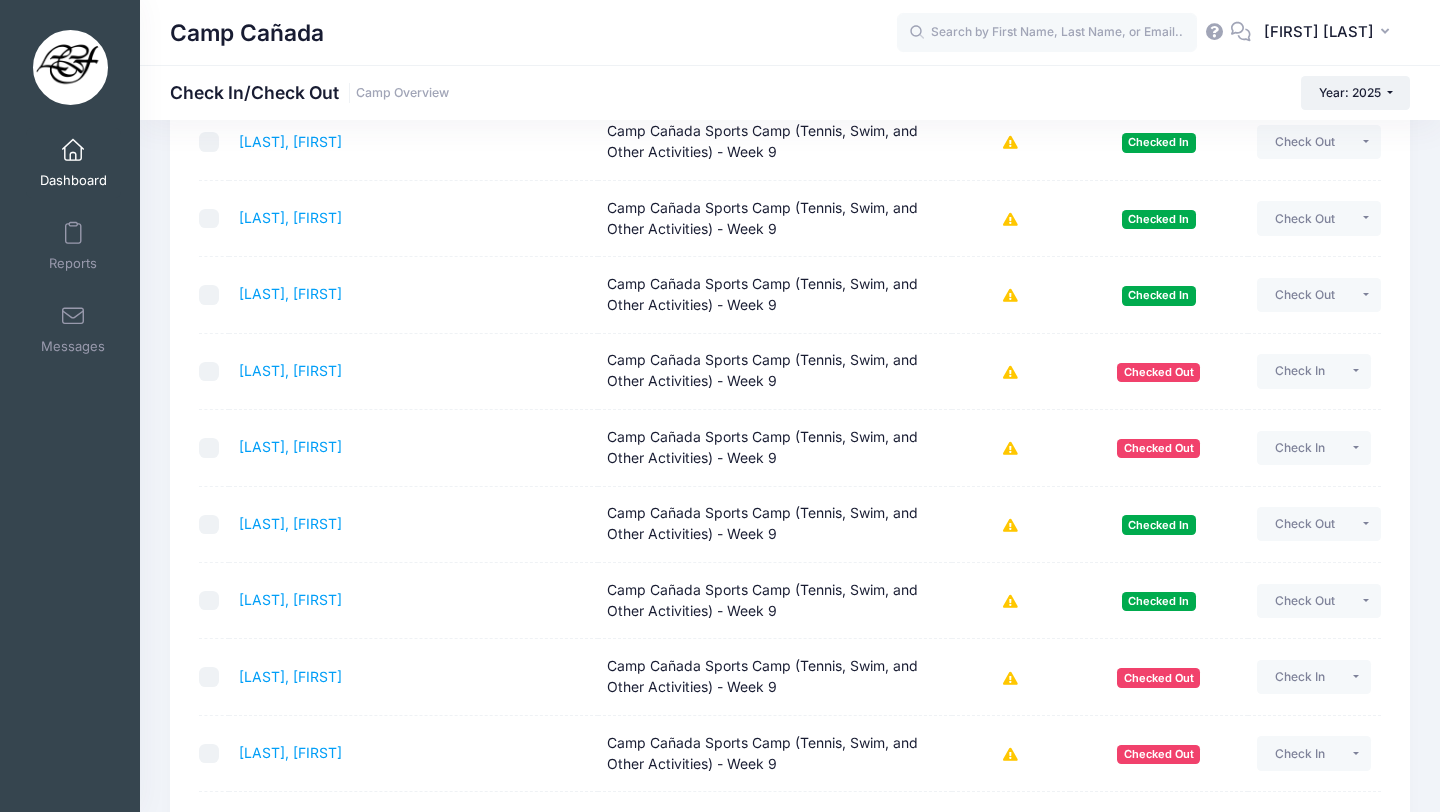 scroll, scrollTop: 3514, scrollLeft: 0, axis: vertical 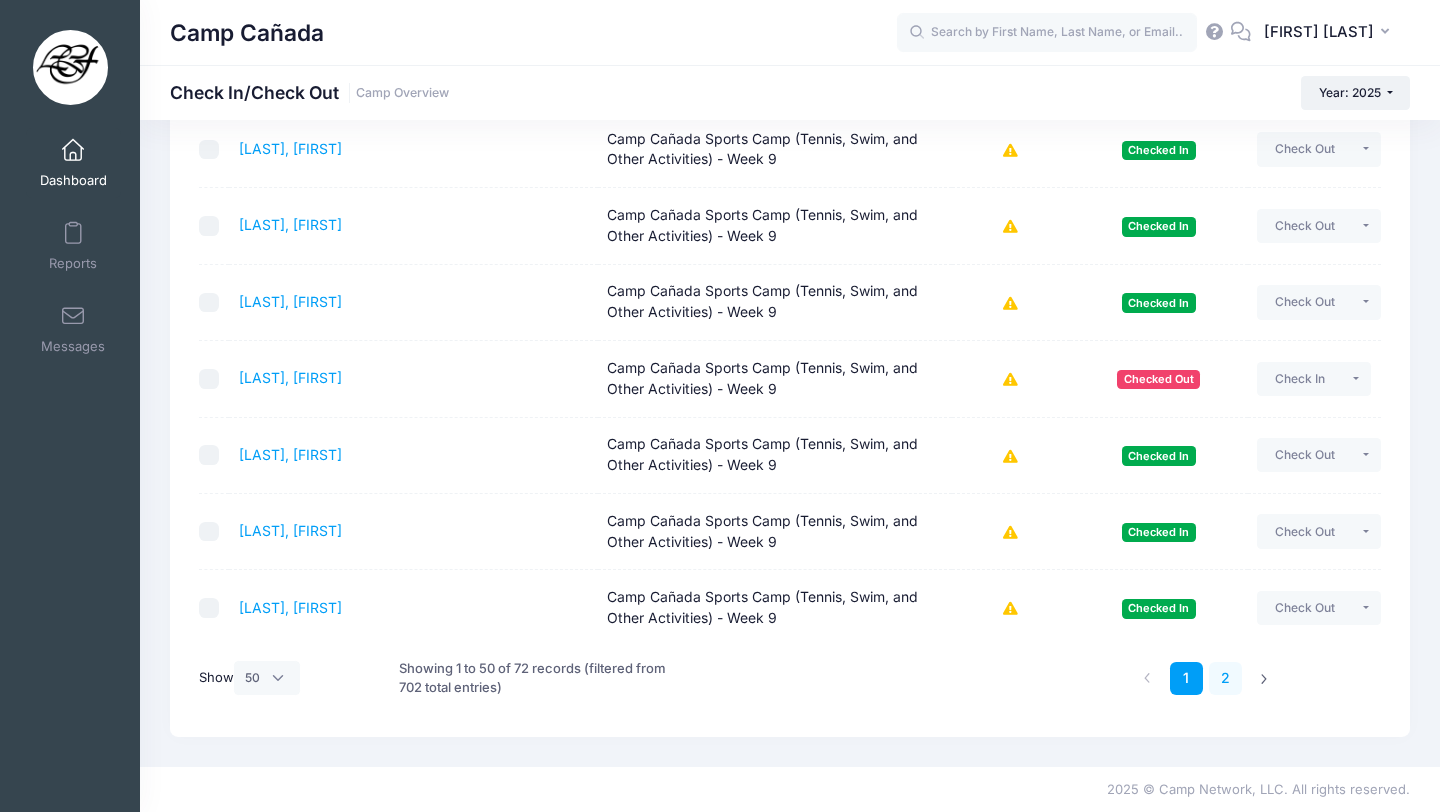 click on "2" at bounding box center (1225, 678) 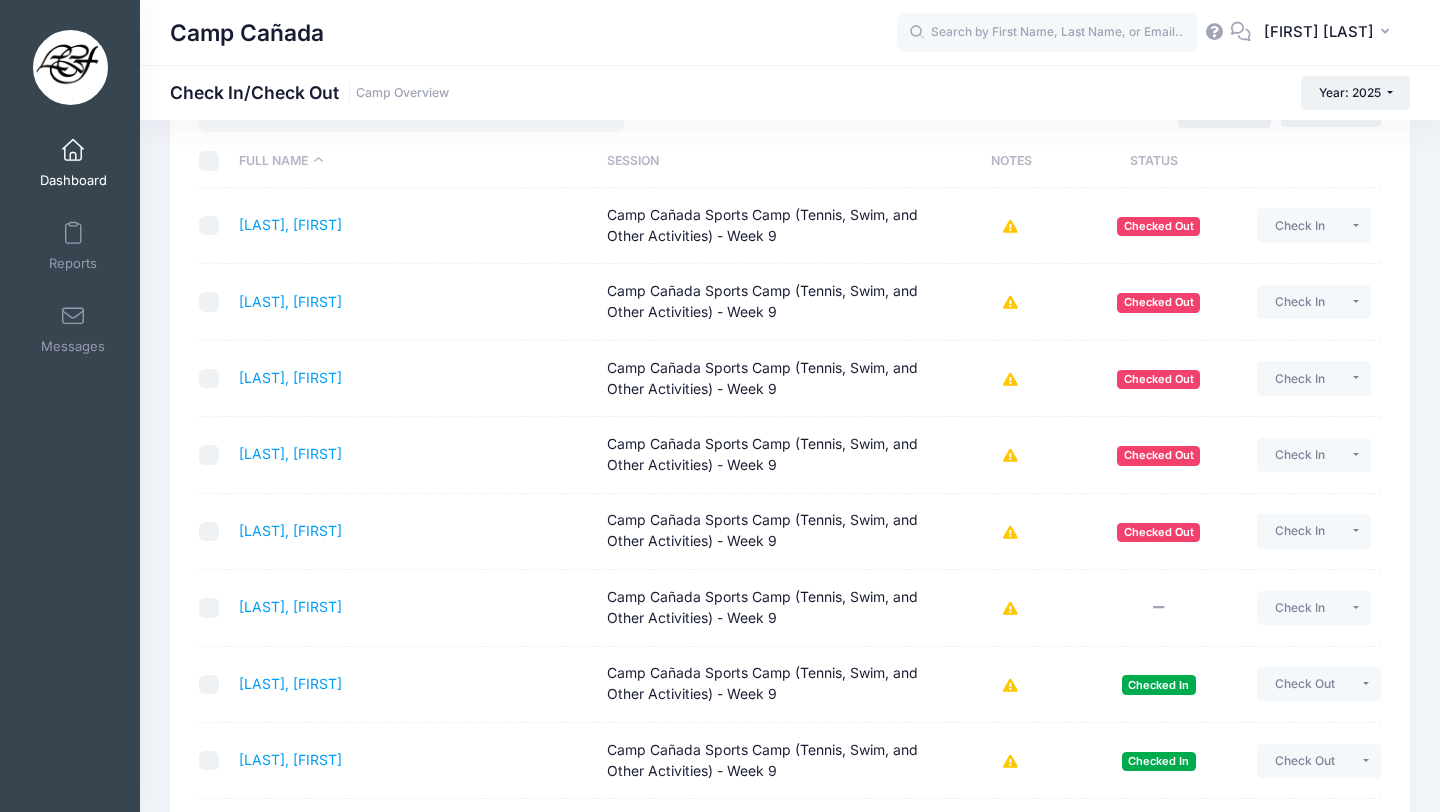scroll, scrollTop: 0, scrollLeft: 0, axis: both 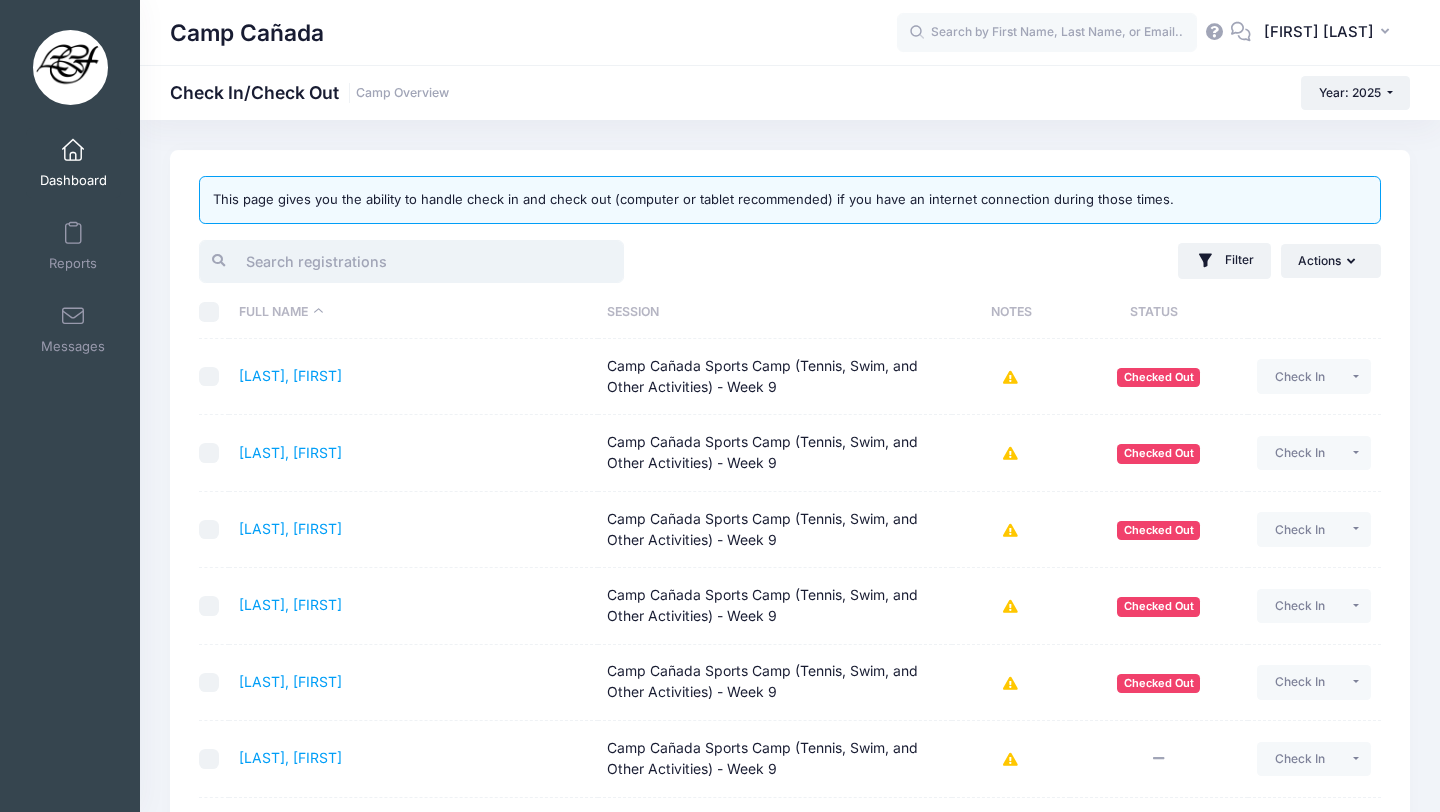click at bounding box center [411, 261] 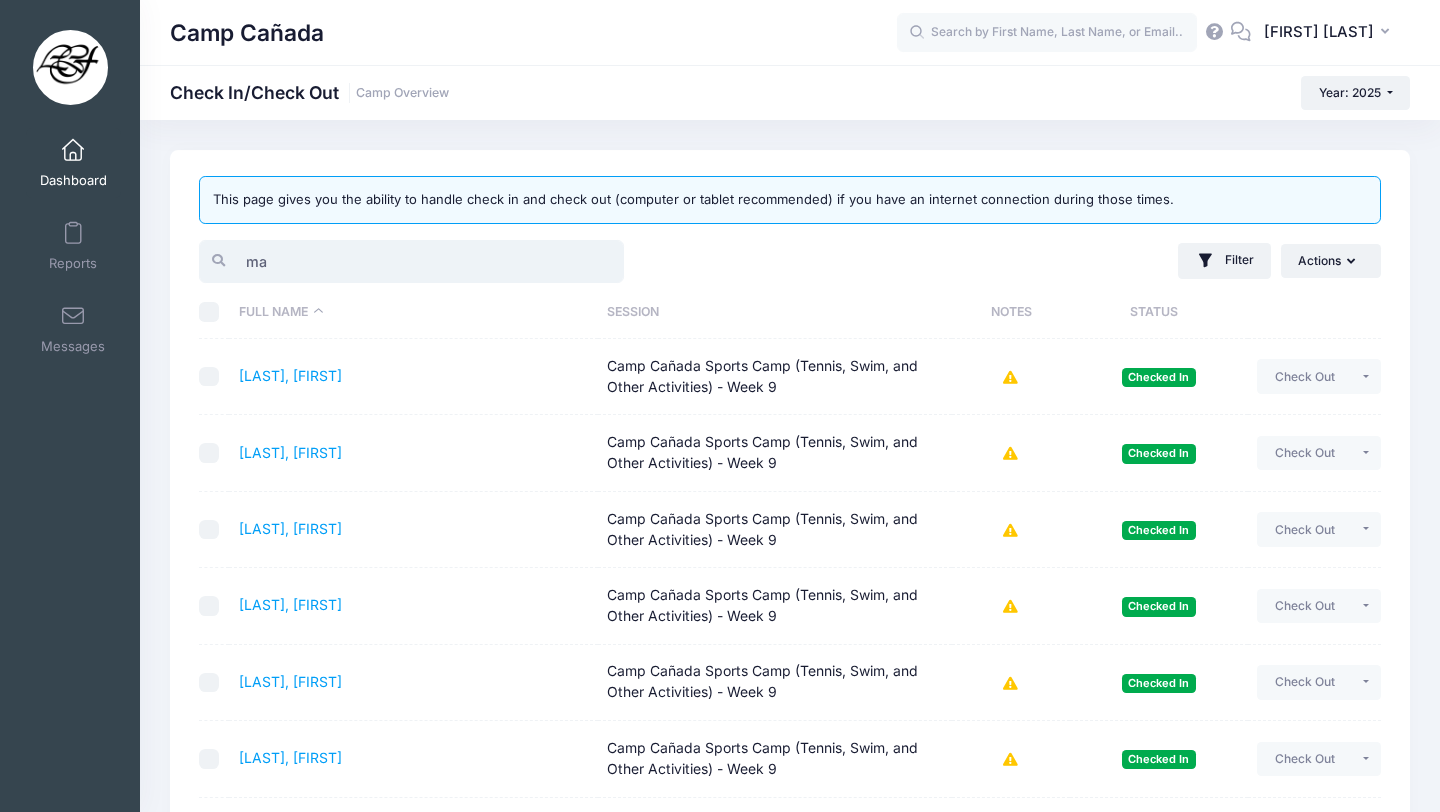 type on "m" 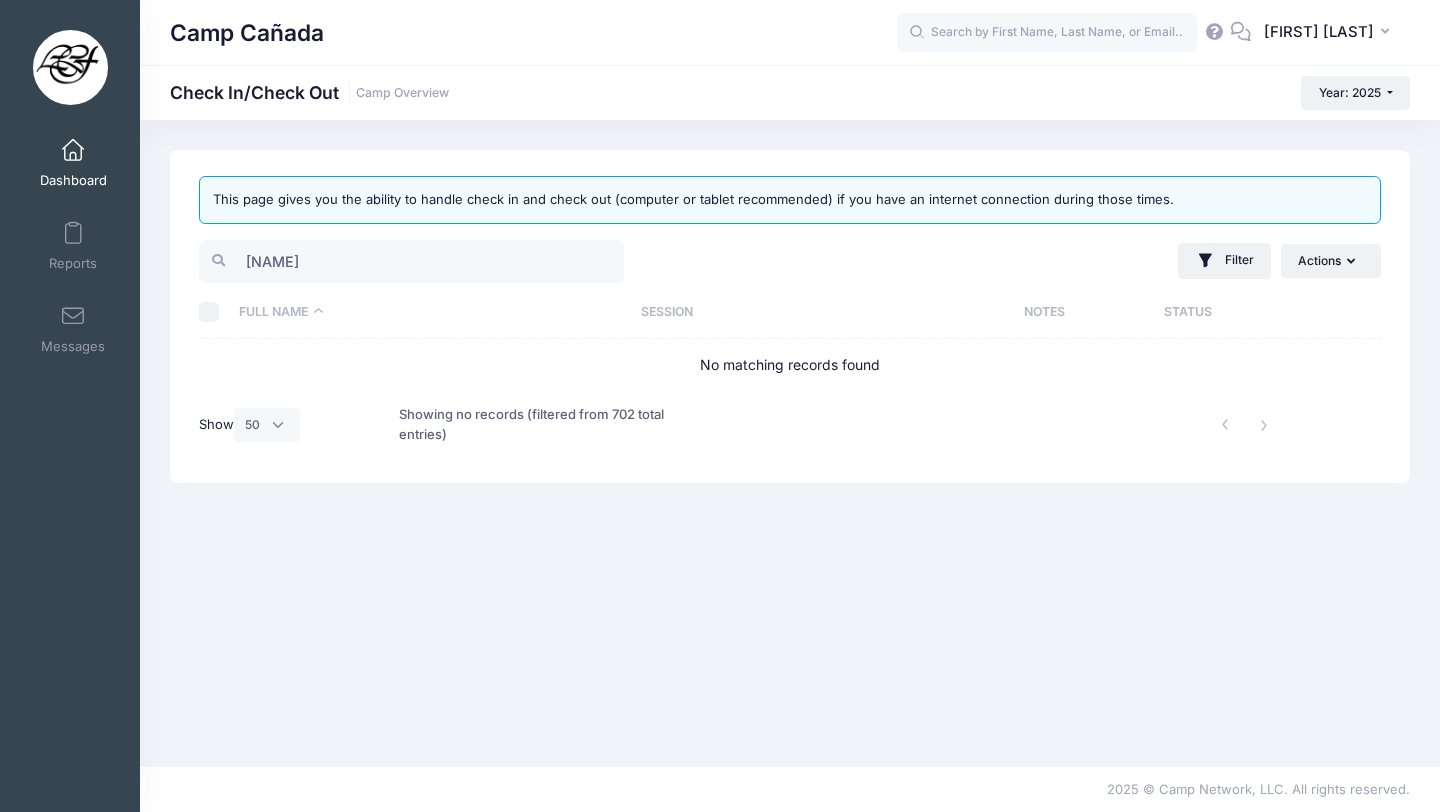 drag, startPoint x: 441, startPoint y: 235, endPoint x: 236, endPoint y: 248, distance: 205.41179 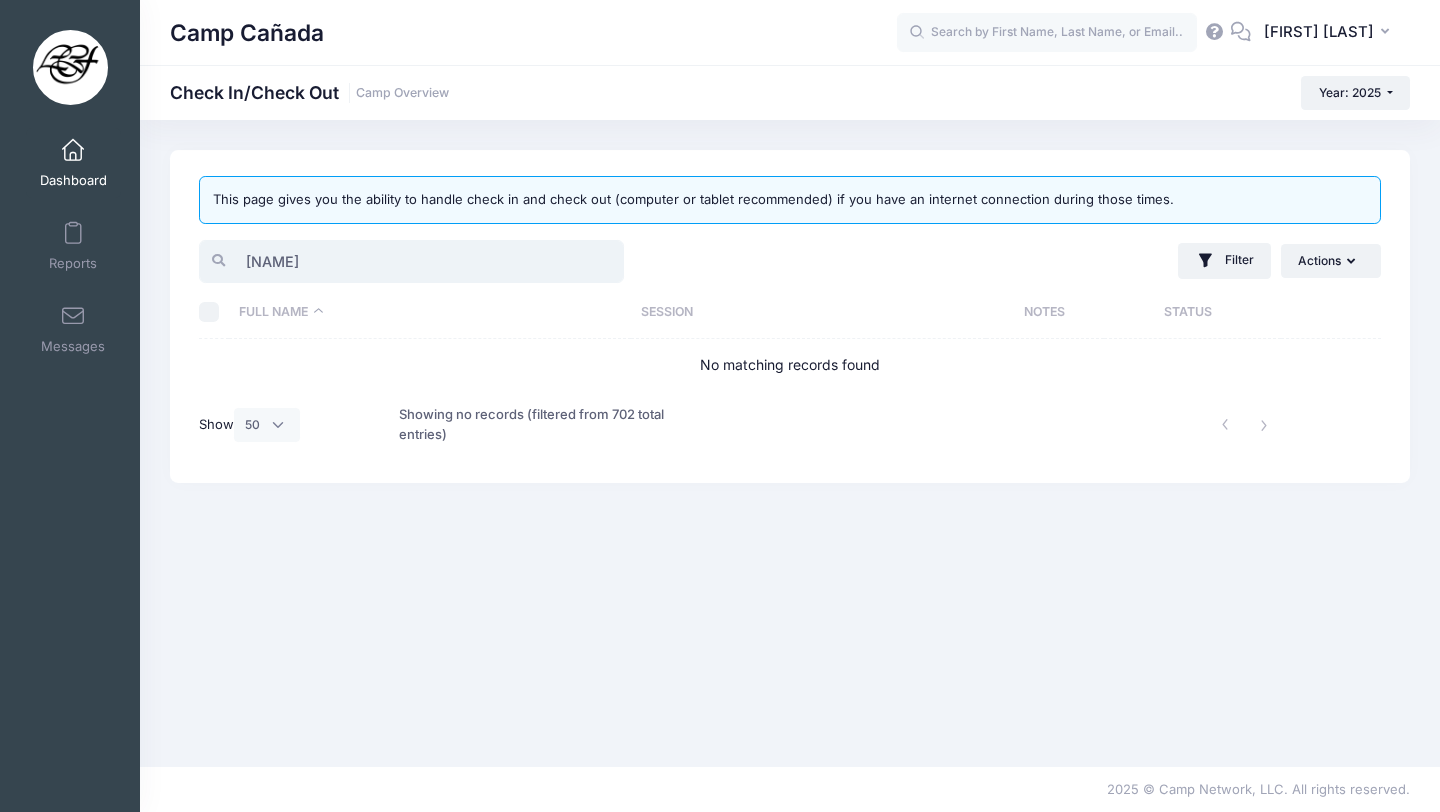 drag, startPoint x: 300, startPoint y: 261, endPoint x: 193, endPoint y: 259, distance: 107.01869 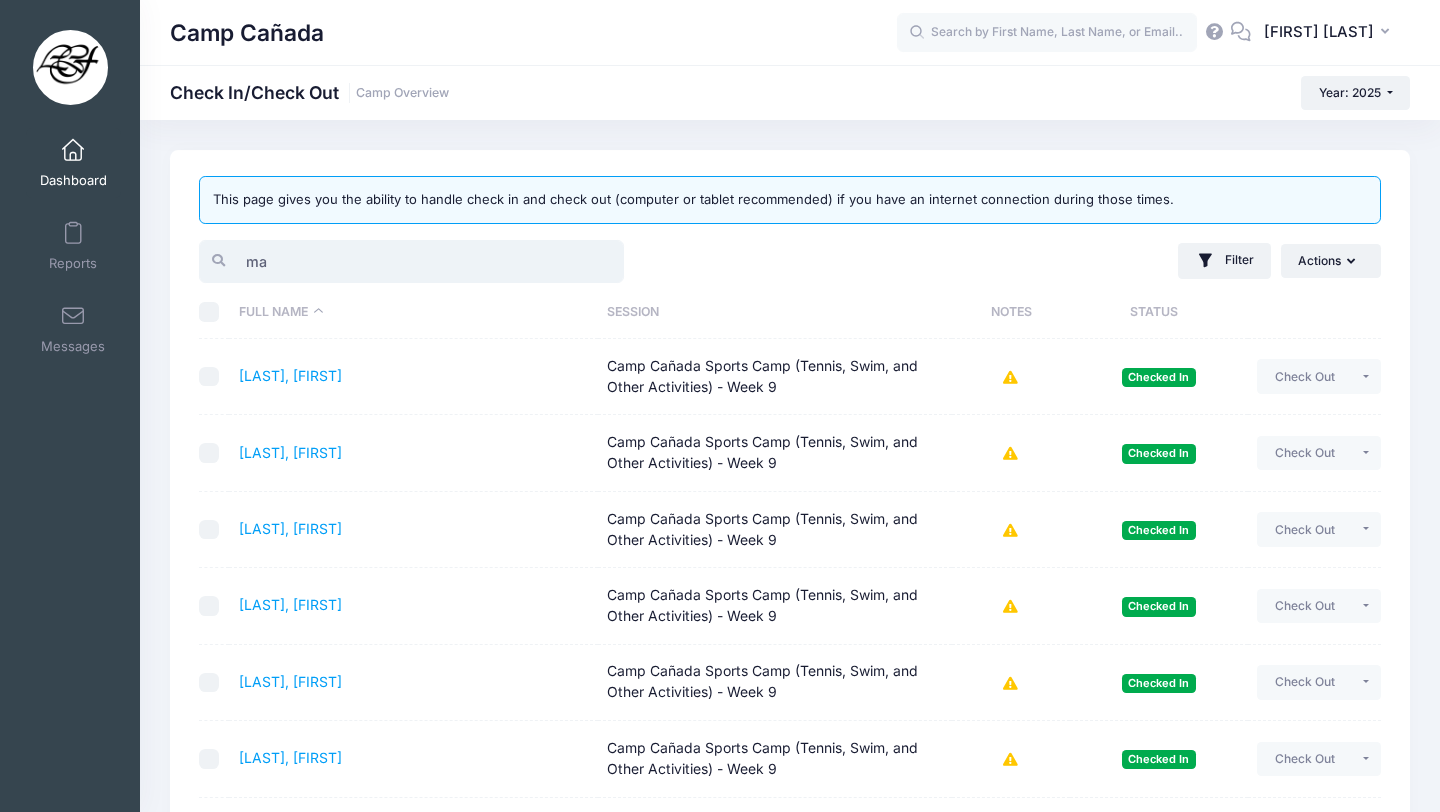 type on "m" 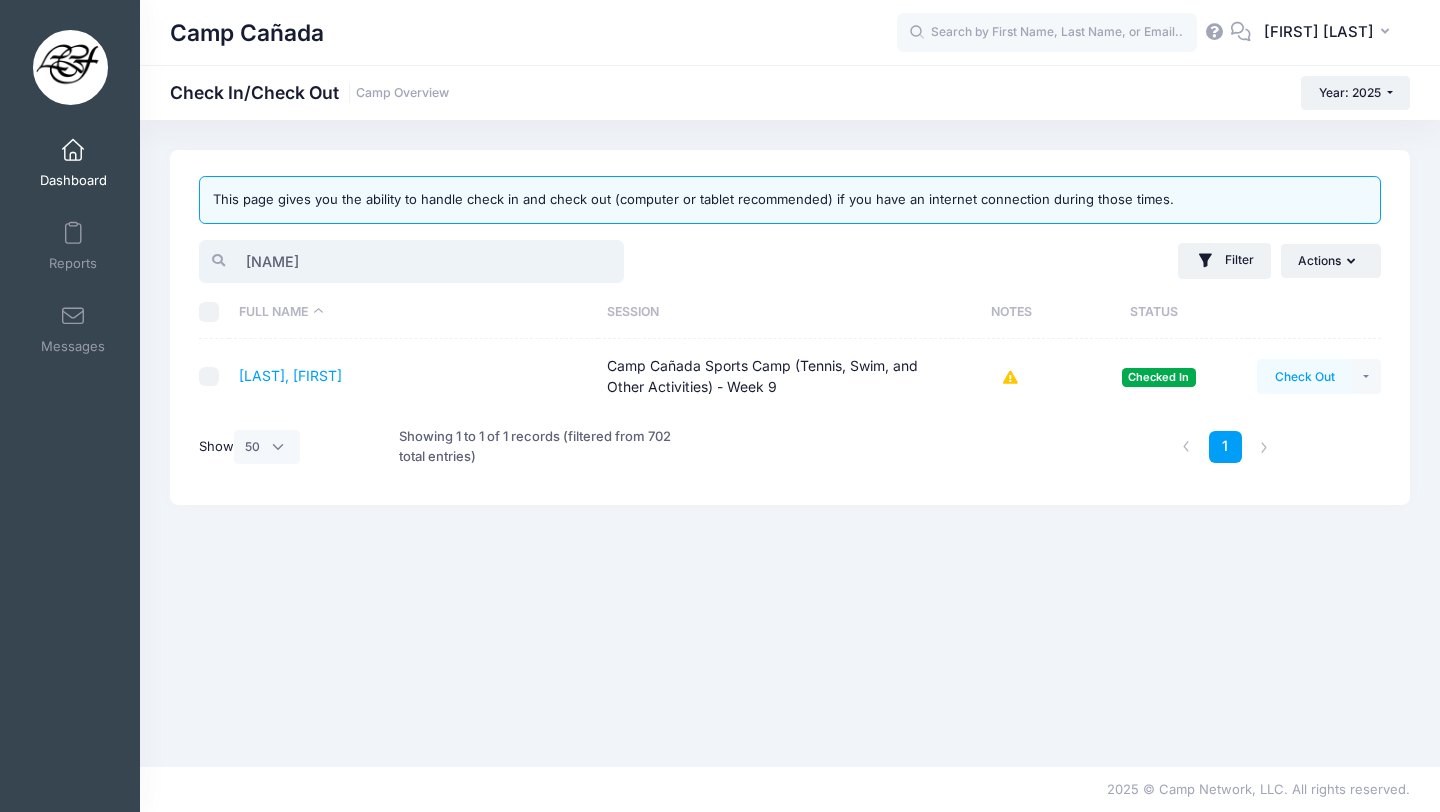 type on "[NAME]" 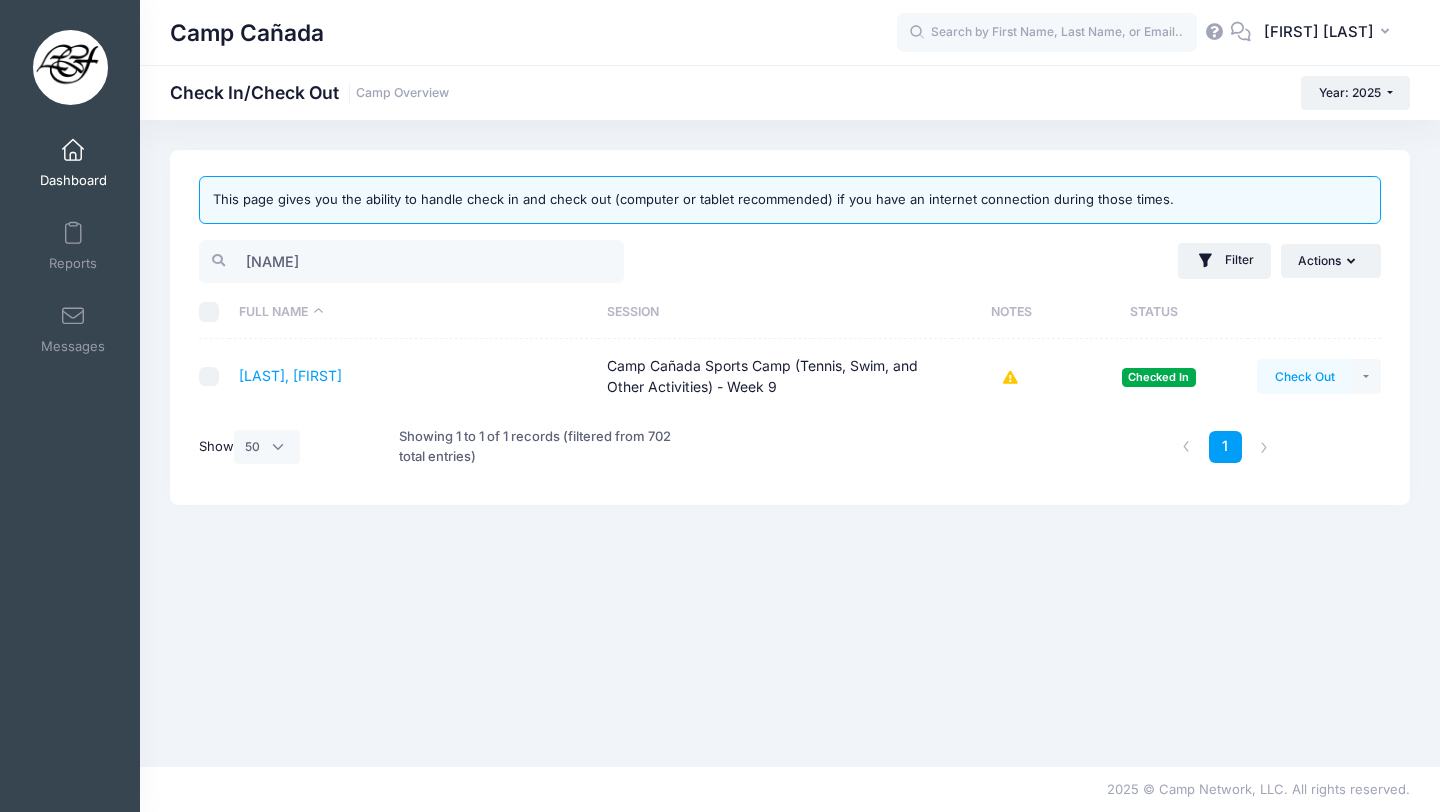 click on "Check Out" at bounding box center [1304, 376] 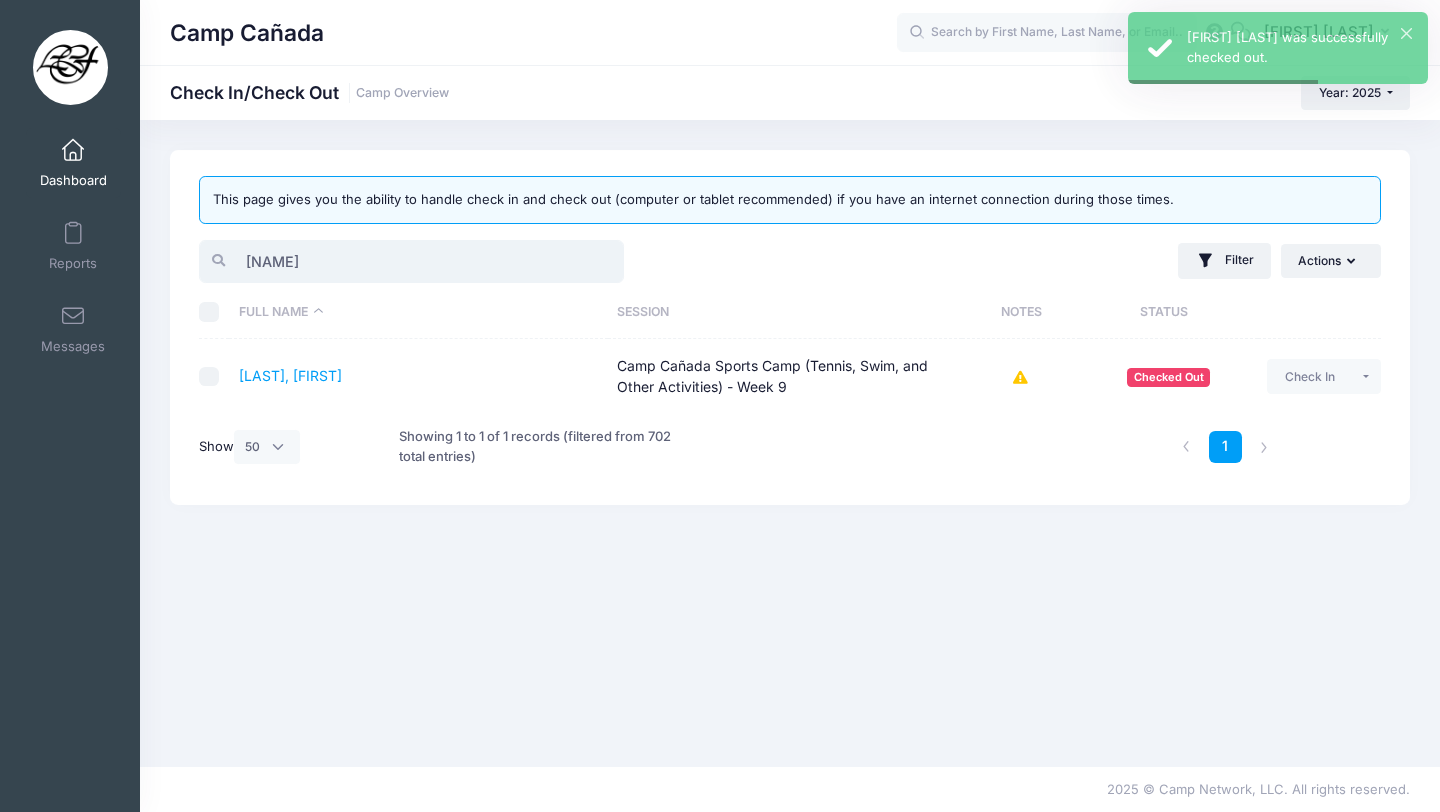 drag, startPoint x: 319, startPoint y: 255, endPoint x: 155, endPoint y: 243, distance: 164.43843 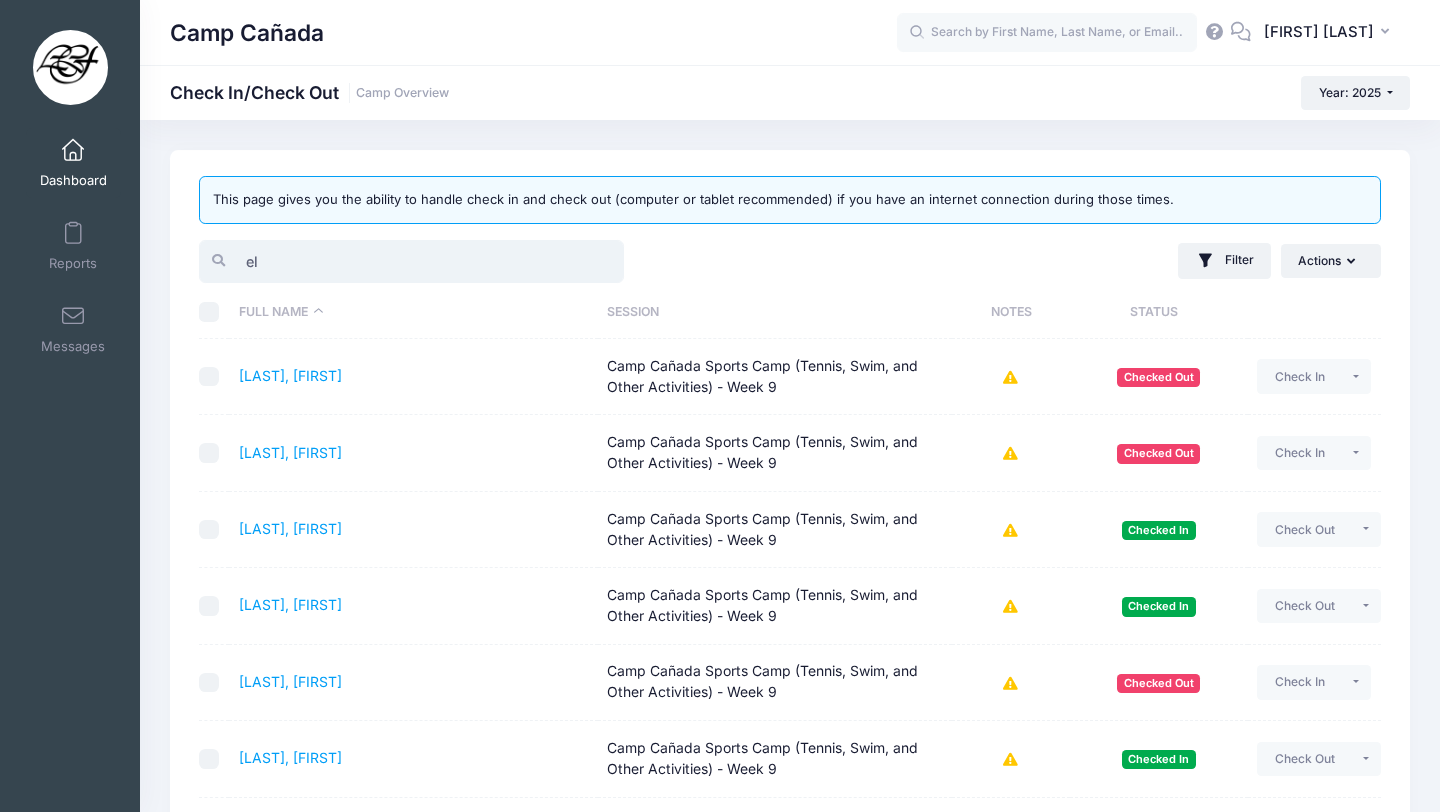 type on "e" 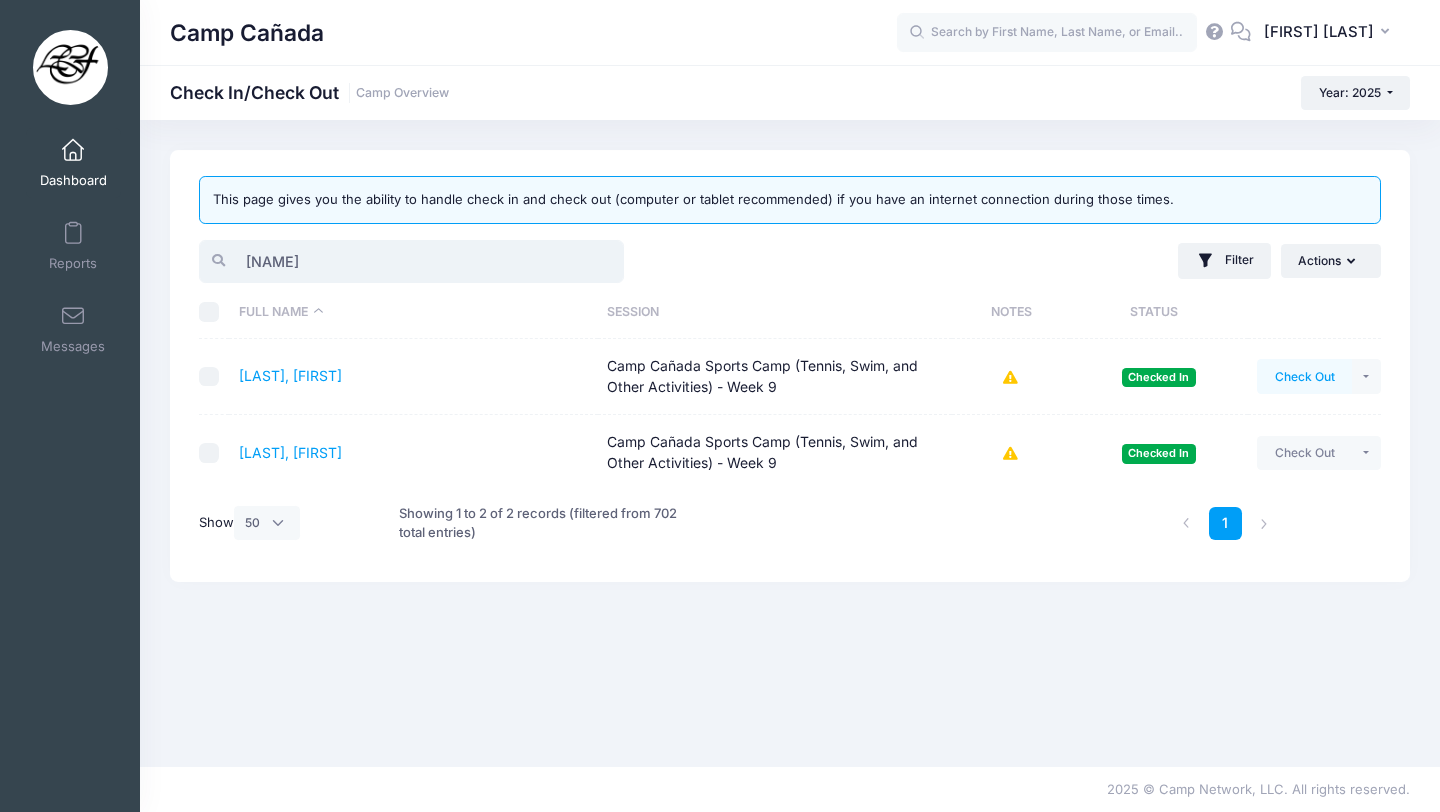 type on "[NAME]" 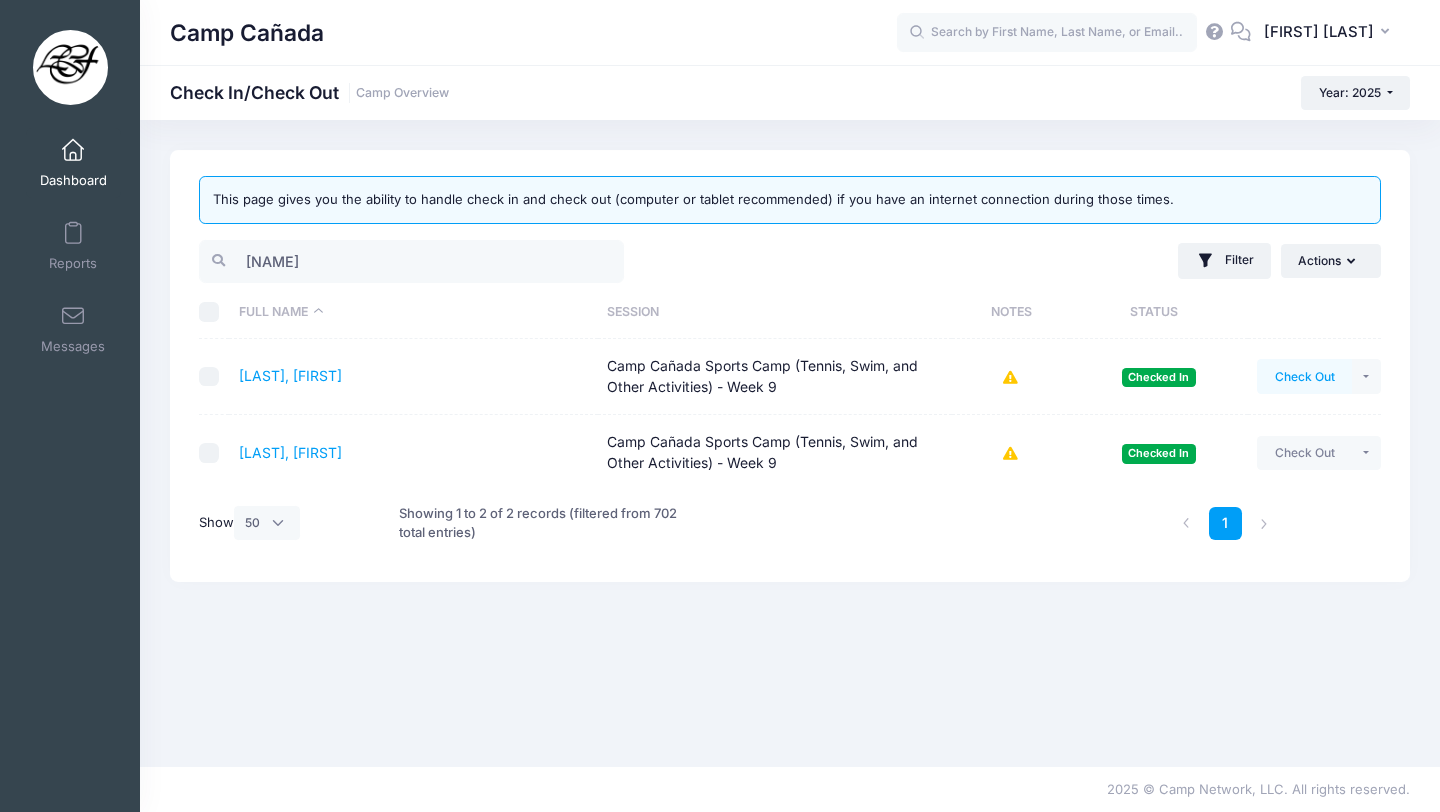click on "Check Out" at bounding box center [1304, 376] 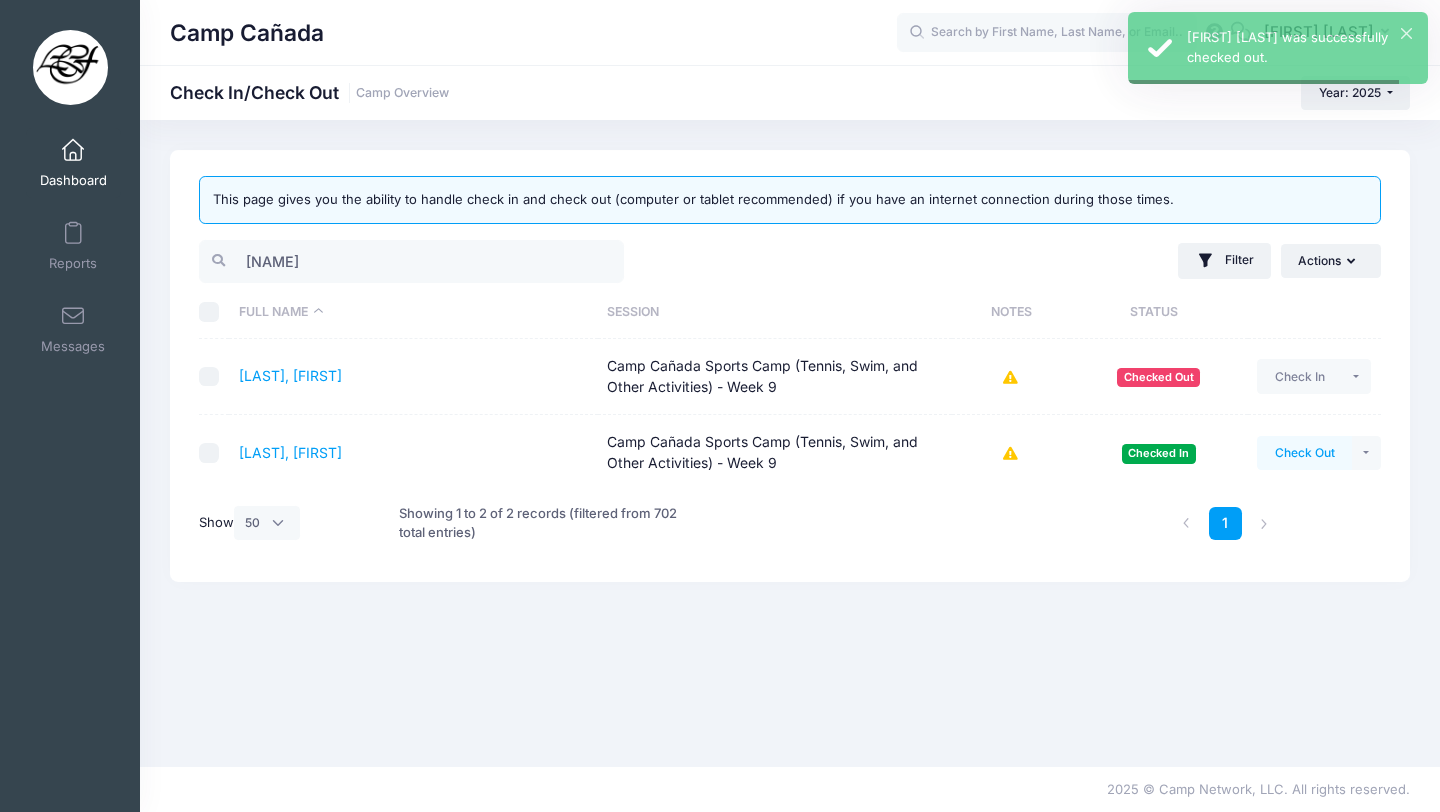 click on "Check Out" at bounding box center [1304, 453] 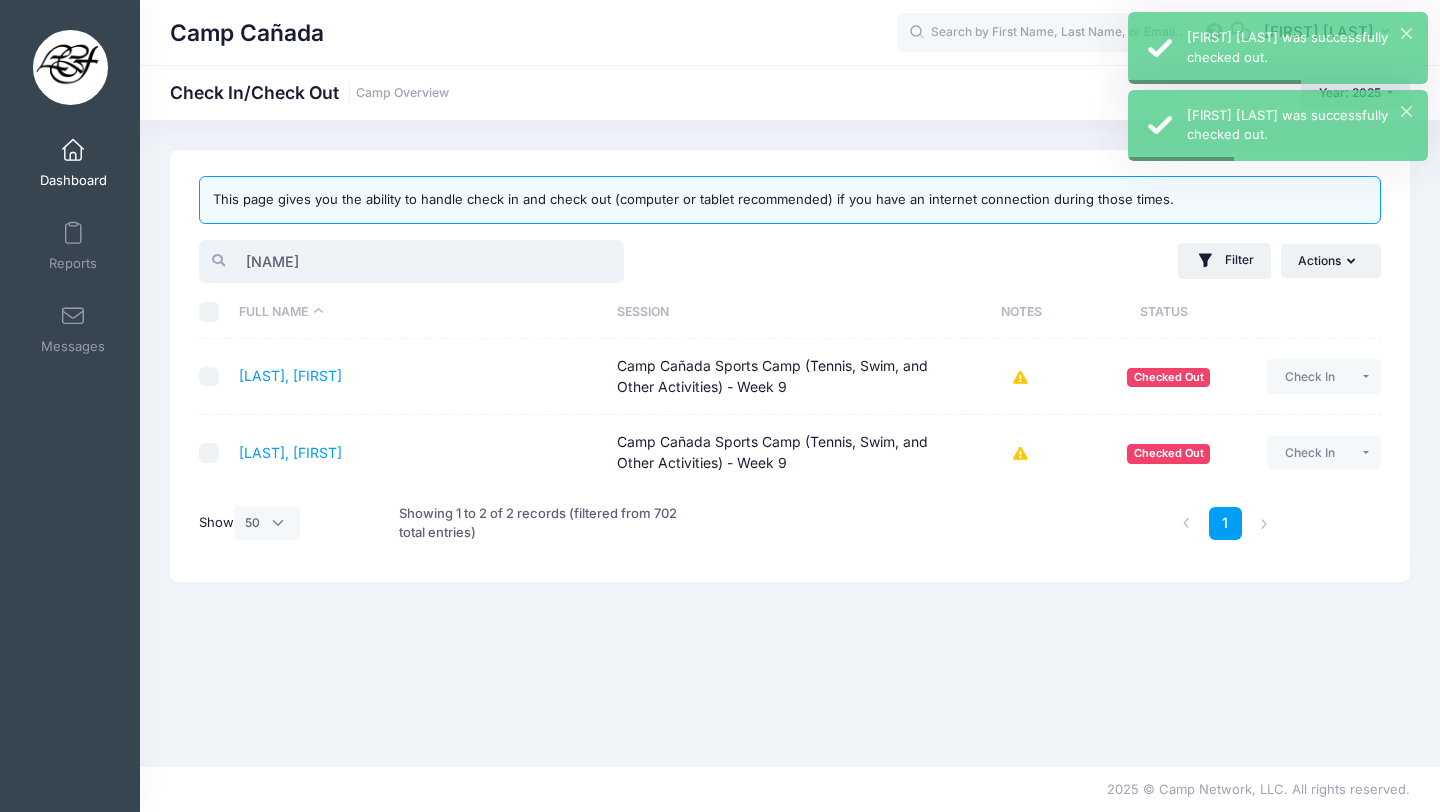 drag, startPoint x: 313, startPoint y: 260, endPoint x: 129, endPoint y: 245, distance: 184.6104 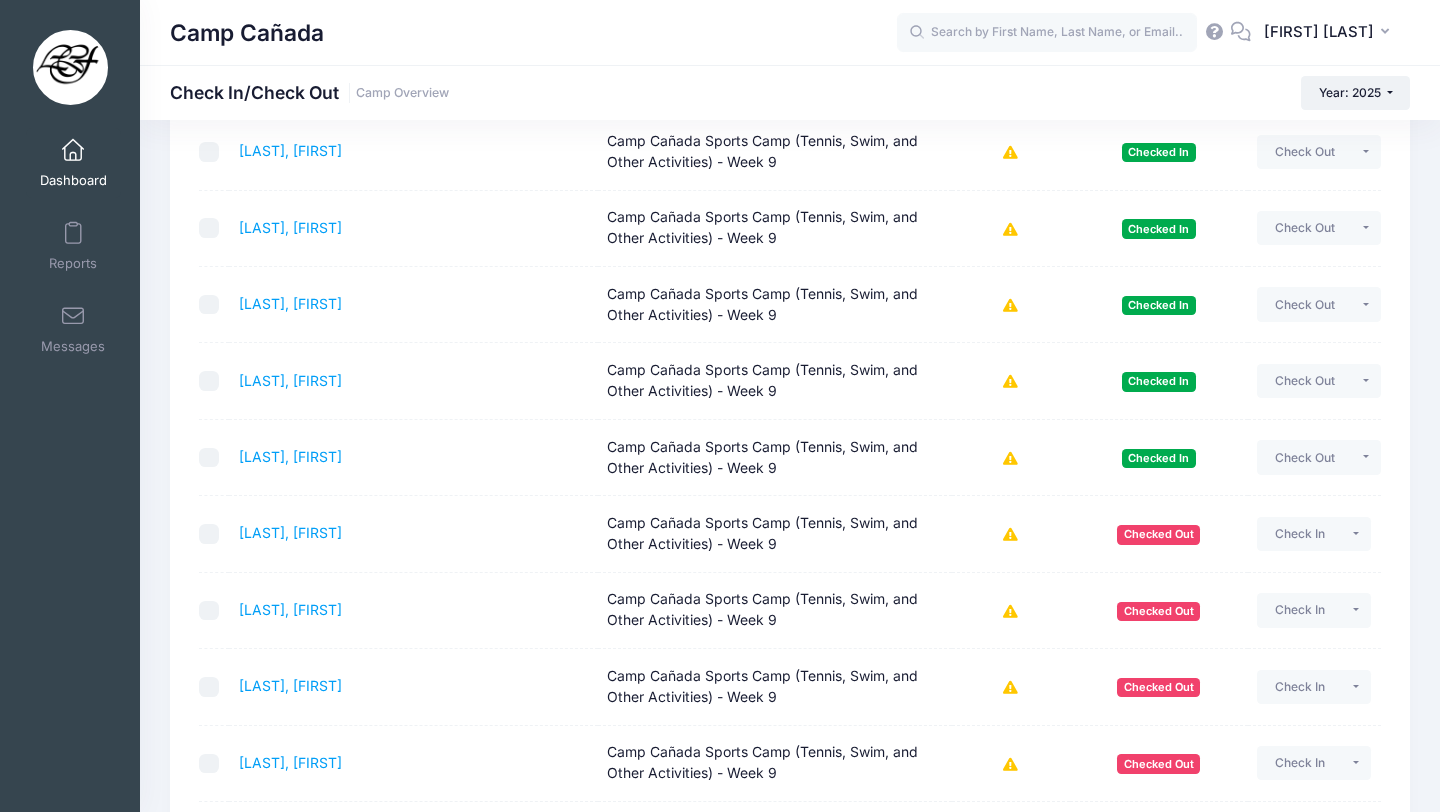 scroll, scrollTop: 1277, scrollLeft: 0, axis: vertical 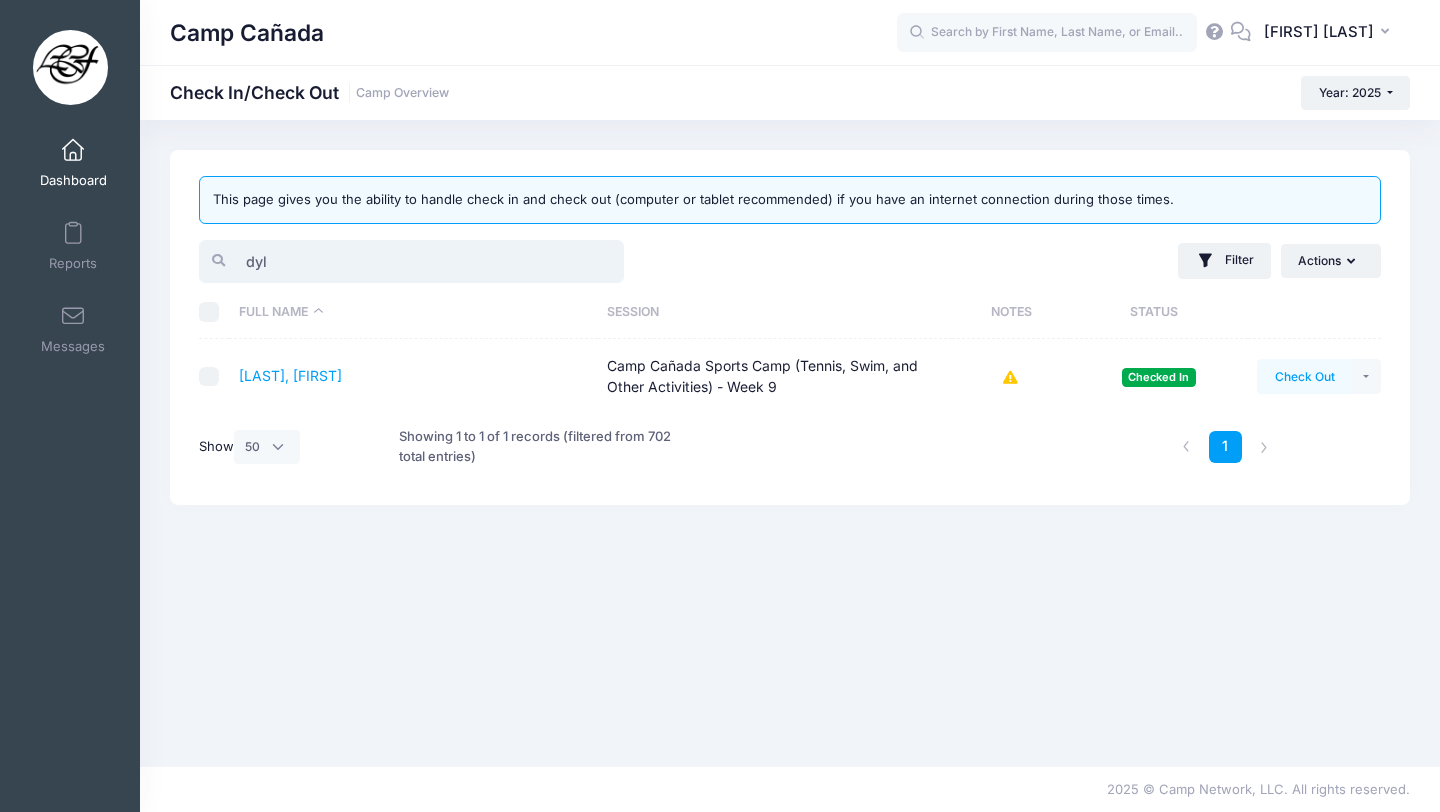 type on "dyl" 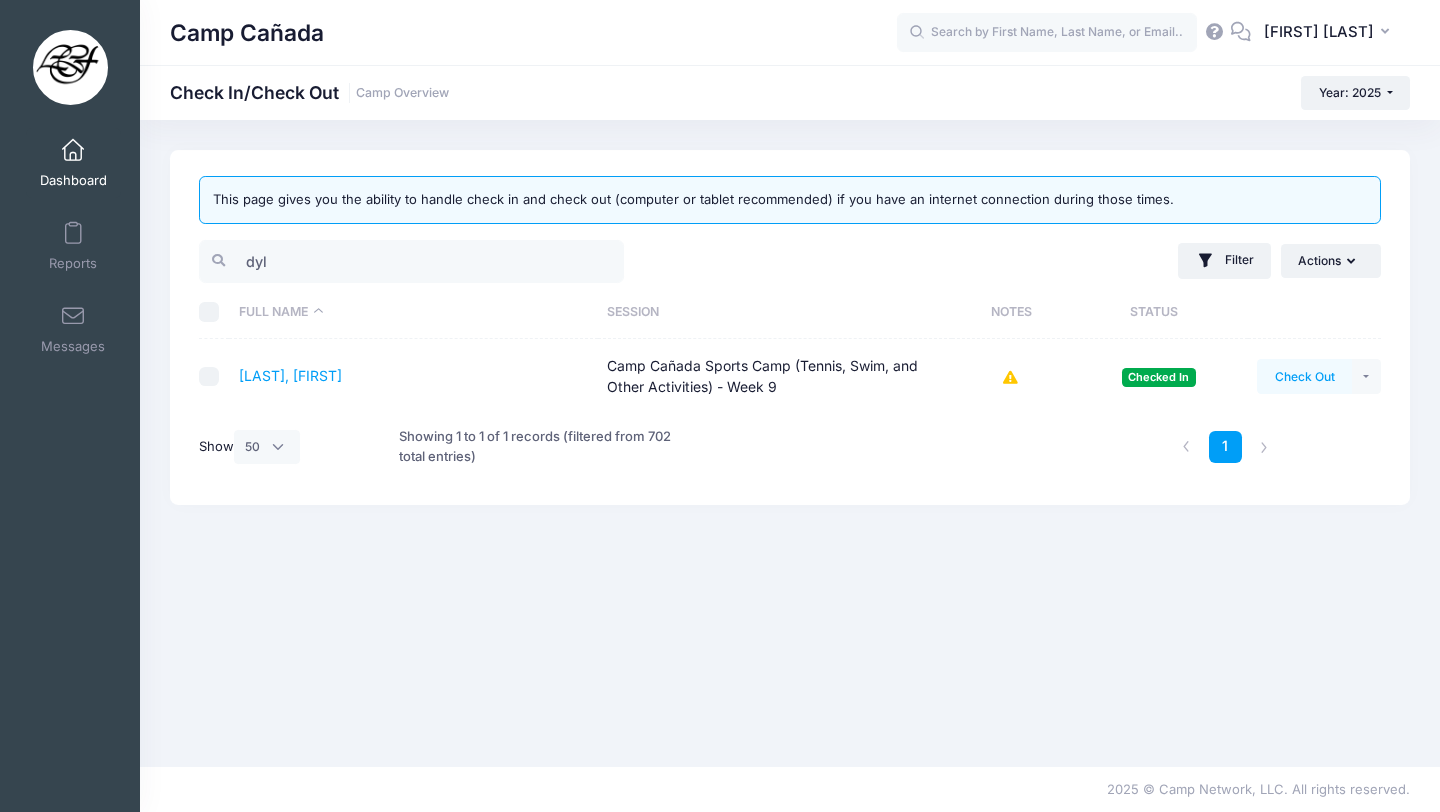 click on "Check Out" at bounding box center [1304, 376] 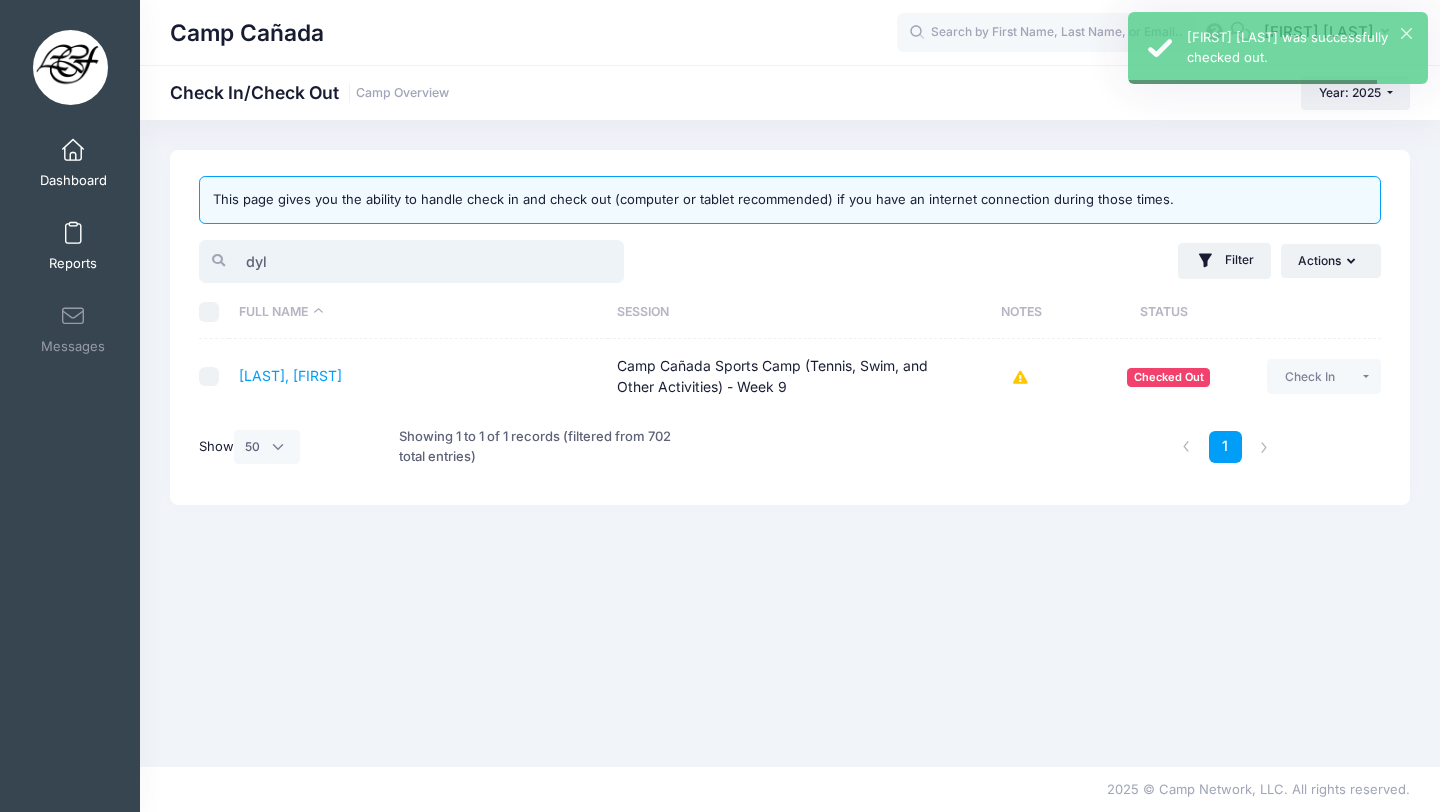 drag, startPoint x: 303, startPoint y: 259, endPoint x: 99, endPoint y: 220, distance: 207.69449 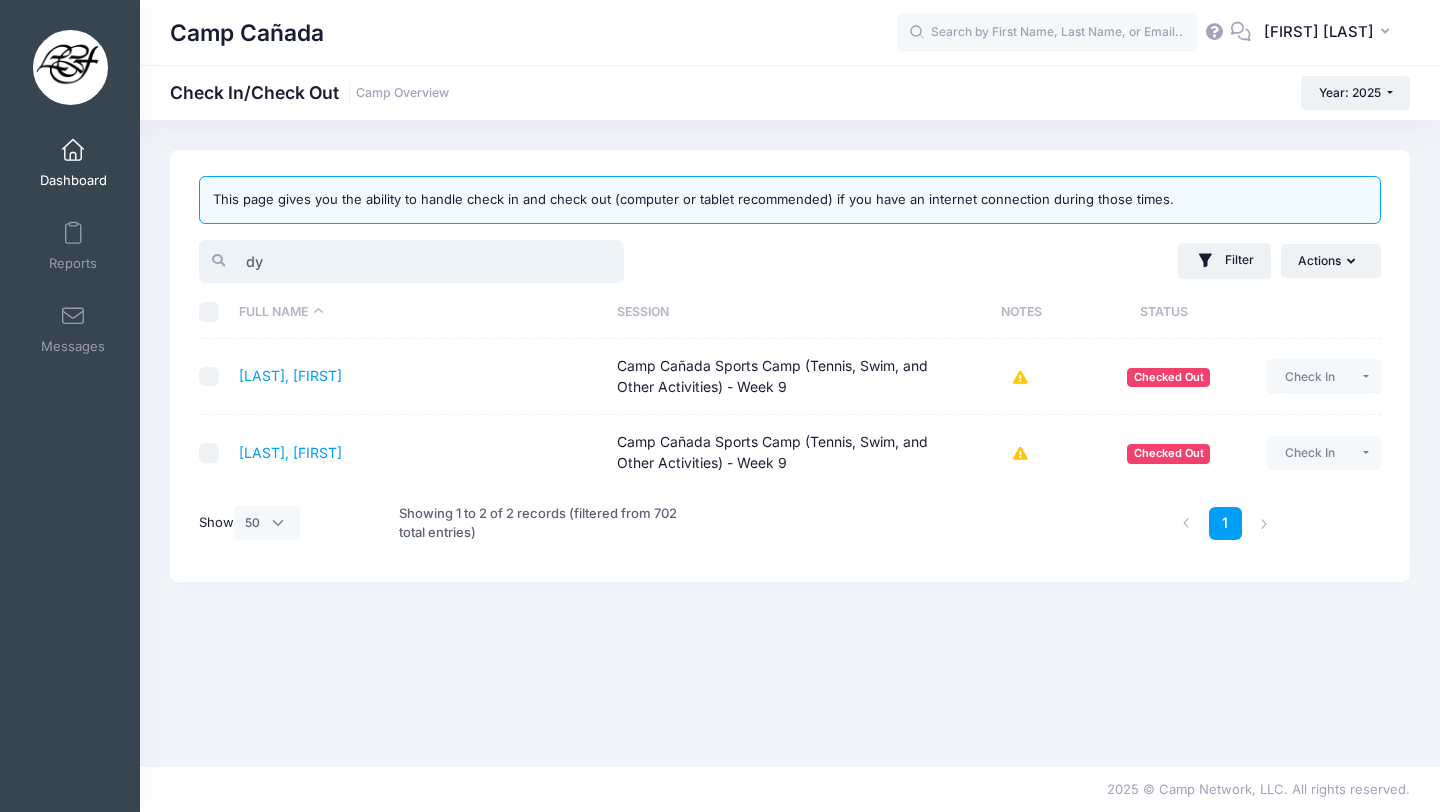 type on "dyl" 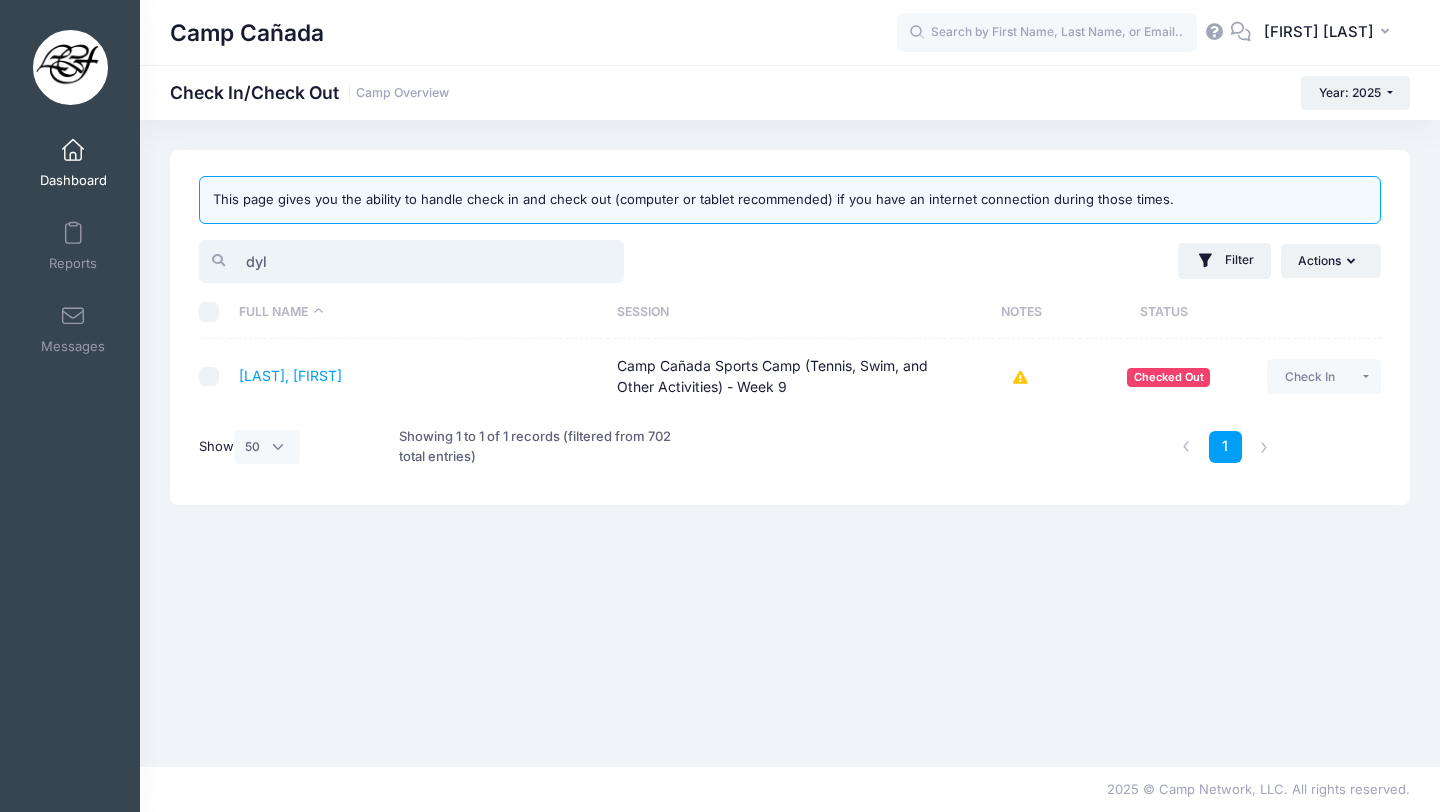 drag, startPoint x: 315, startPoint y: 260, endPoint x: 168, endPoint y: 251, distance: 147.27525 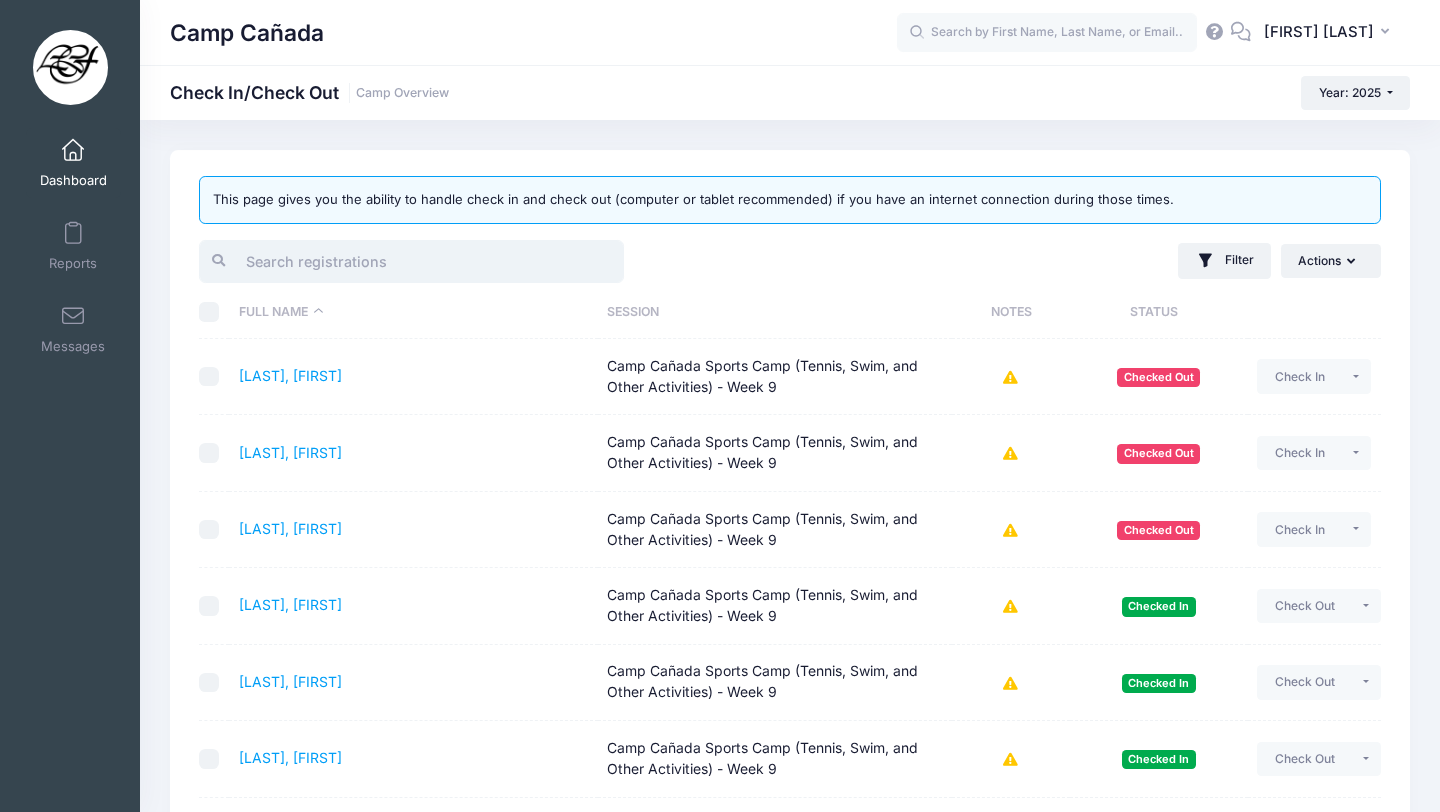 click at bounding box center [411, 261] 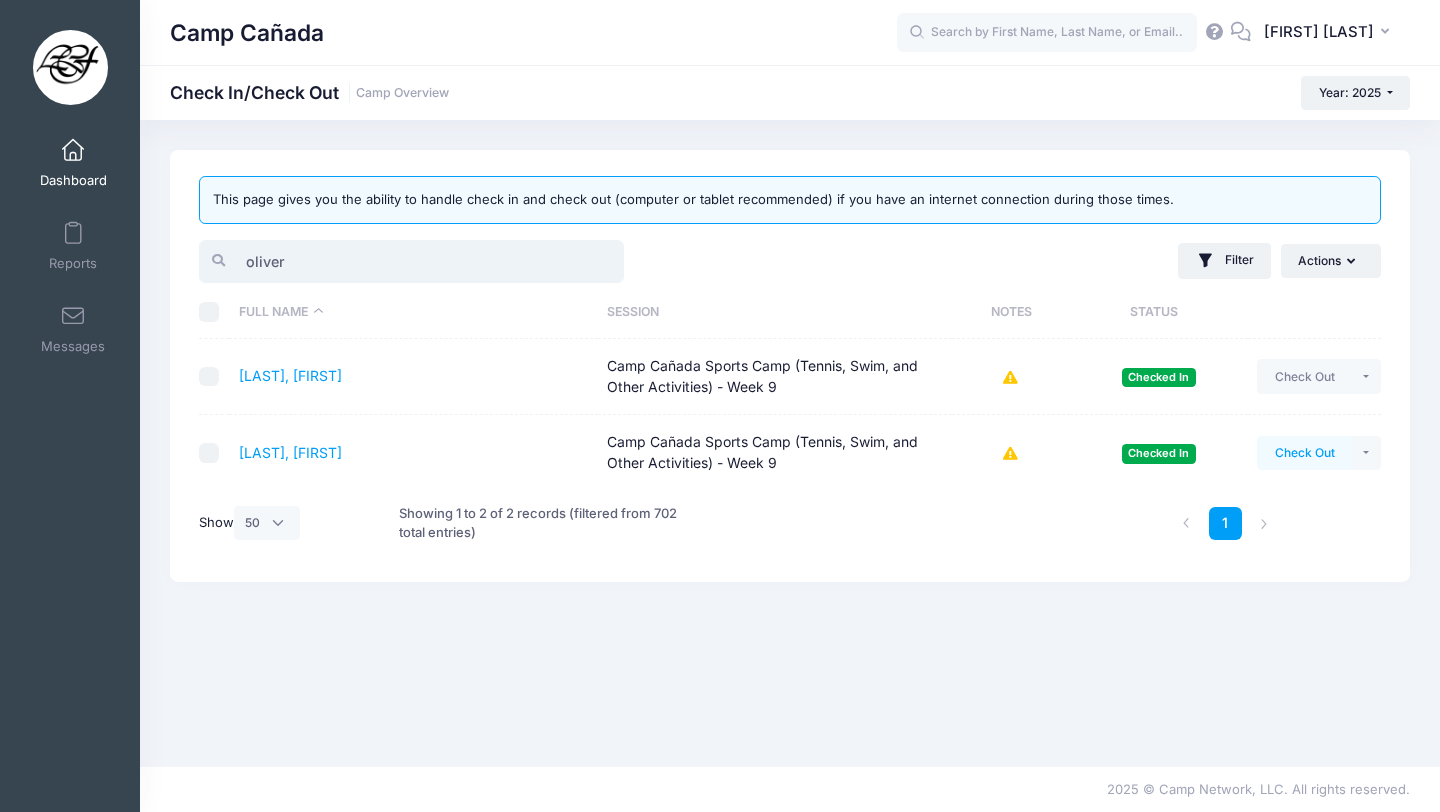 type on "oliver" 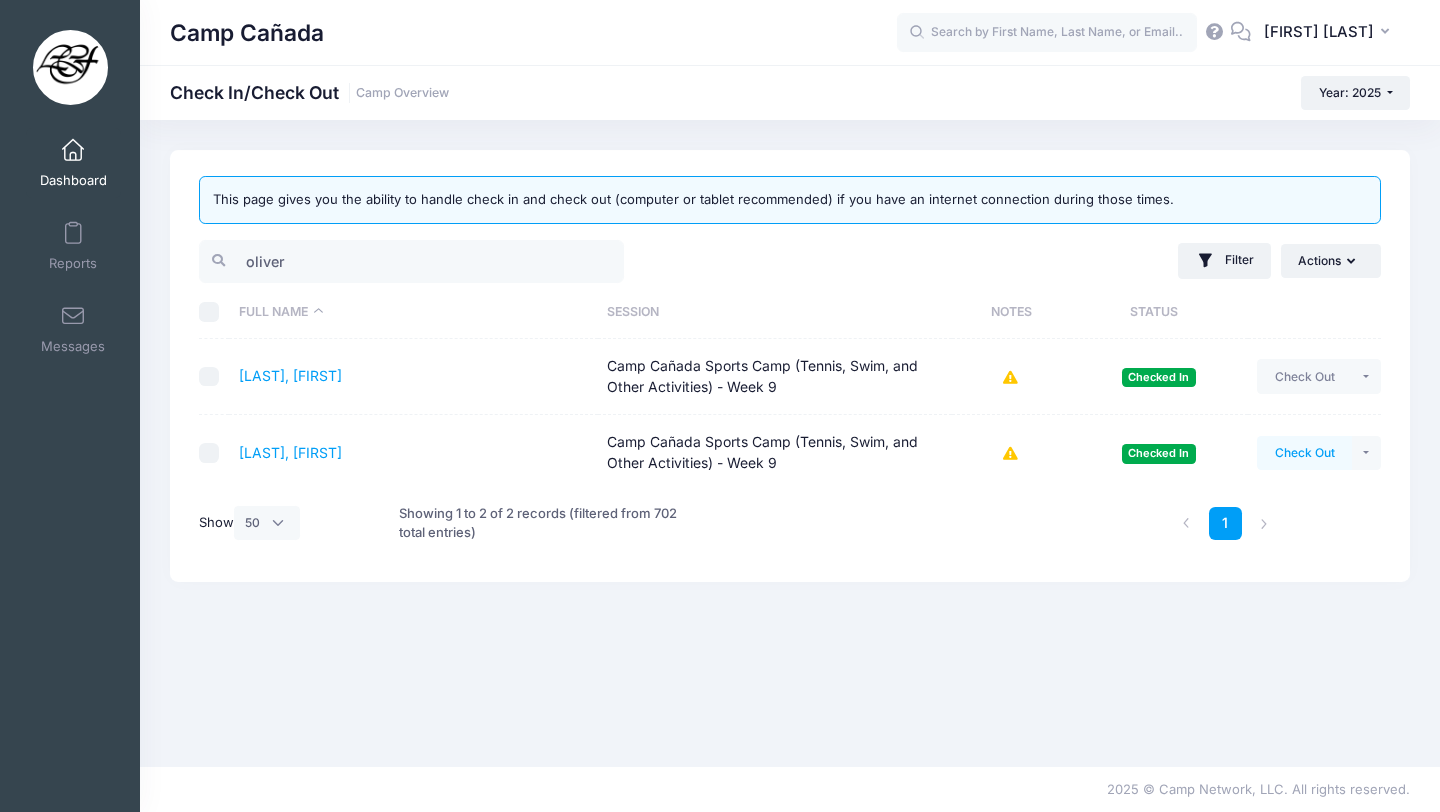 click on "Check Out" at bounding box center [1304, 453] 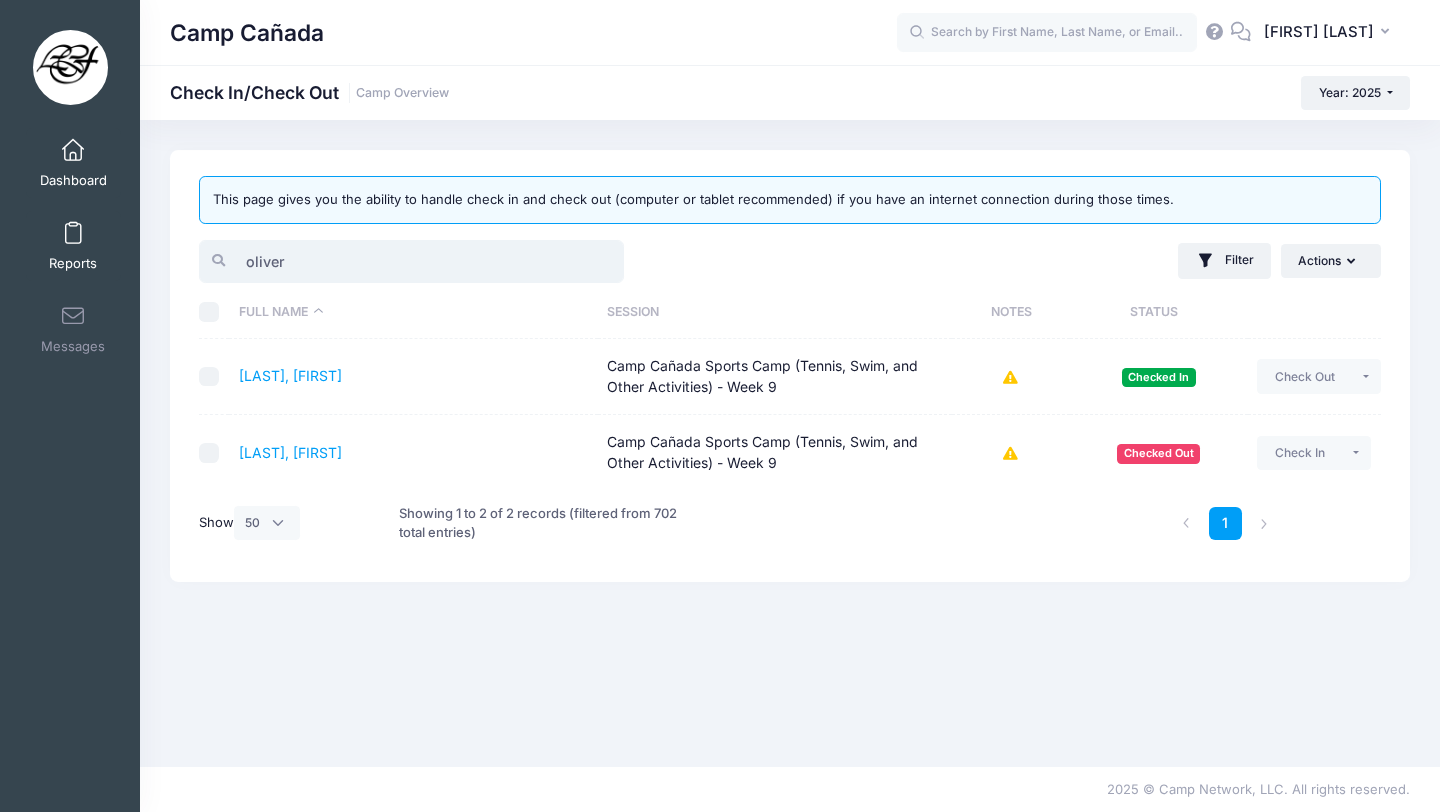 drag, startPoint x: 359, startPoint y: 267, endPoint x: 65, endPoint y: 249, distance: 294.5505 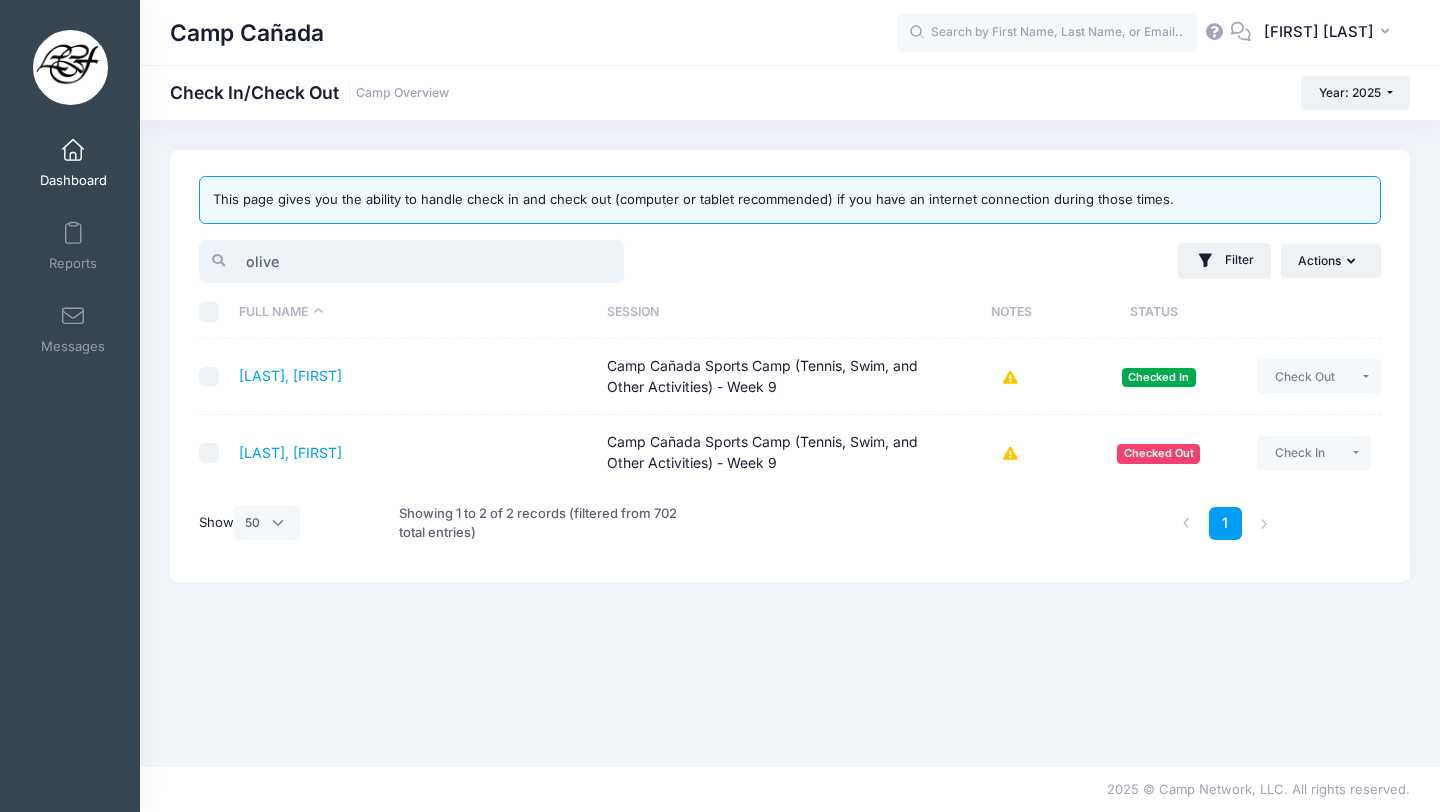 type on "oliver" 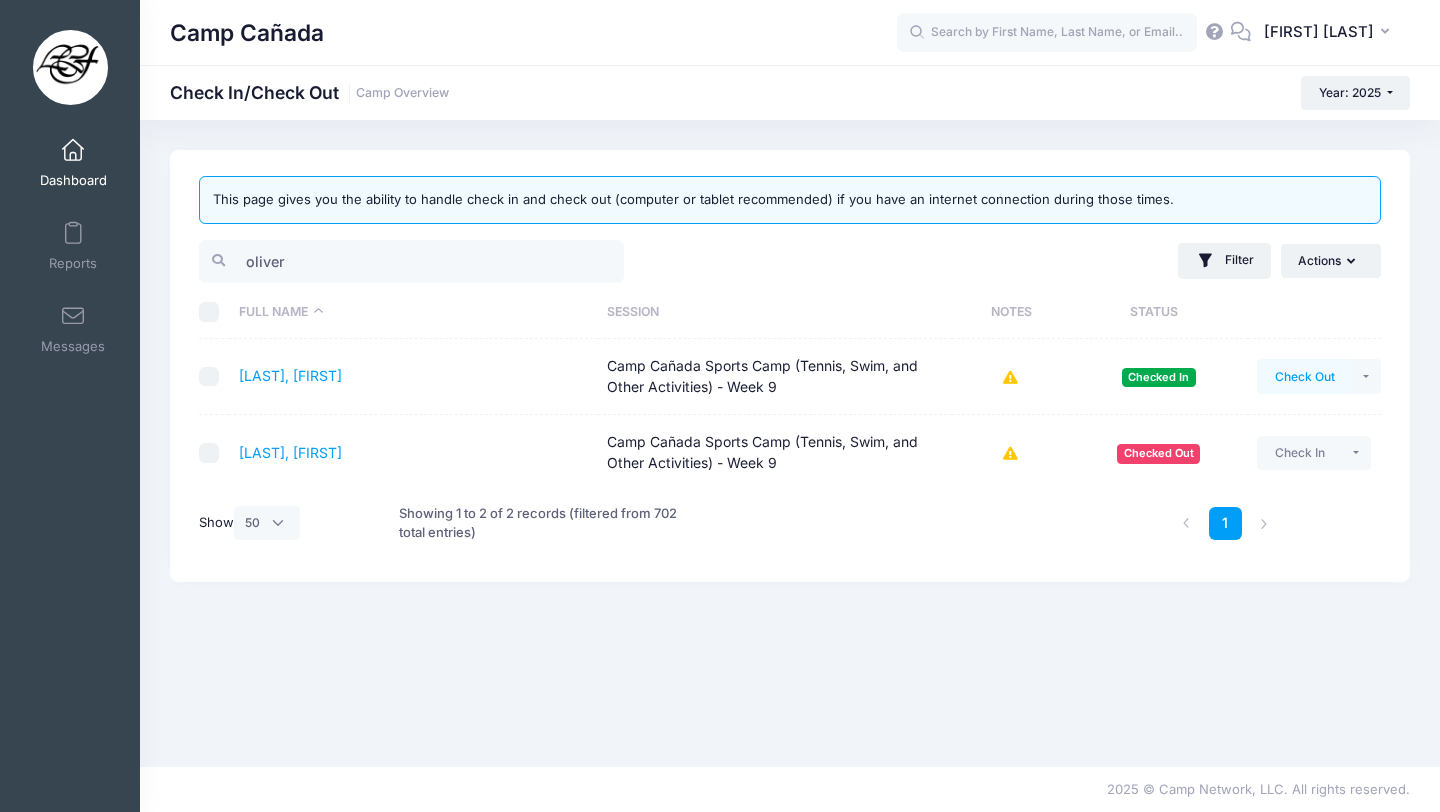 click on "Check Out" at bounding box center (1304, 376) 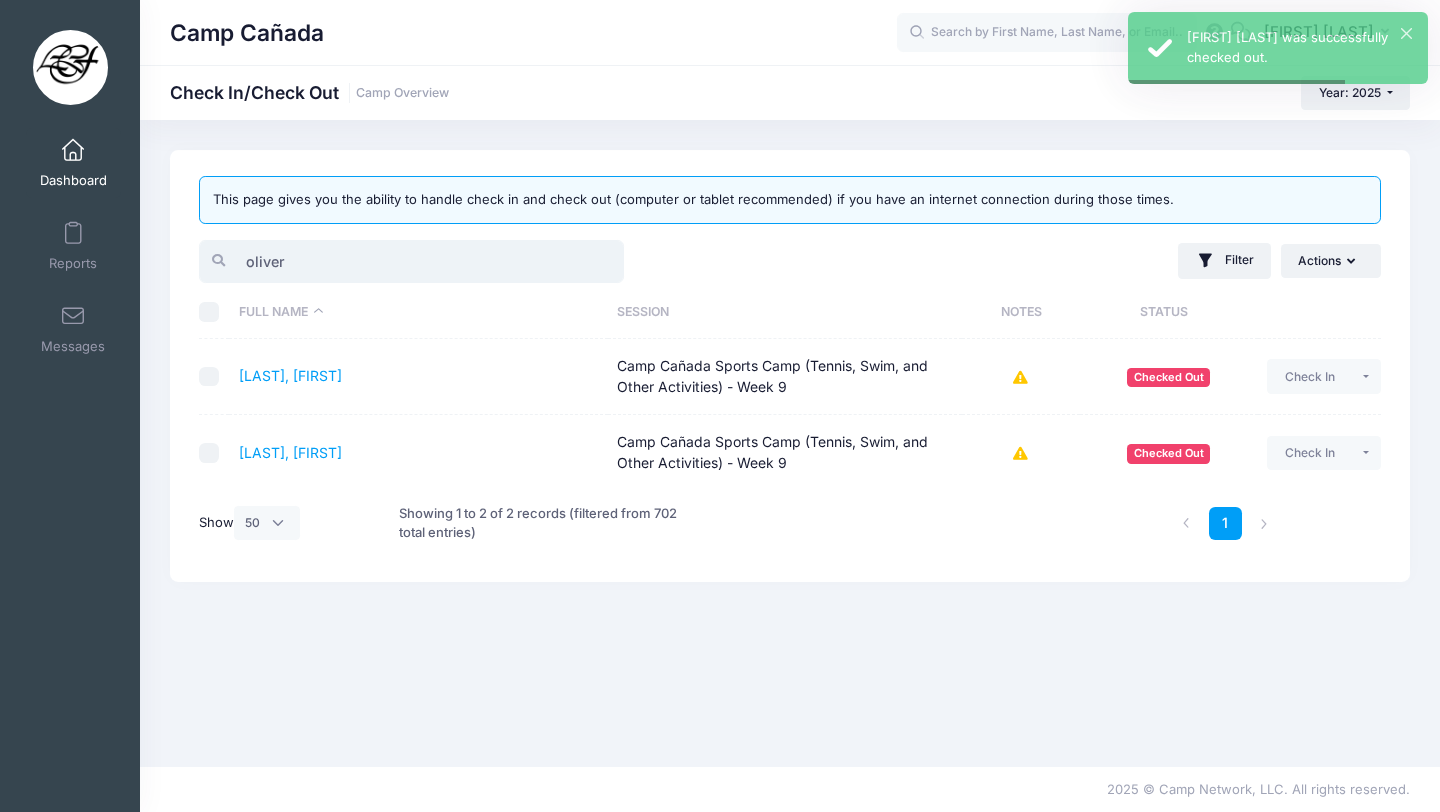 drag, startPoint x: 408, startPoint y: 259, endPoint x: 195, endPoint y: 253, distance: 213.08449 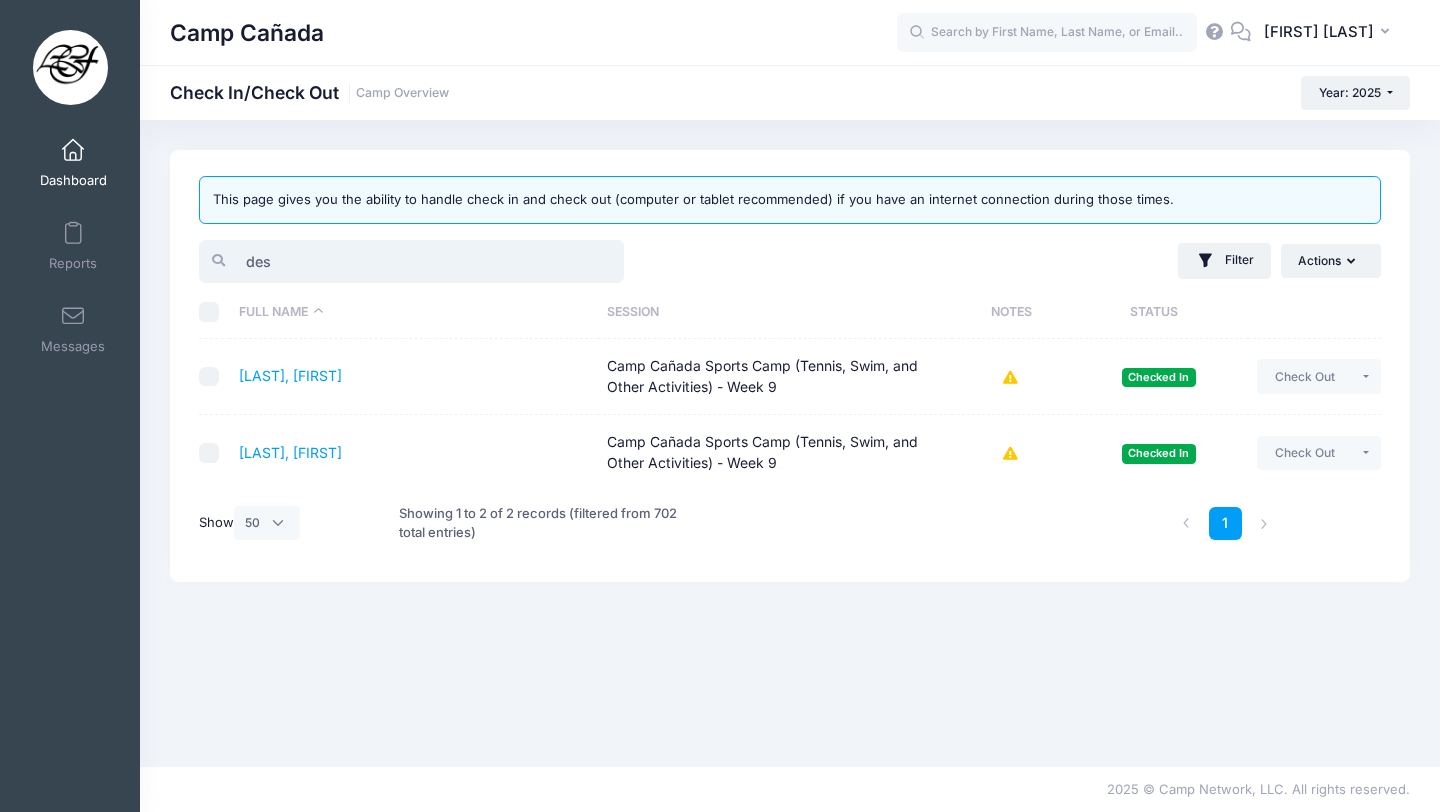 drag, startPoint x: 289, startPoint y: 258, endPoint x: 147, endPoint y: 253, distance: 142.088 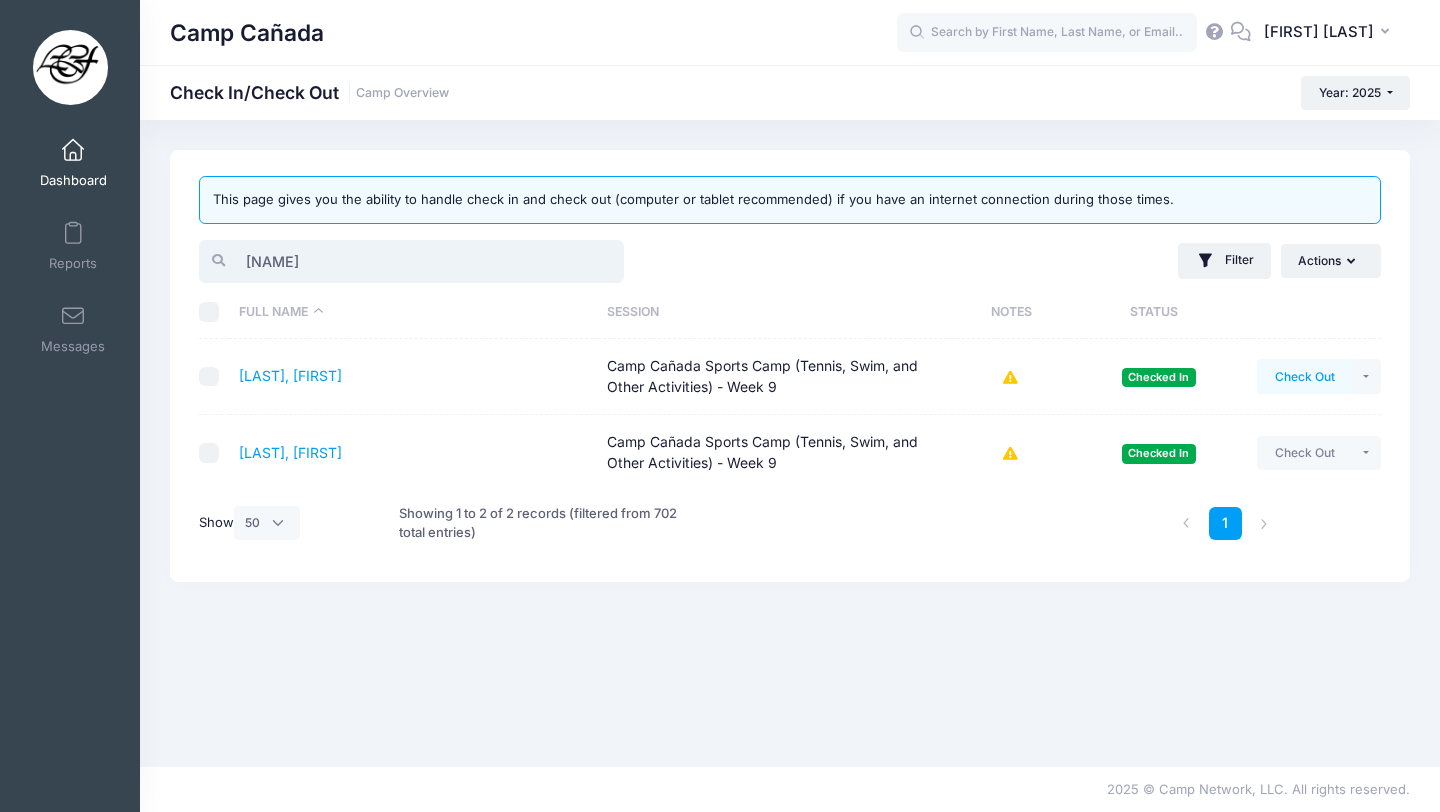 type on "[NAME]" 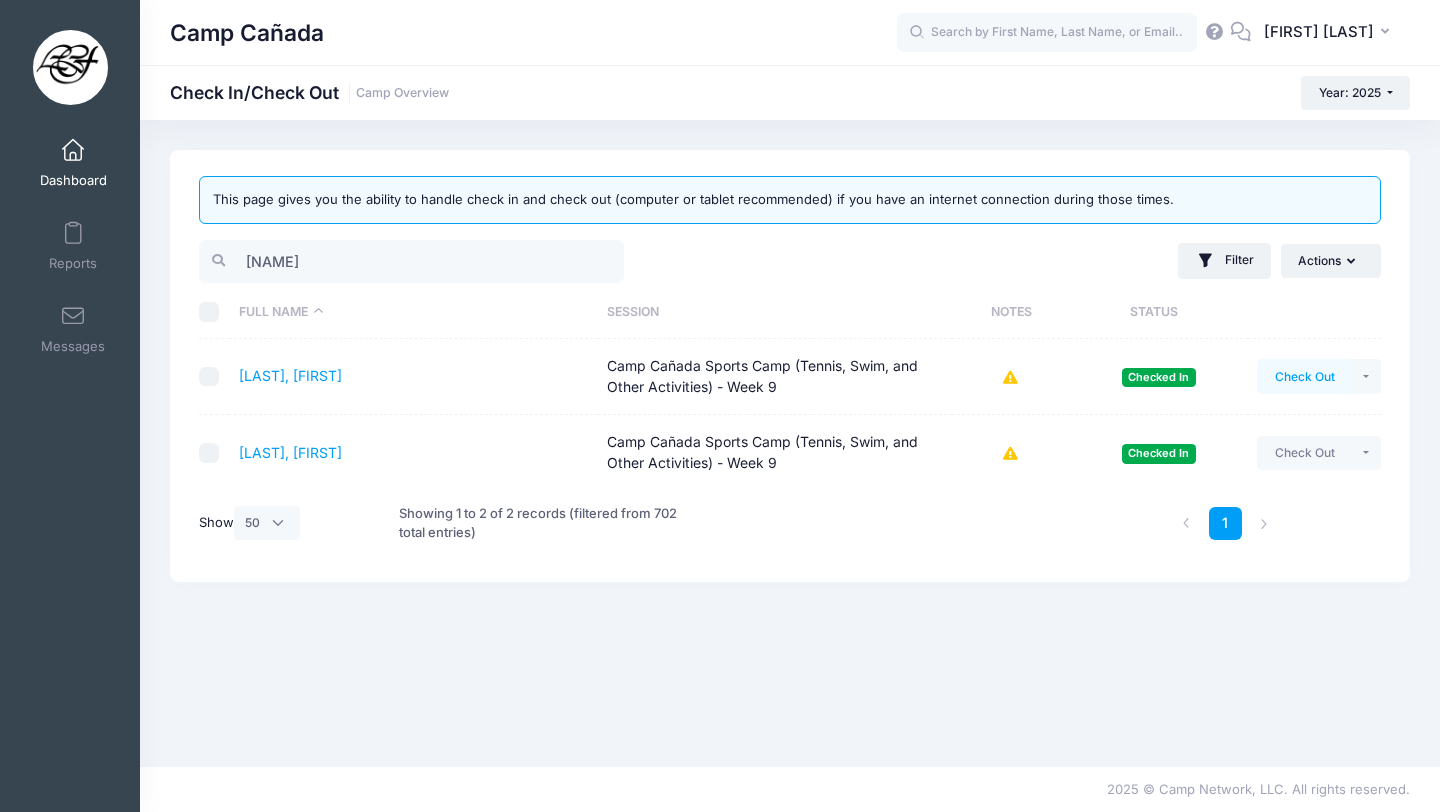 click on "Check Out" at bounding box center [1304, 376] 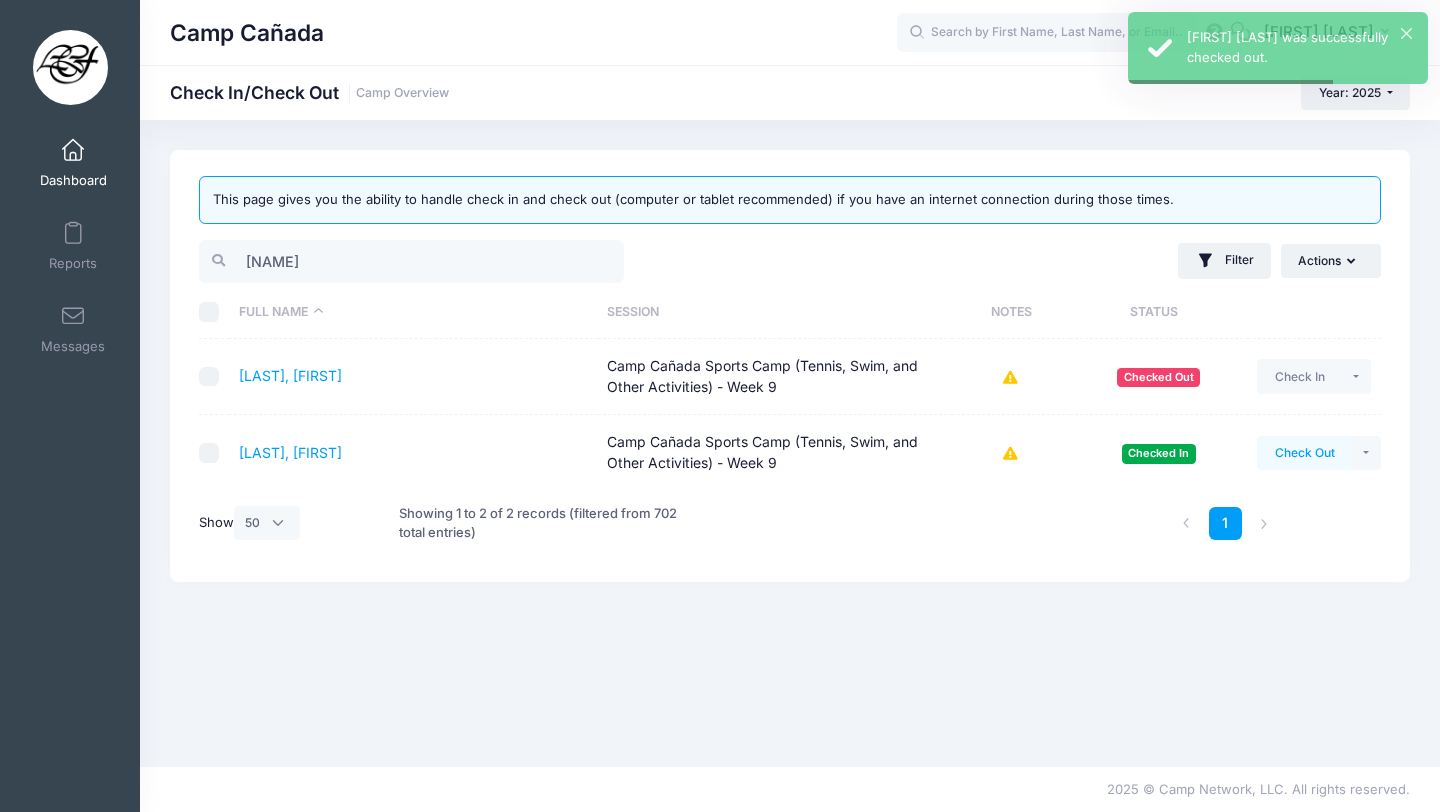 click on "Check Out" at bounding box center (1304, 453) 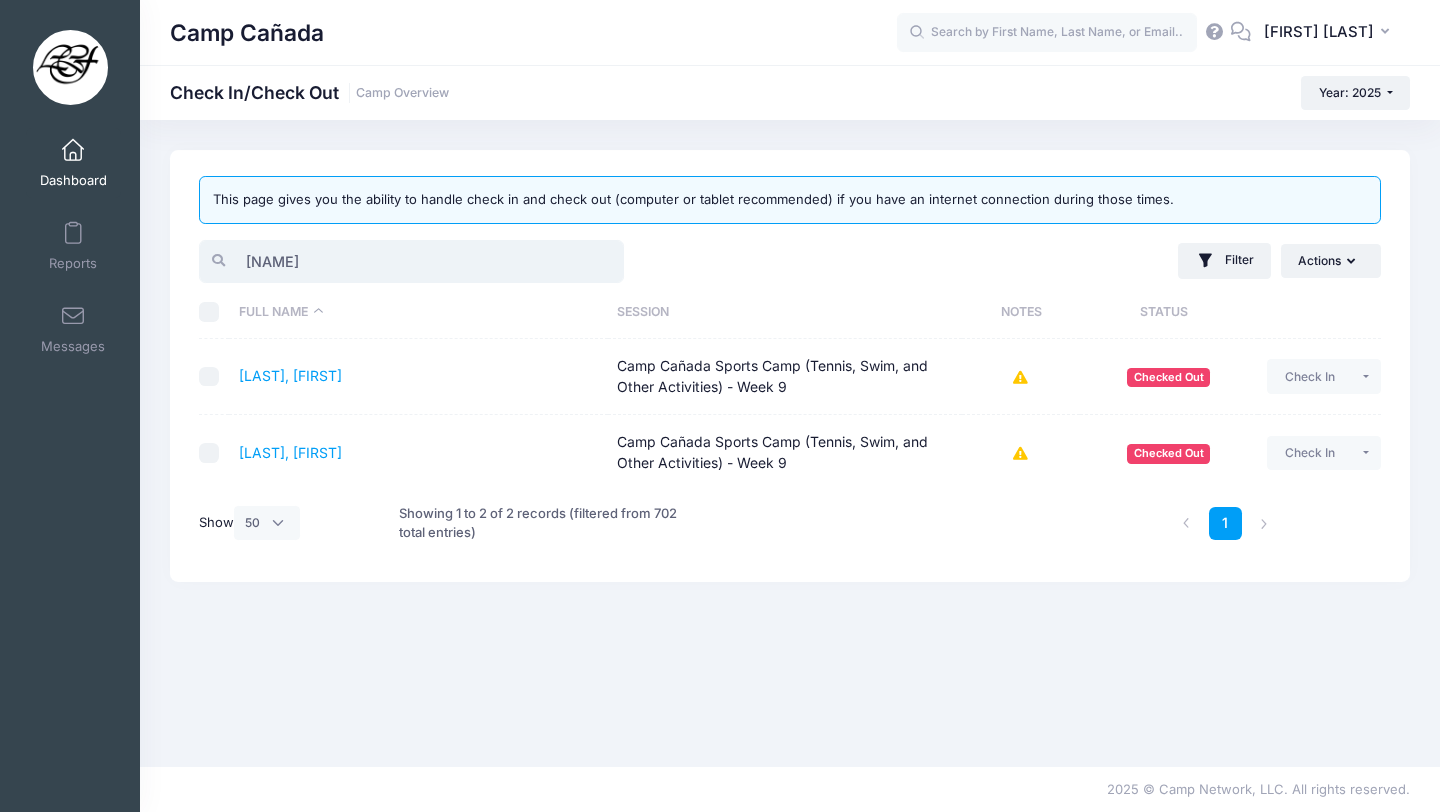 drag, startPoint x: 379, startPoint y: 260, endPoint x: 132, endPoint y: 256, distance: 247.03238 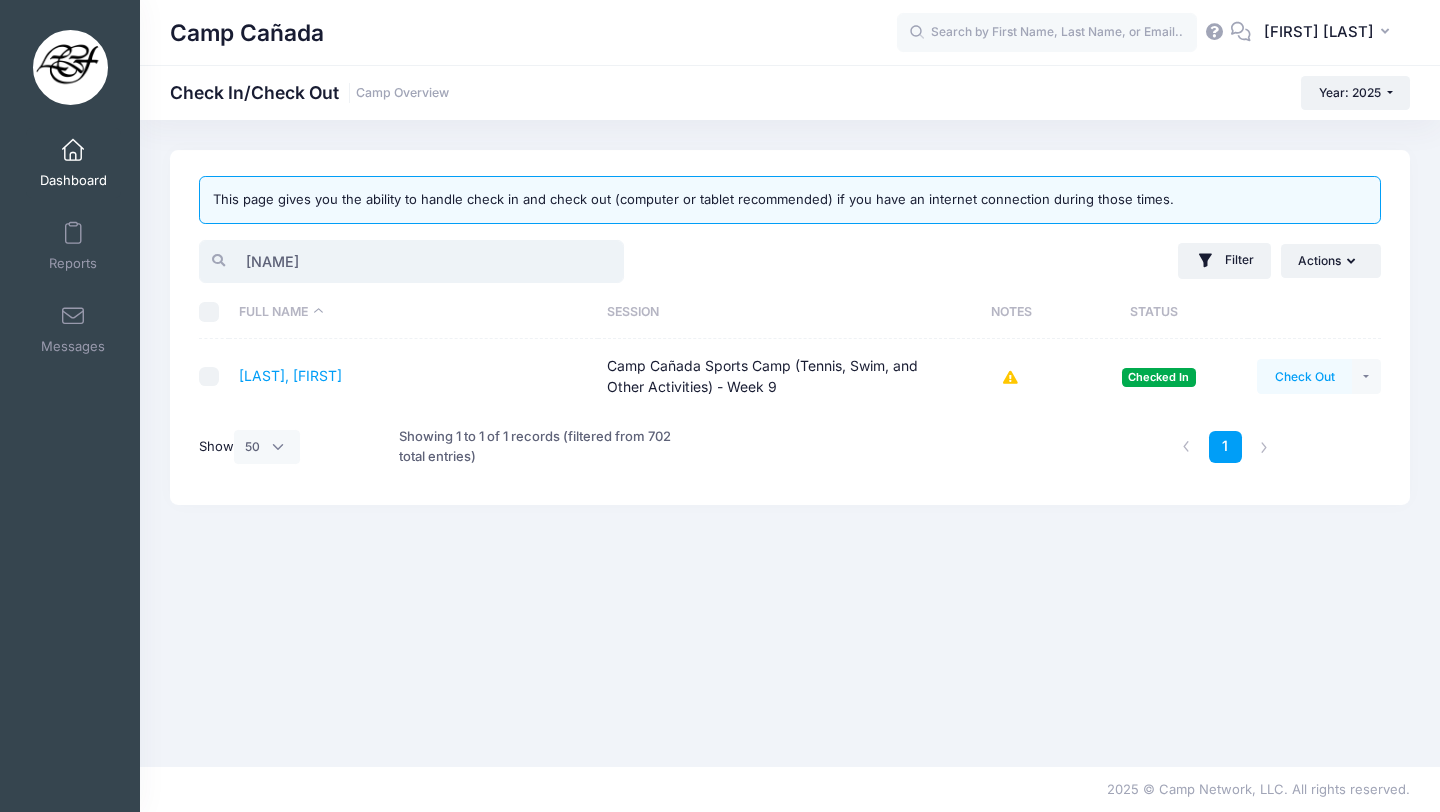 type on "[NAME]" 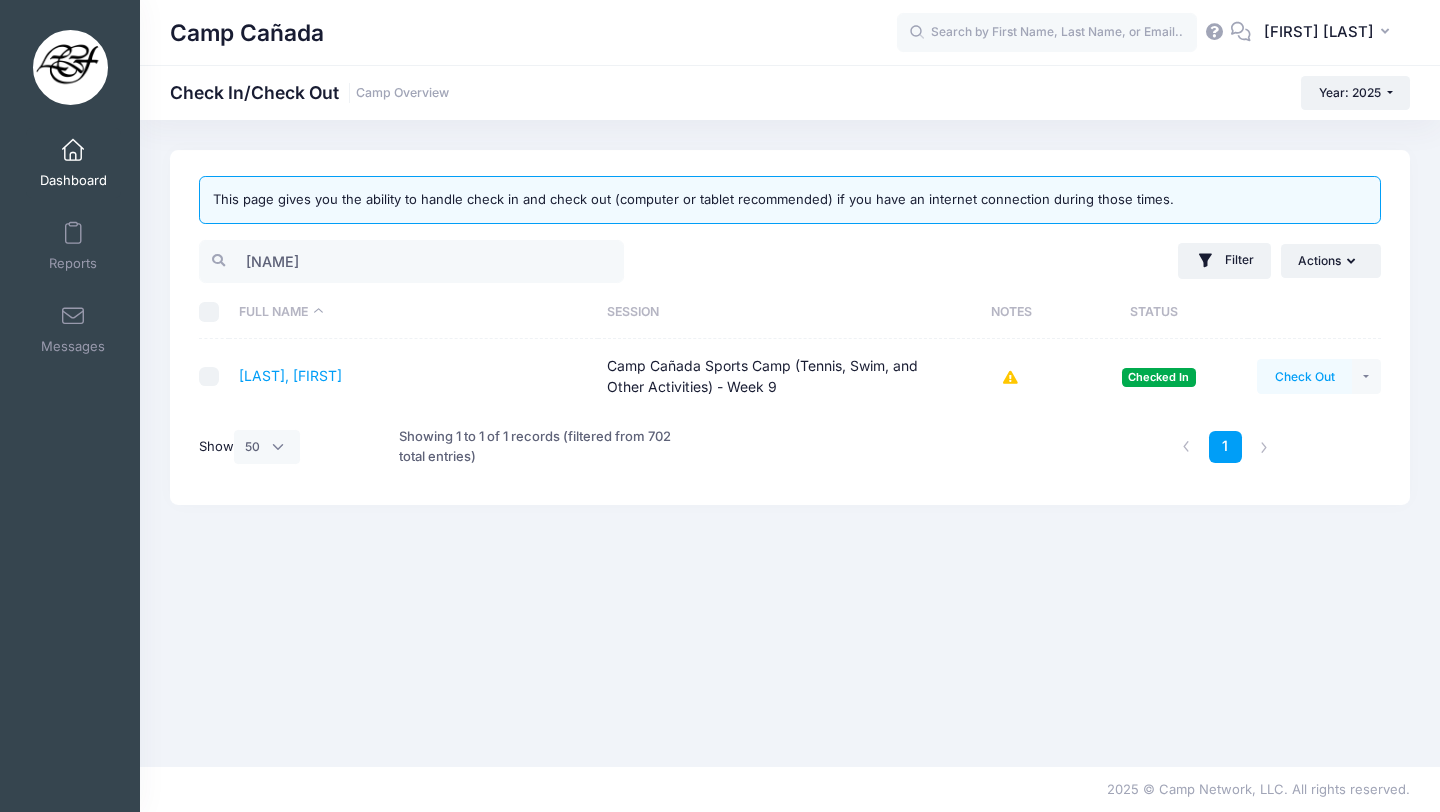 click on "Check Out" at bounding box center [1304, 376] 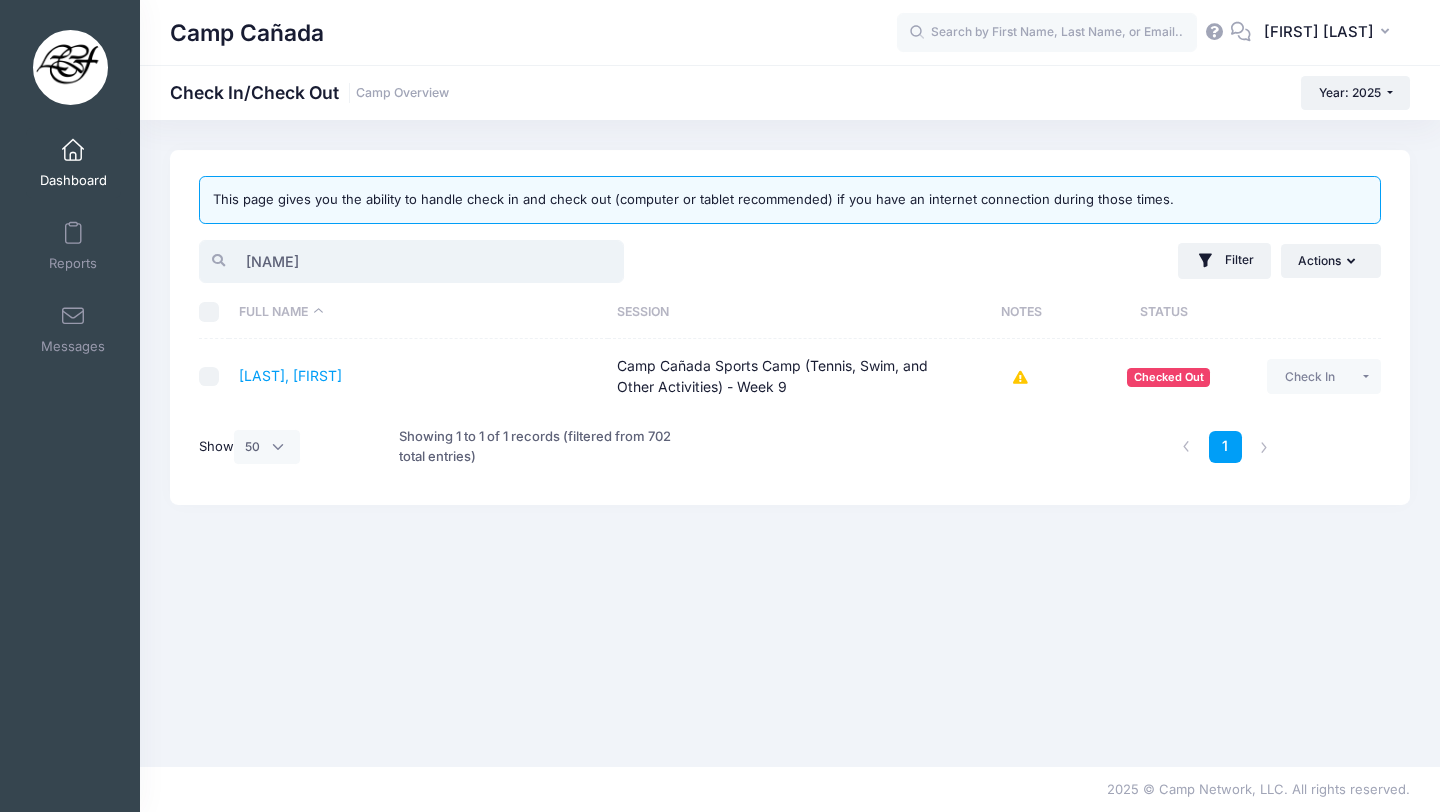 drag, startPoint x: 280, startPoint y: 259, endPoint x: 142, endPoint y: 220, distance: 143.40501 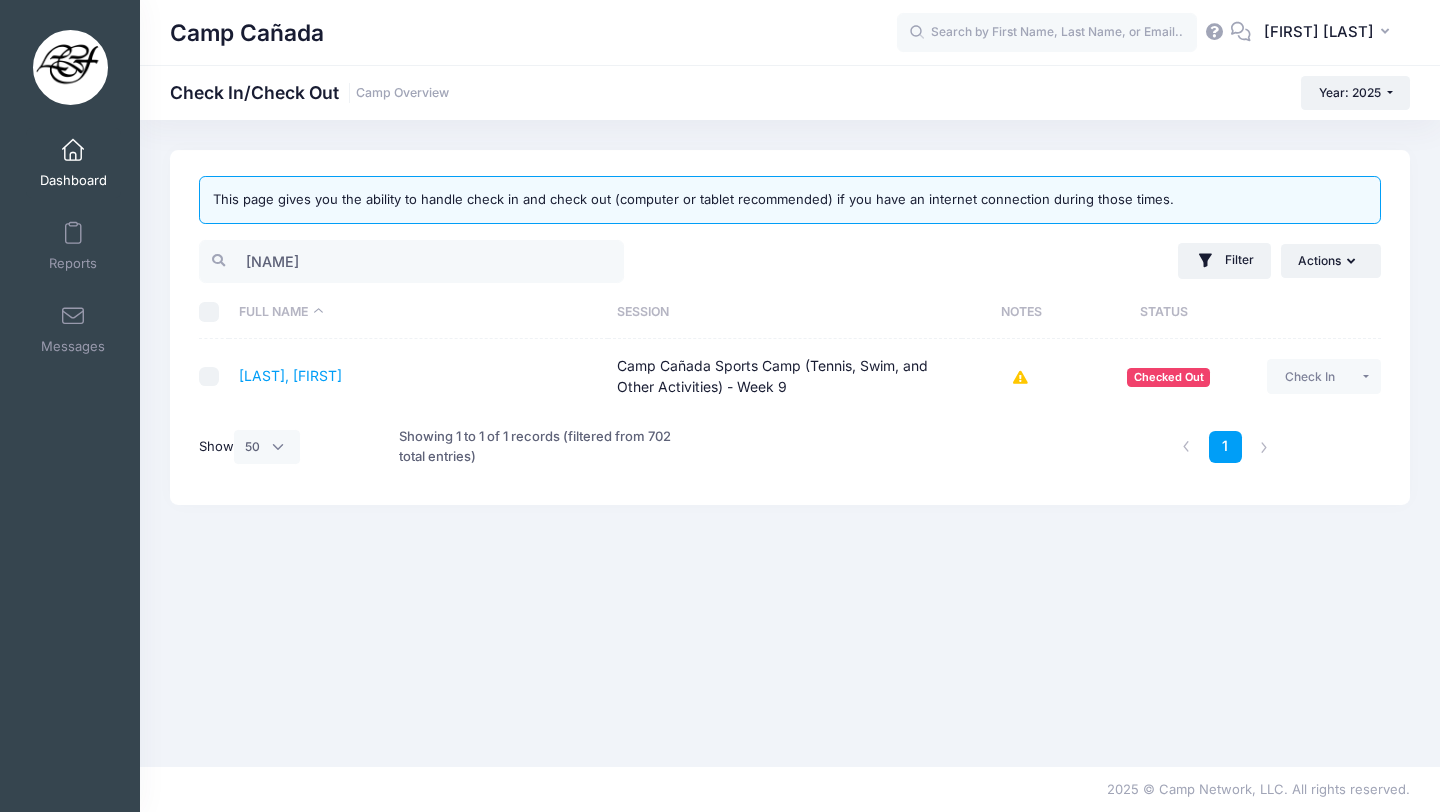 click on "This page gives you the ability to handle check in and check out (computer or tablet recommended) if you have an internet connection during those times.
[NAME]
Filter
Filter Options
Show:
Upcoming
Started
Completed" at bounding box center (790, 443) 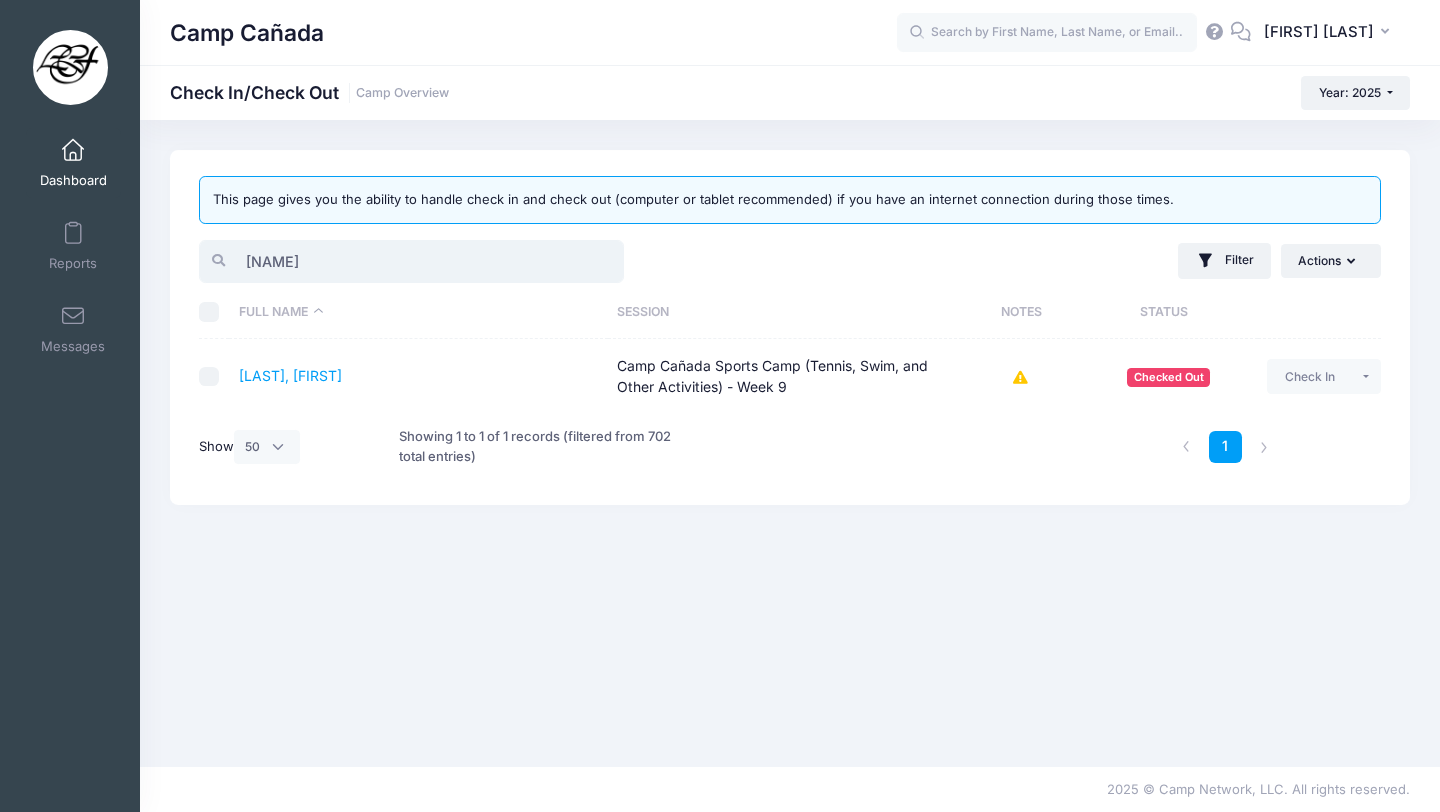 drag, startPoint x: 295, startPoint y: 264, endPoint x: 209, endPoint y: 248, distance: 87.47571 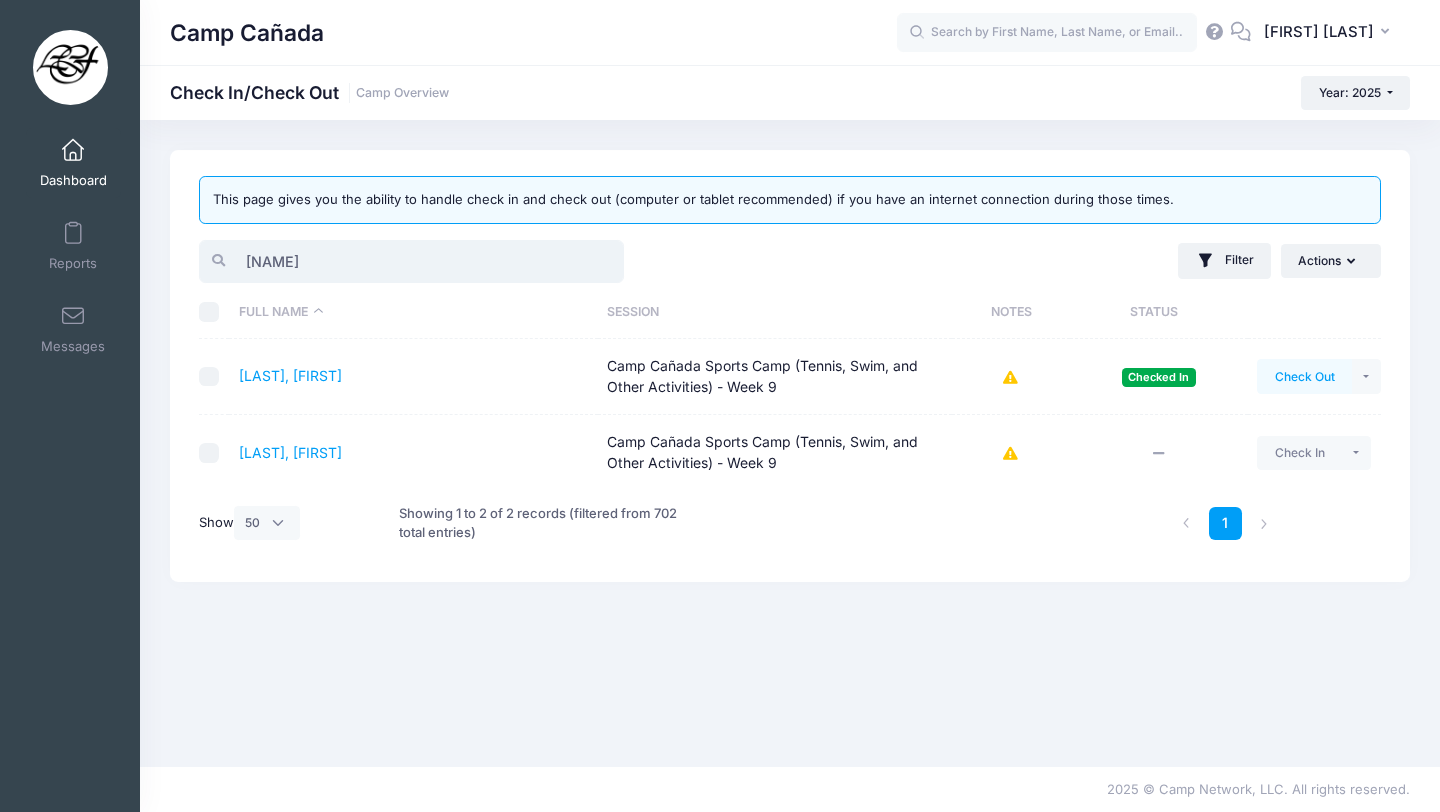 type on "[NAME]" 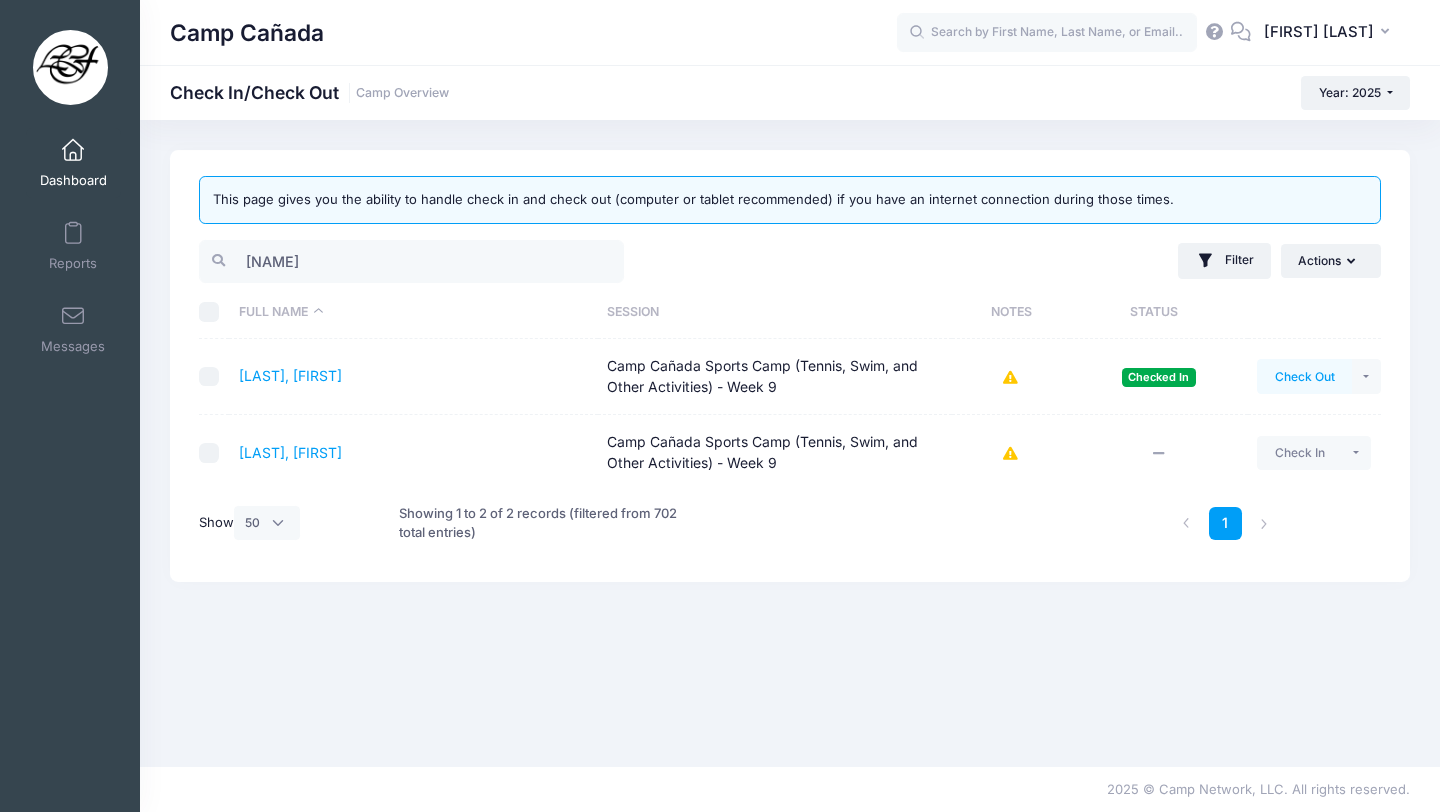 click on "Check Out" at bounding box center [1304, 376] 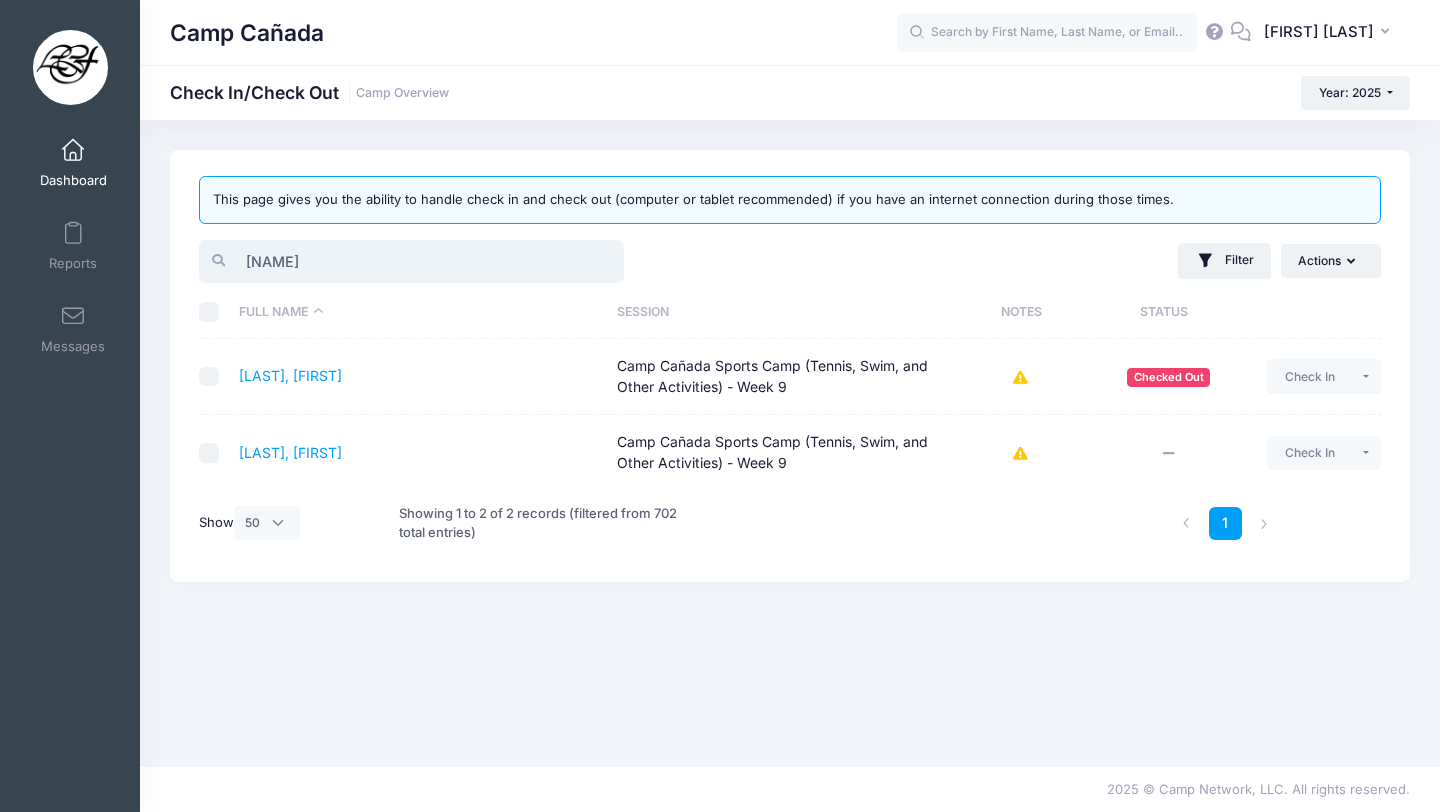 drag, startPoint x: 339, startPoint y: 266, endPoint x: 182, endPoint y: 266, distance: 157 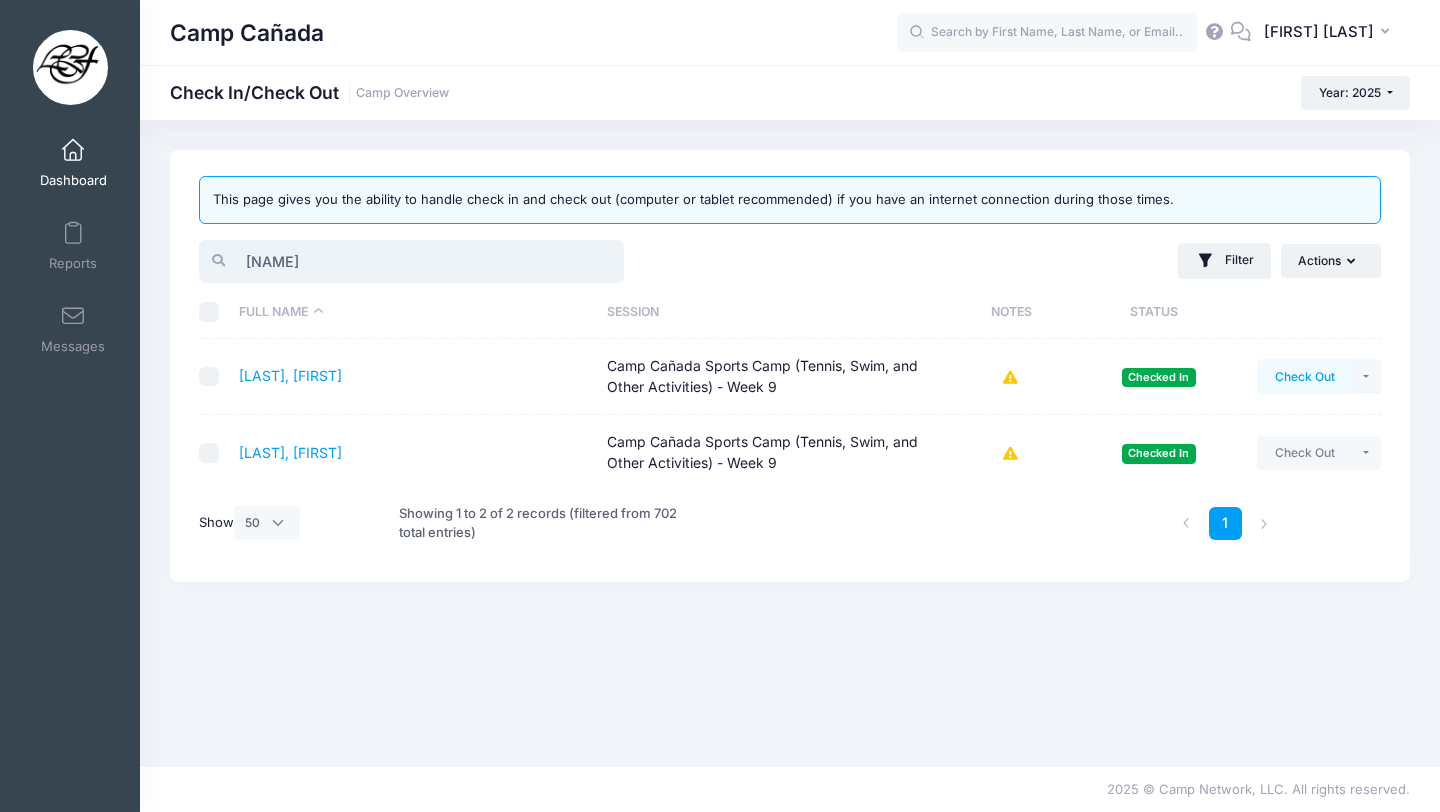 type on "[NAME]" 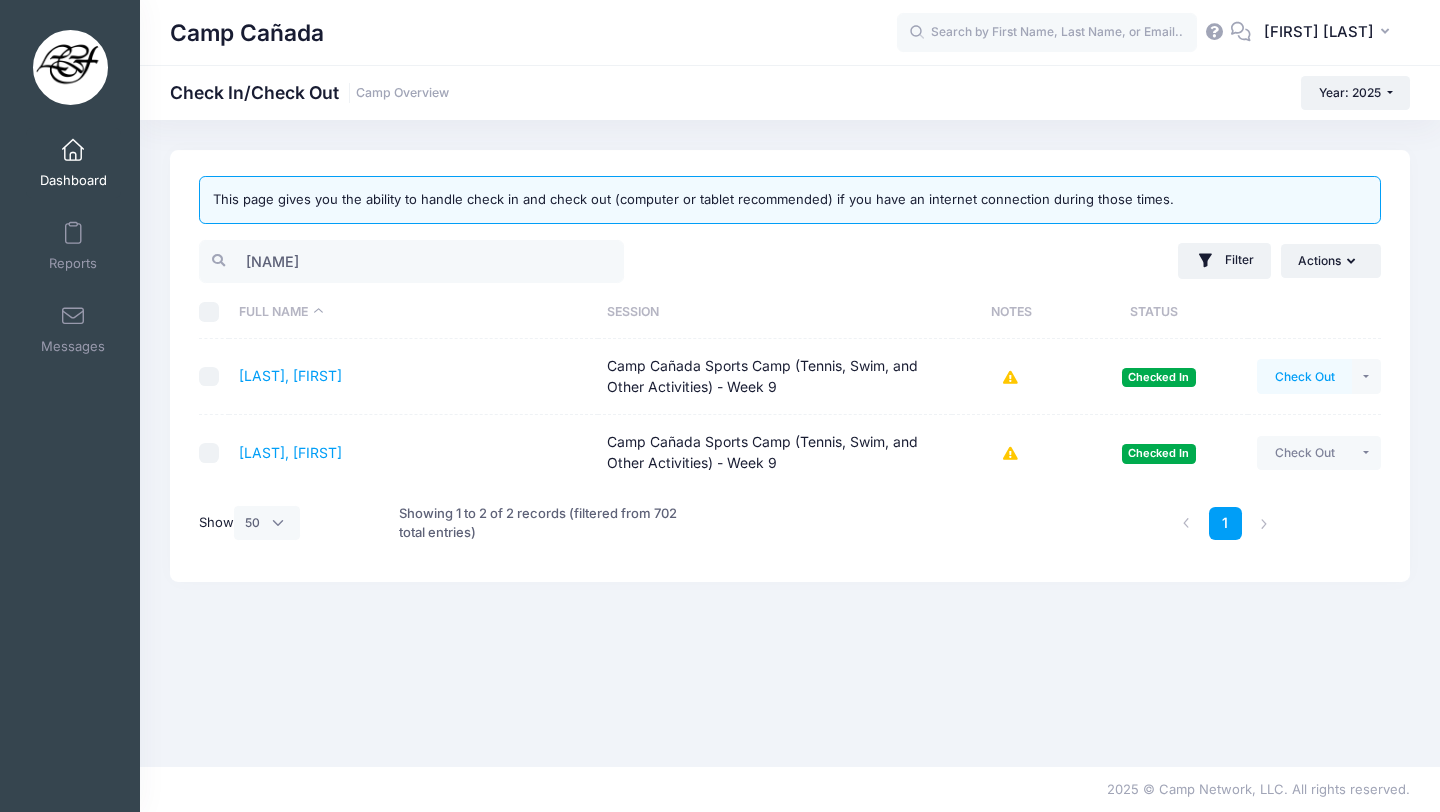 click on "Check Out" at bounding box center (1304, 376) 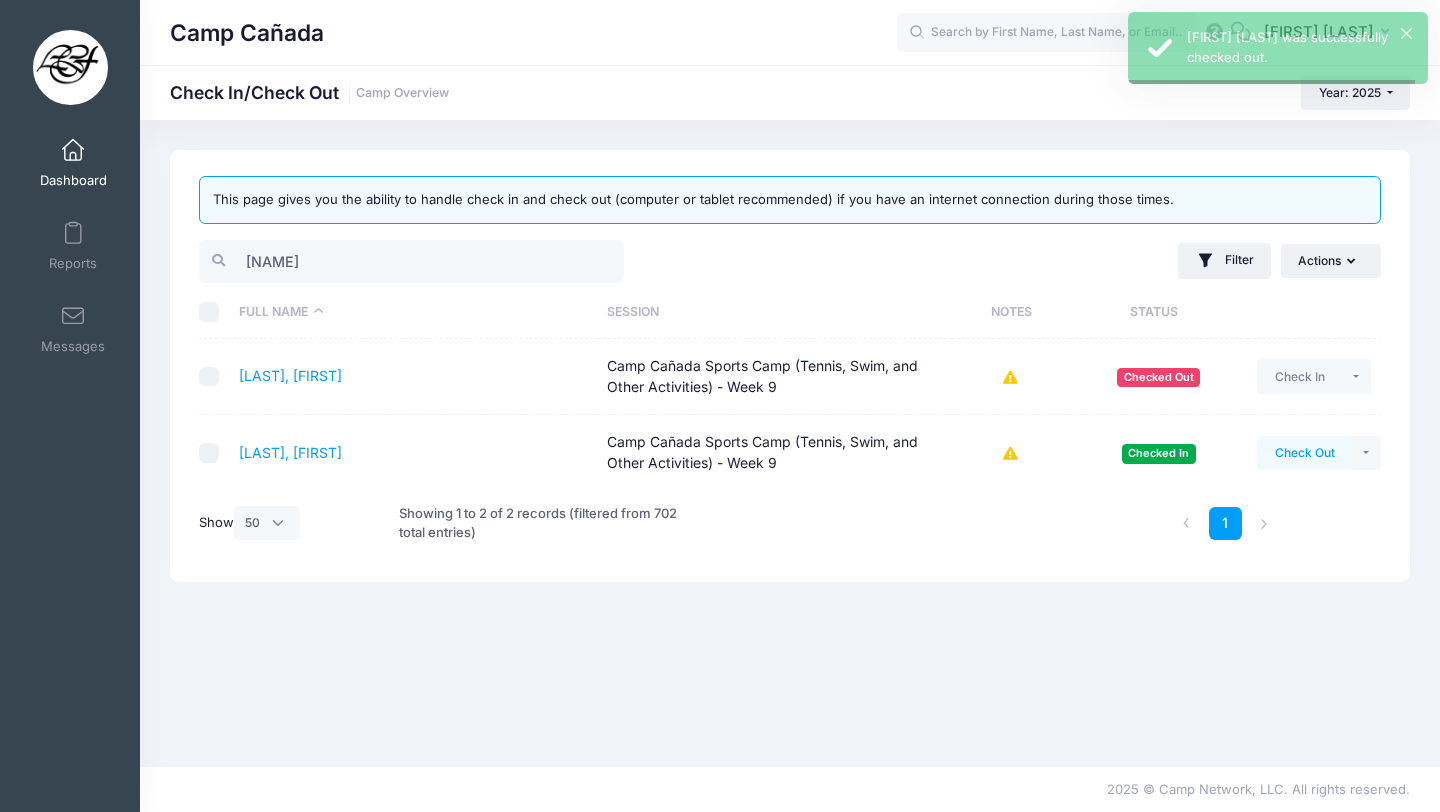 click on "Check Out" at bounding box center (1304, 453) 